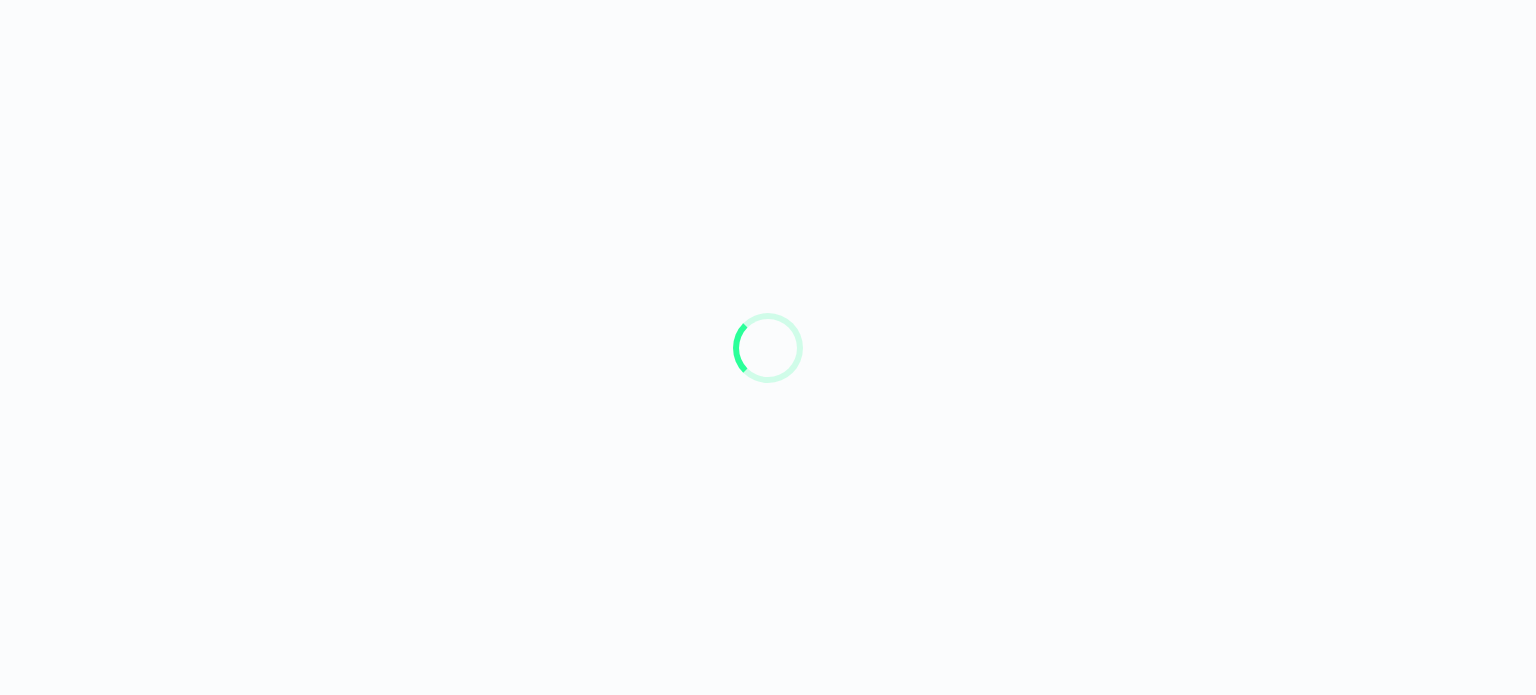 scroll, scrollTop: 0, scrollLeft: 0, axis: both 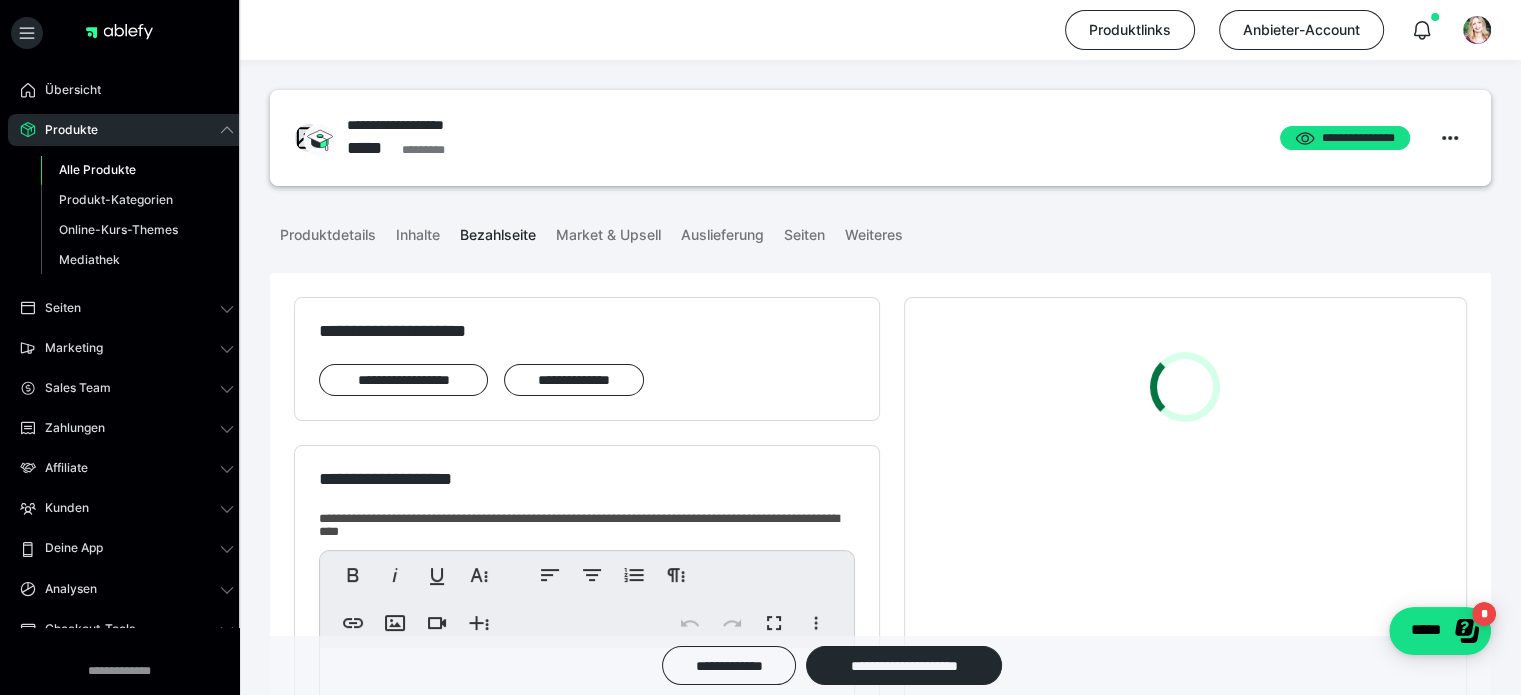 click on "Alle Produkte" at bounding box center [97, 169] 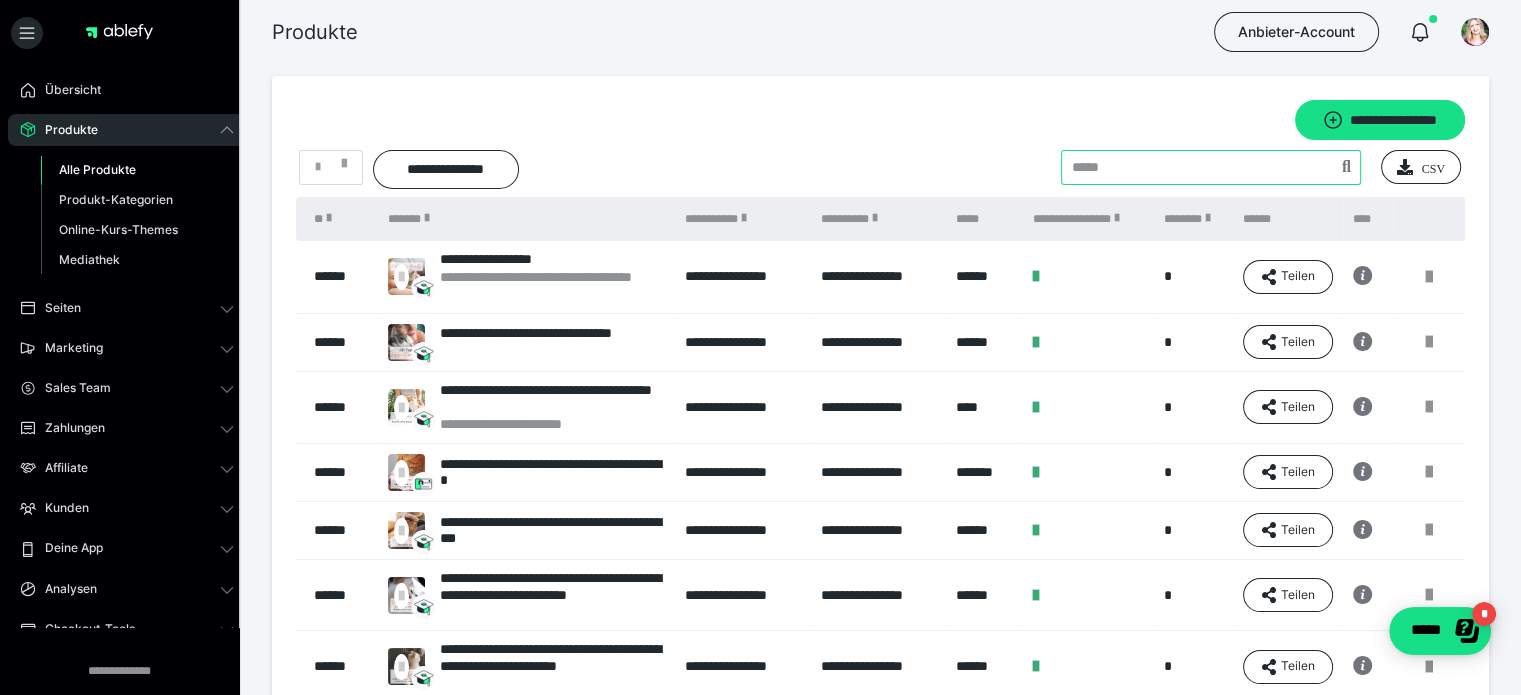 click at bounding box center (1211, 167) 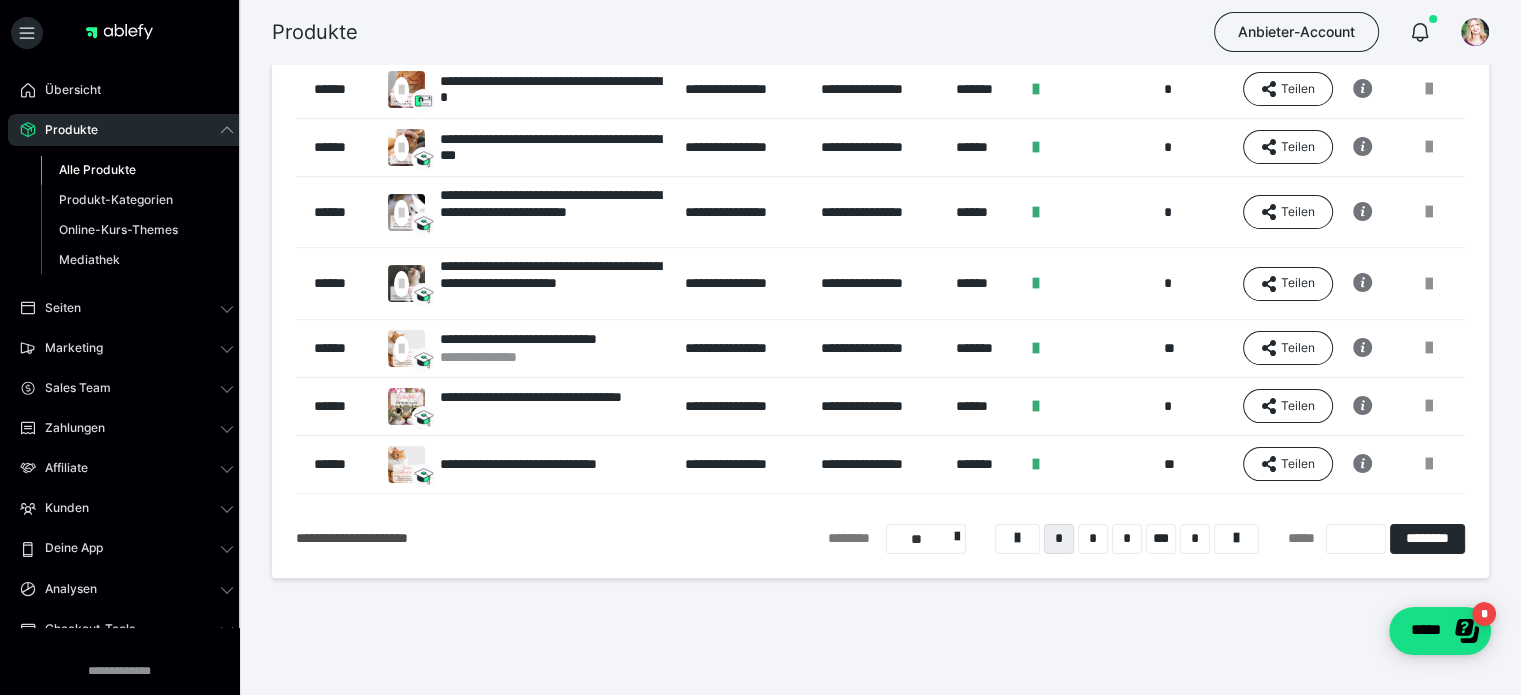 scroll, scrollTop: 388, scrollLeft: 0, axis: vertical 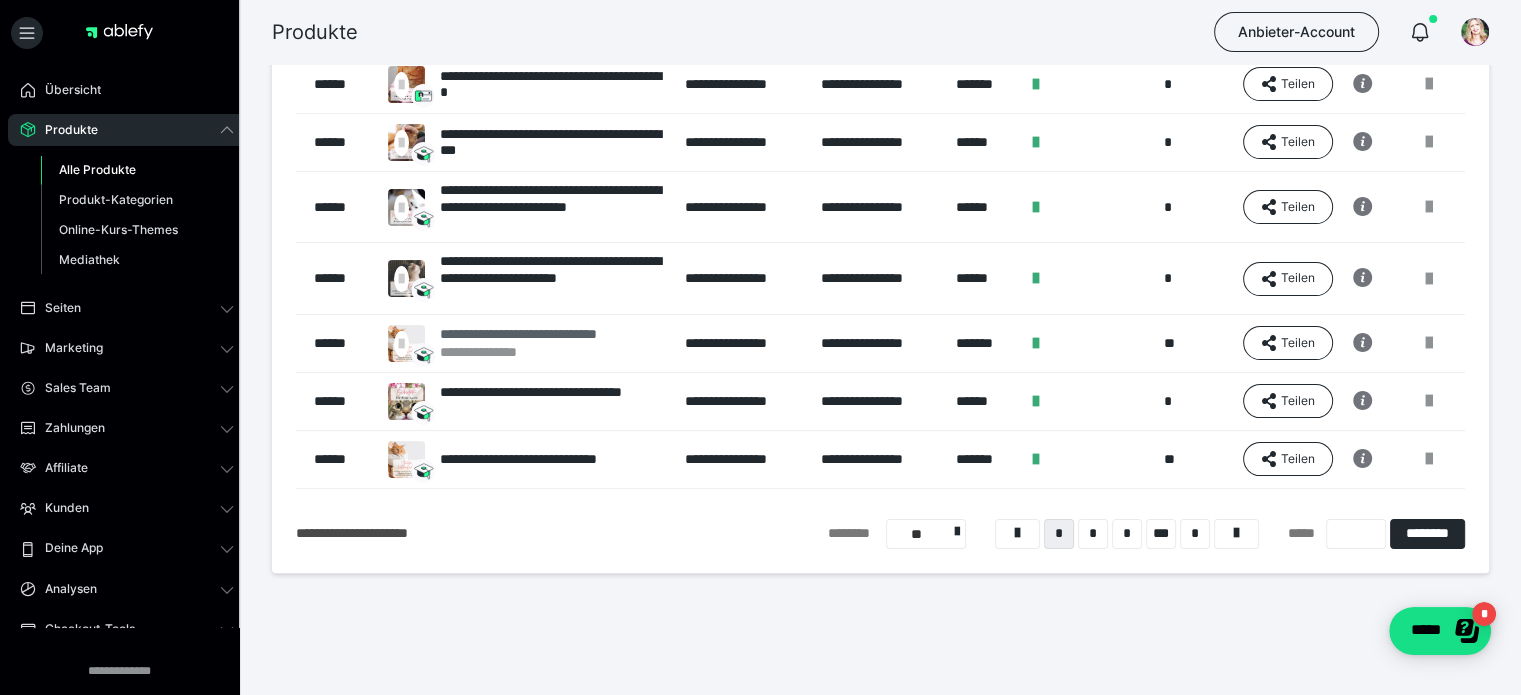 type on "**********" 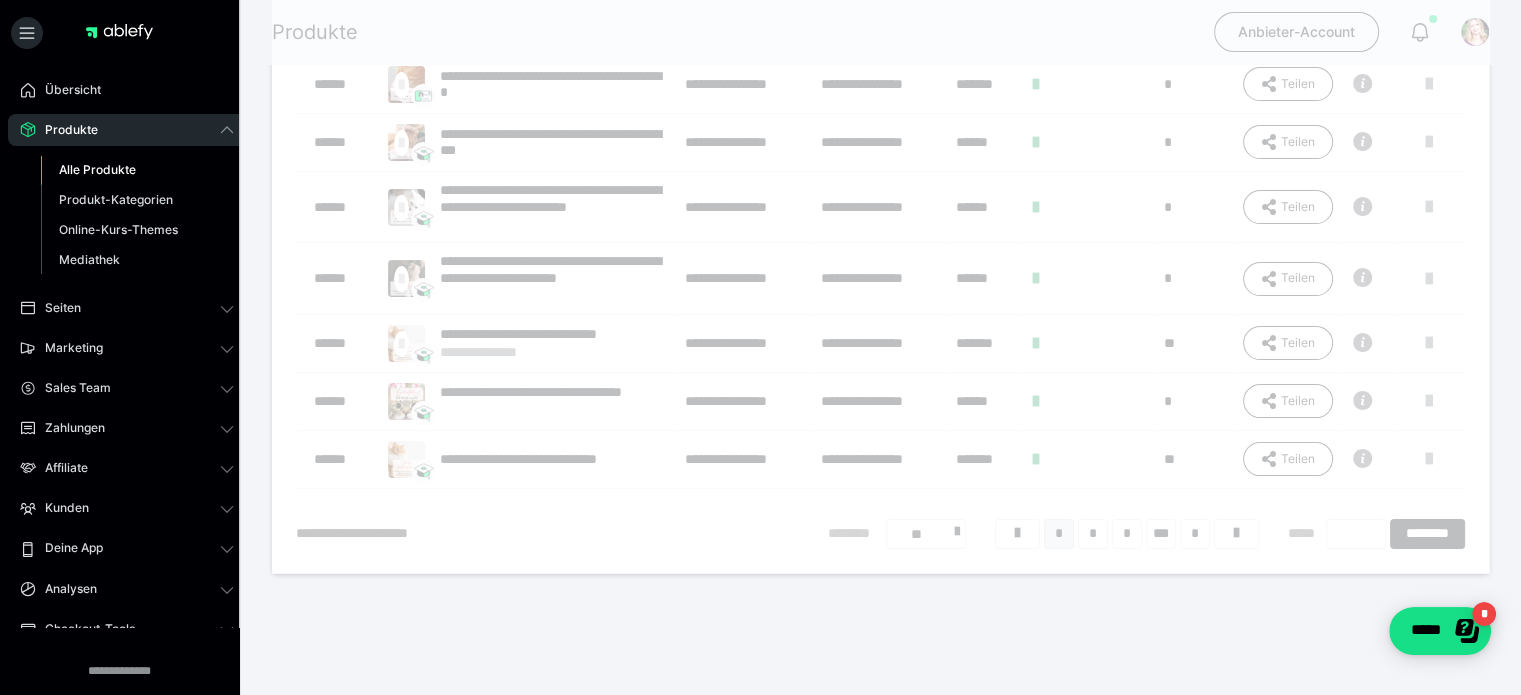 scroll, scrollTop: 0, scrollLeft: 0, axis: both 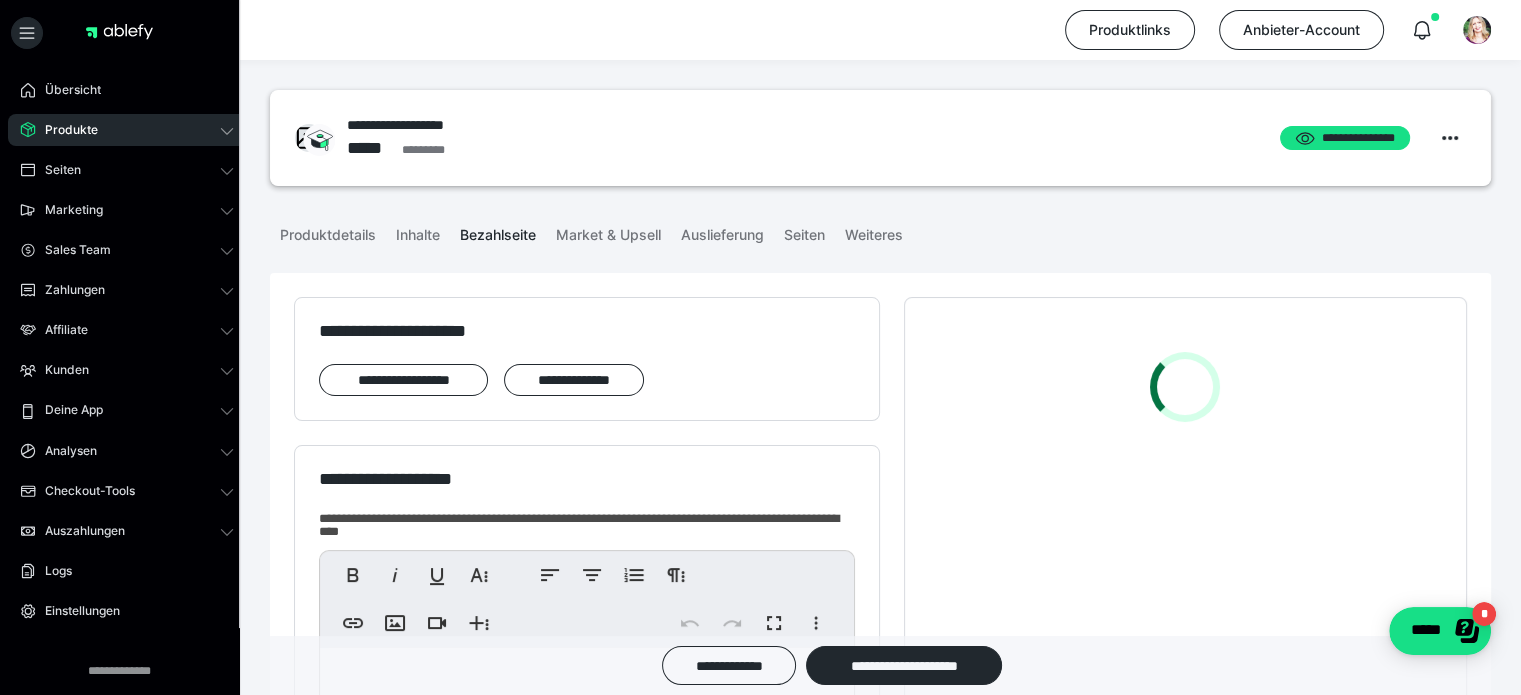 click on "Produkte" at bounding box center (127, 130) 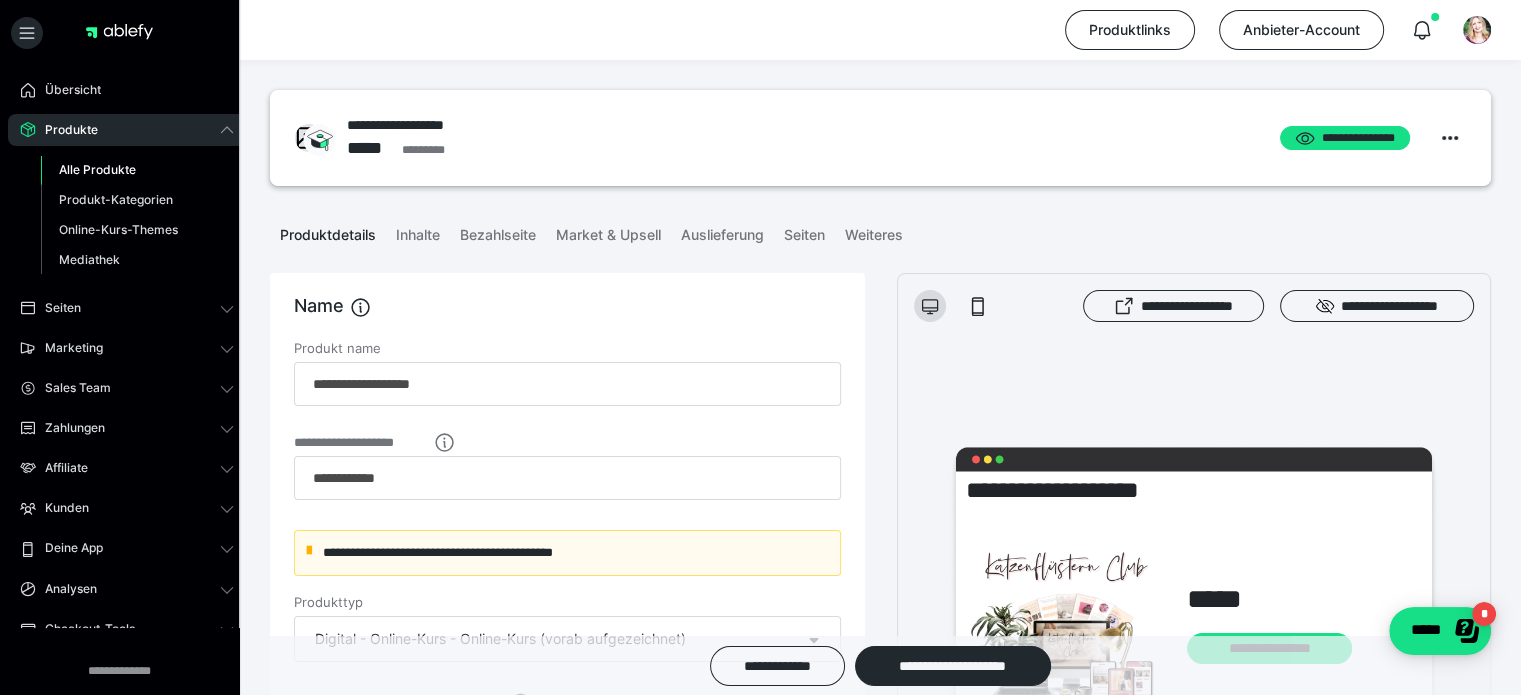 click on "Alle Produkte" at bounding box center [137, 170] 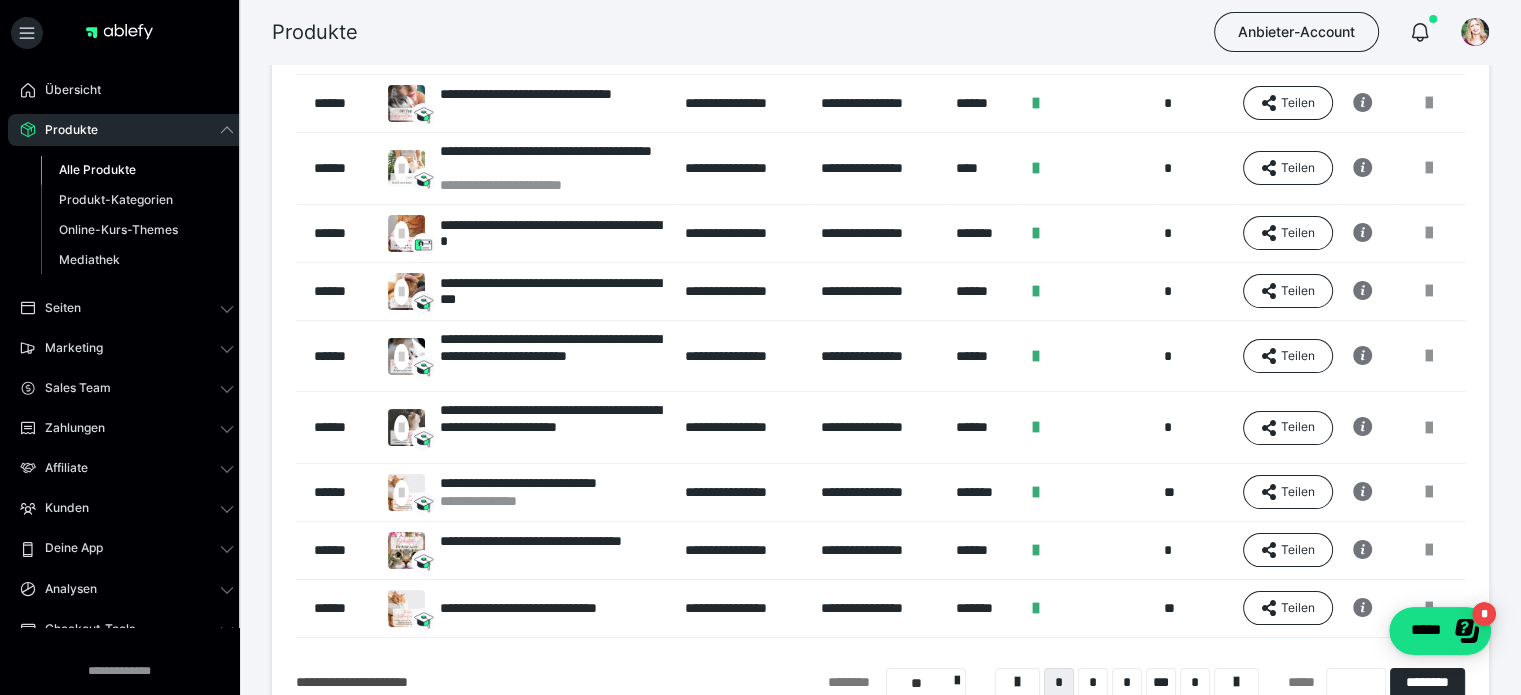 scroll, scrollTop: 288, scrollLeft: 0, axis: vertical 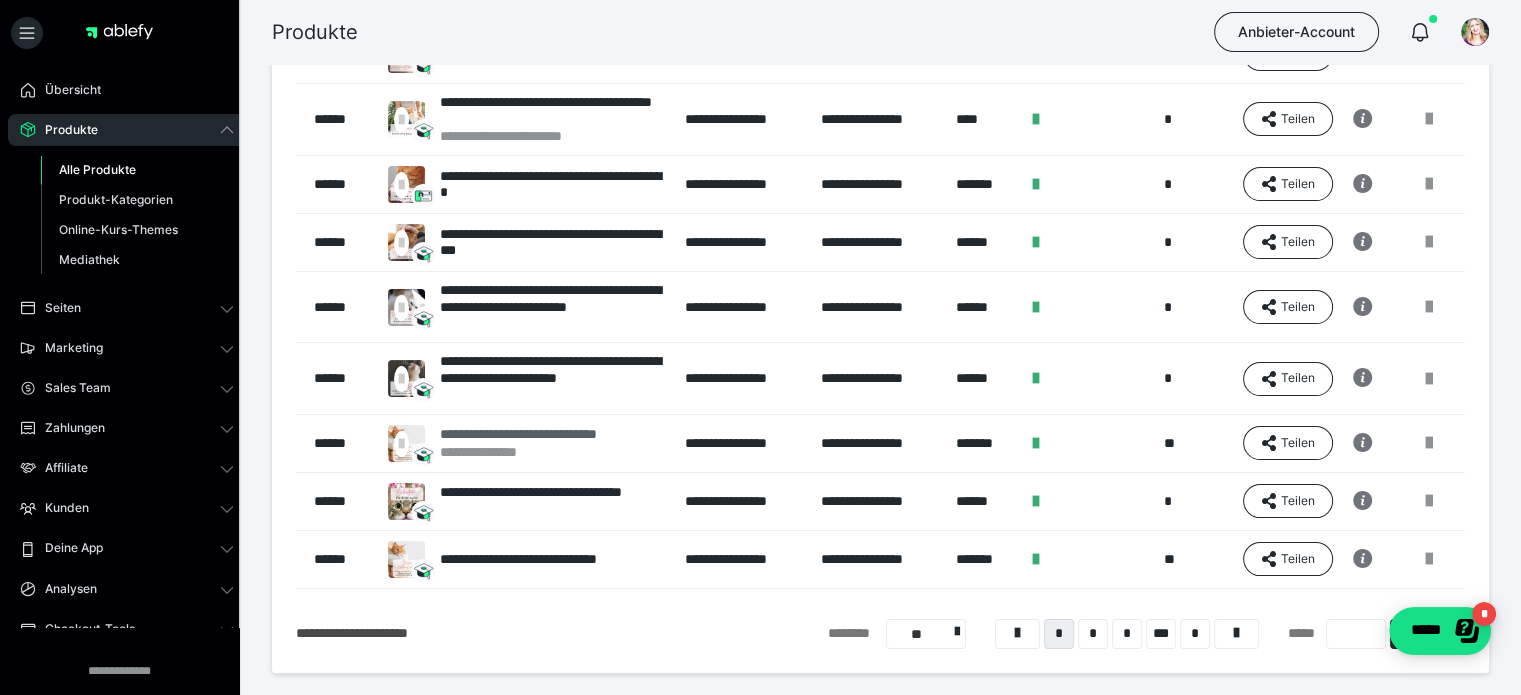 click on "**********" at bounding box center [548, 434] 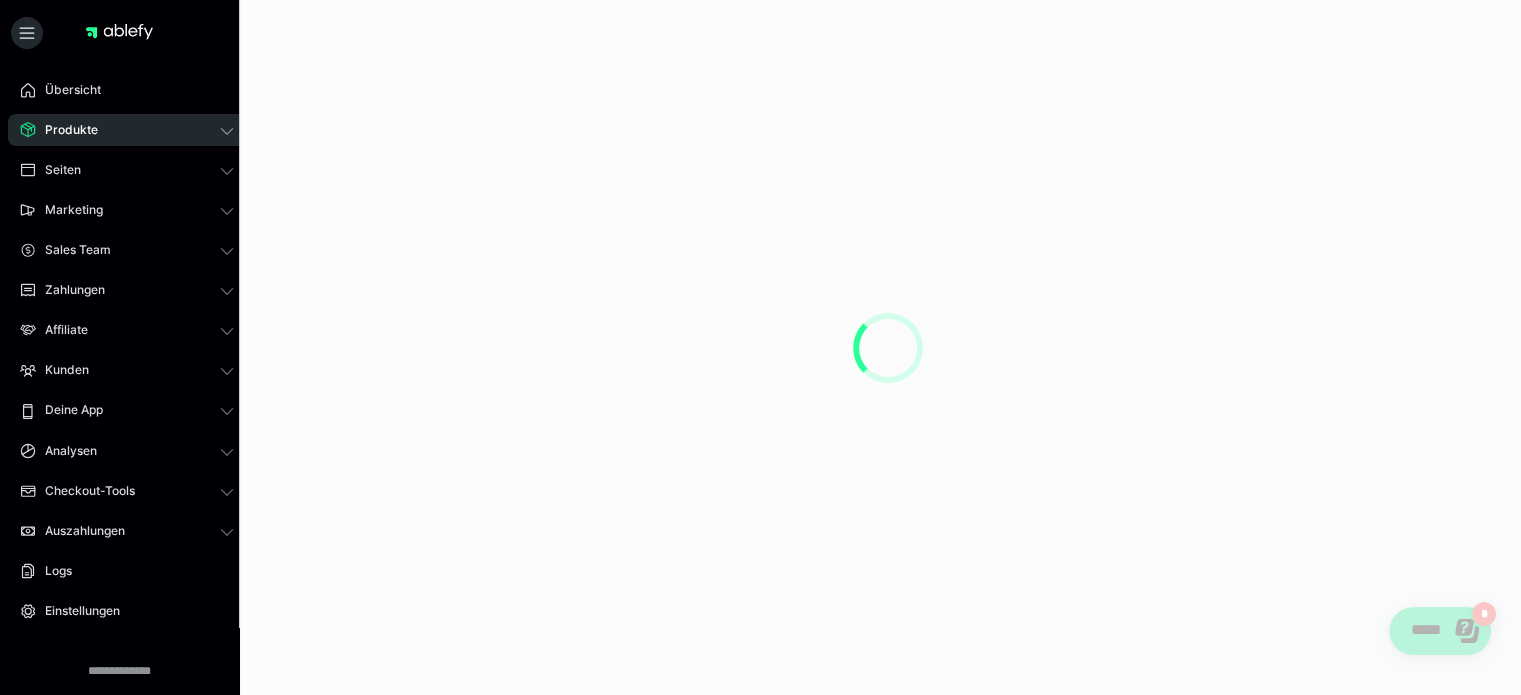 scroll, scrollTop: 0, scrollLeft: 0, axis: both 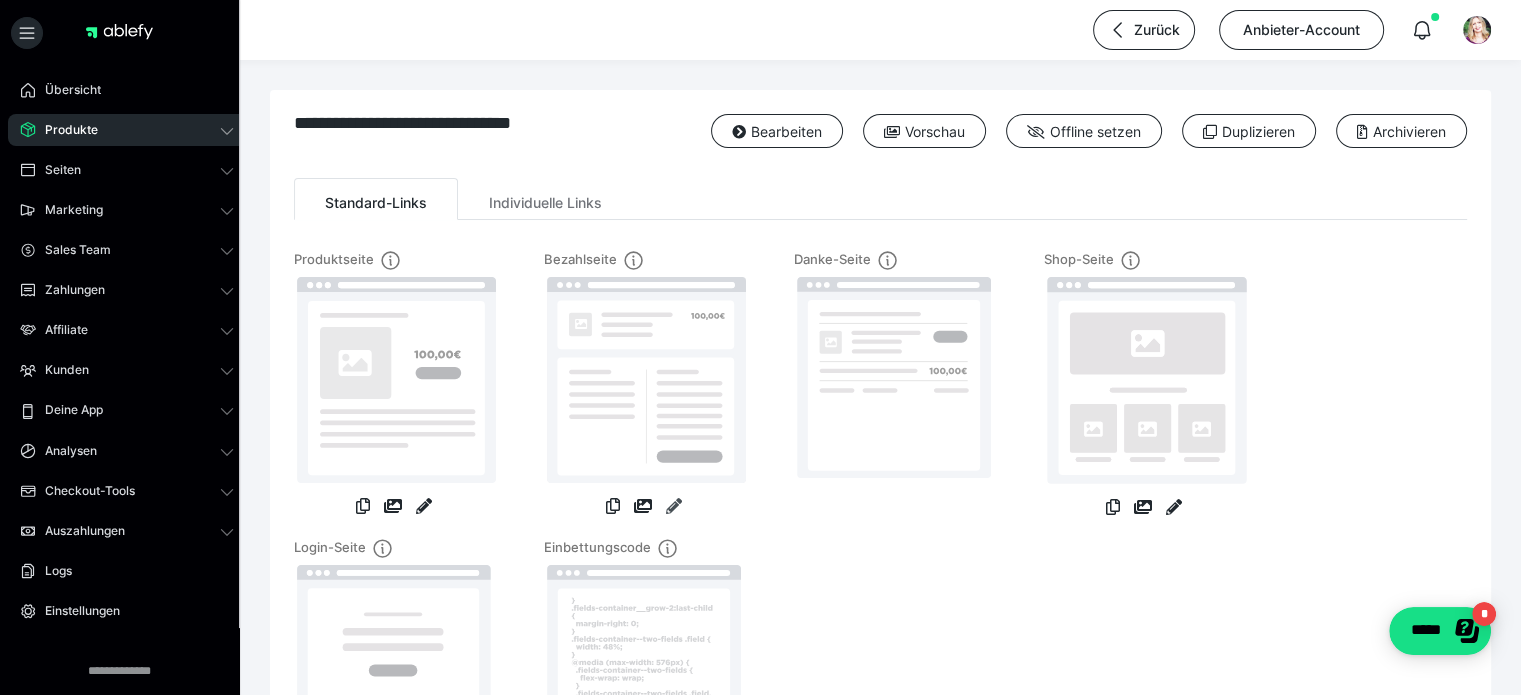 click at bounding box center (674, 506) 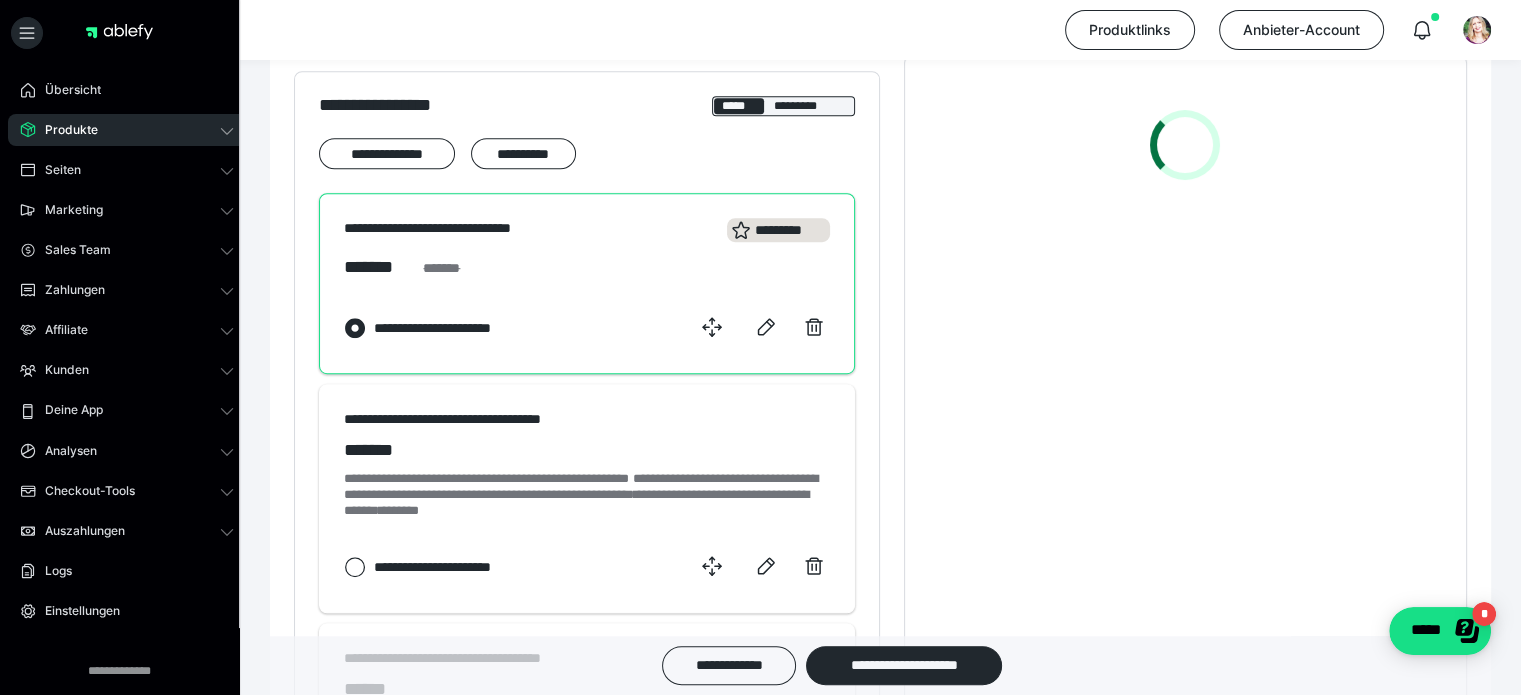scroll, scrollTop: 1300, scrollLeft: 0, axis: vertical 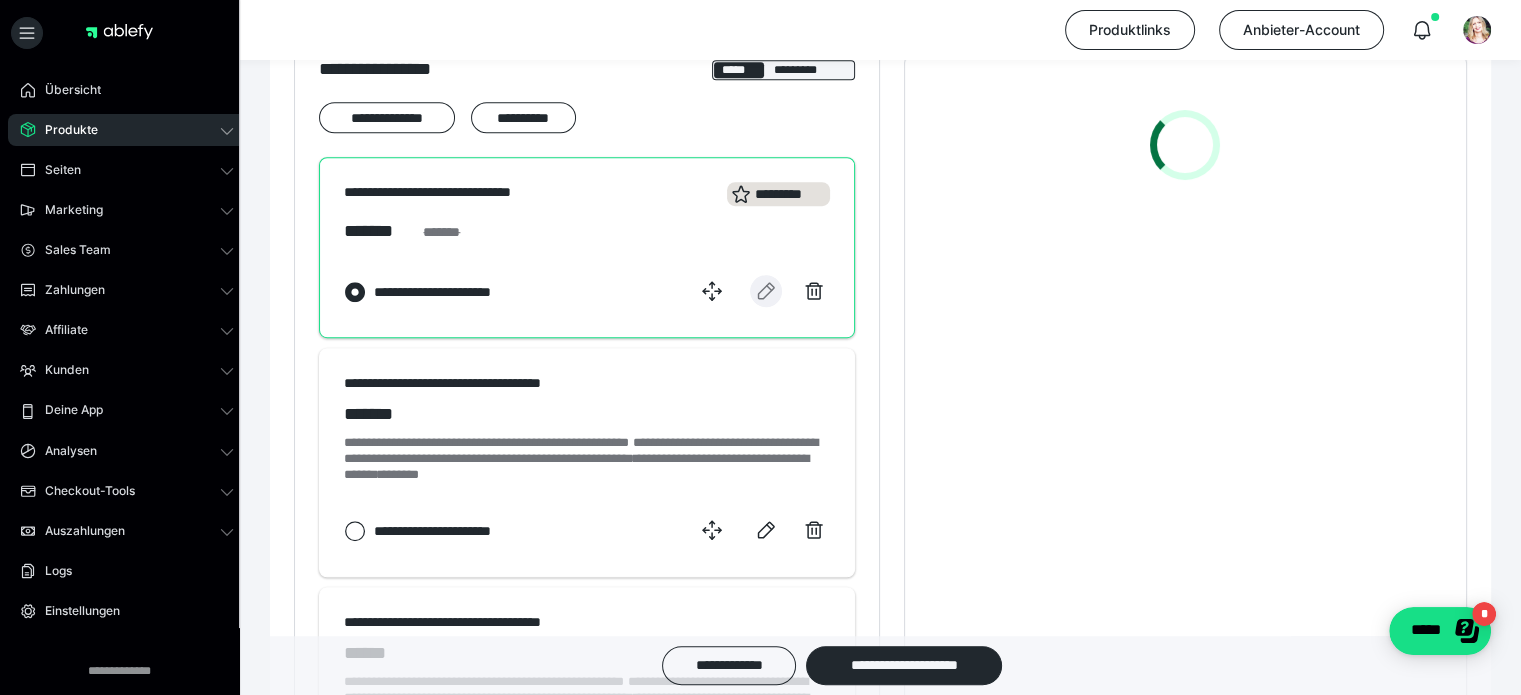 click 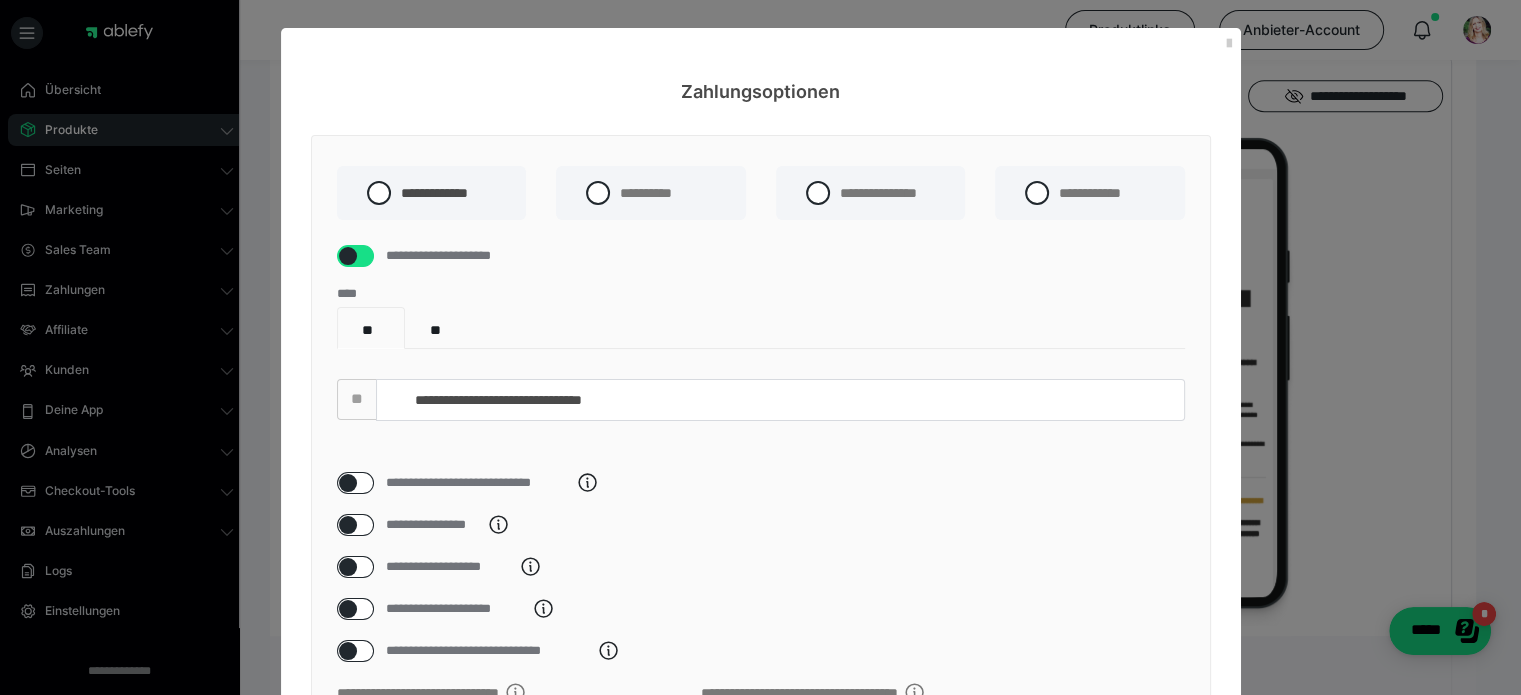 scroll, scrollTop: 0, scrollLeft: 0, axis: both 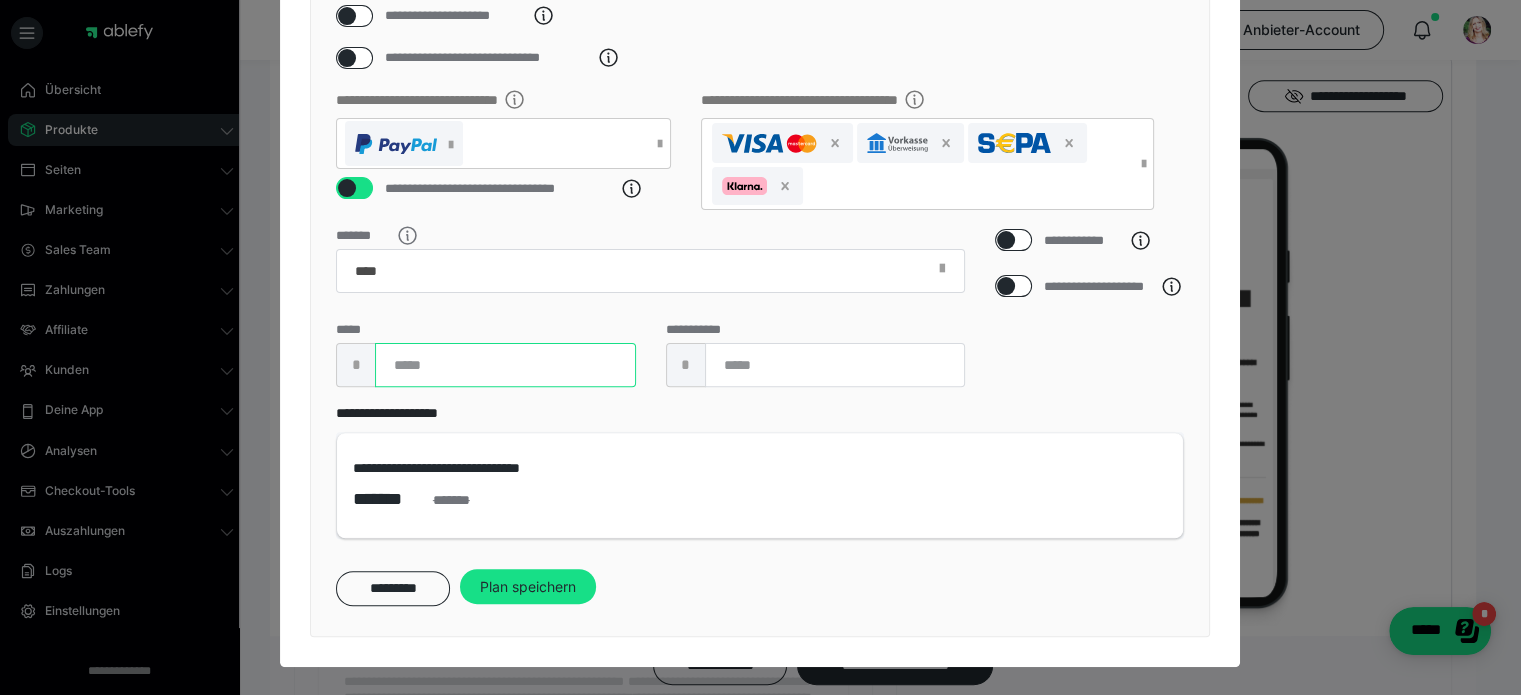 drag, startPoint x: 426, startPoint y: 381, endPoint x: 270, endPoint y: 377, distance: 156.05127 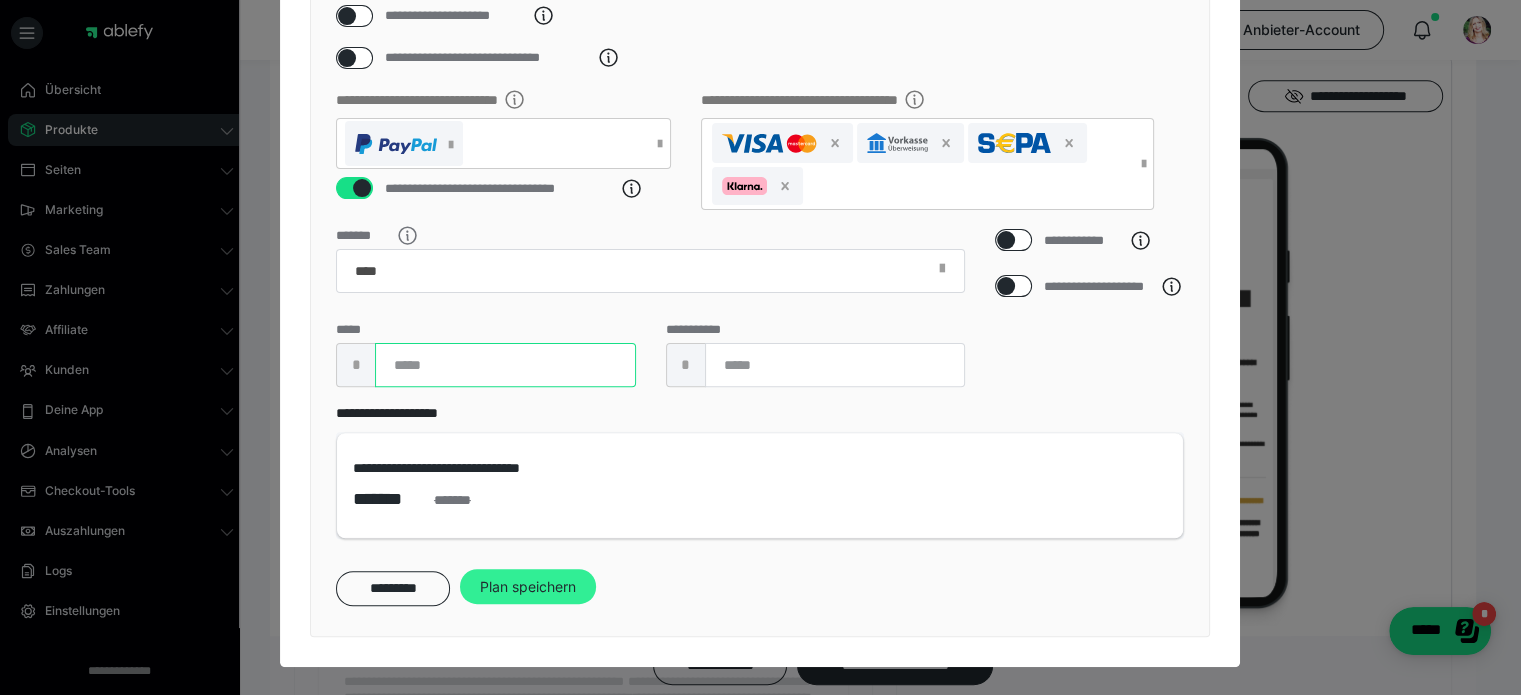 type on "***" 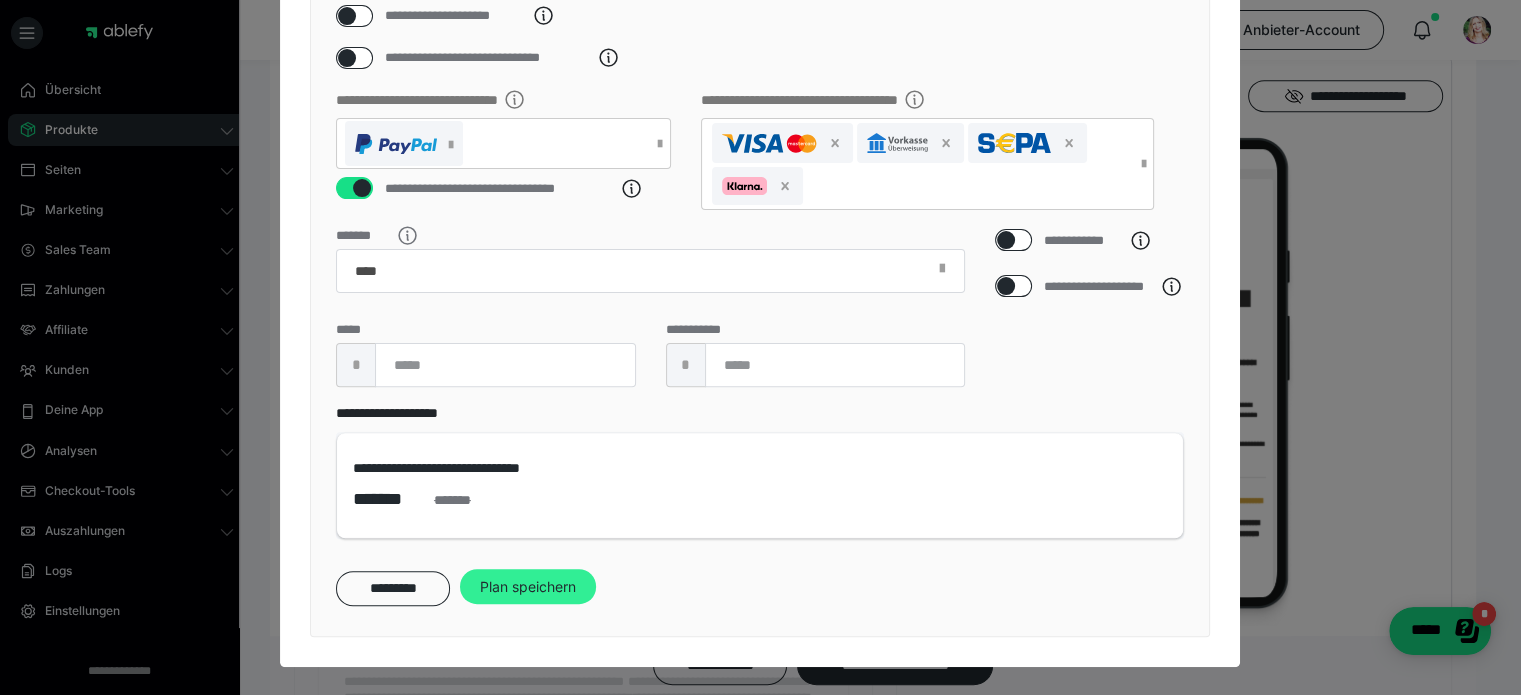 click on "Plan speichern" at bounding box center (528, 587) 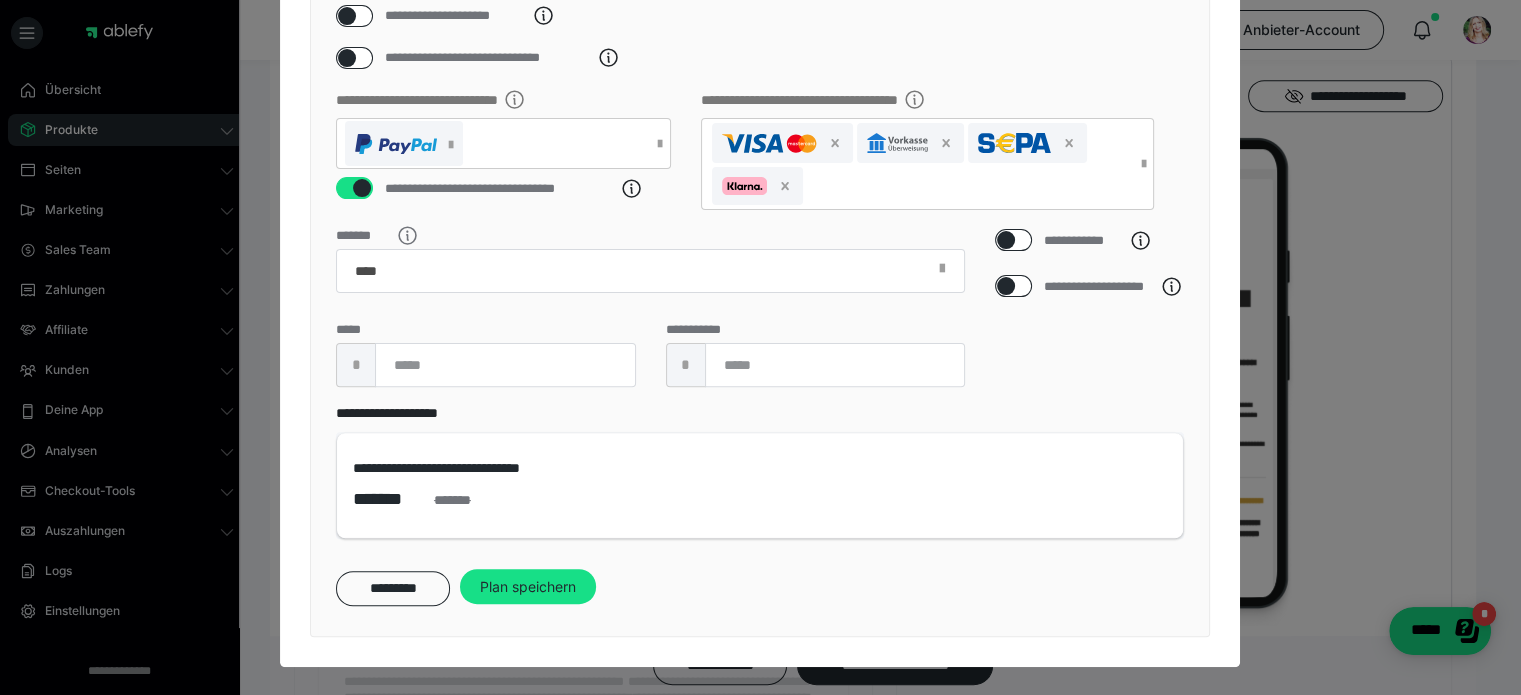 scroll, scrollTop: 0, scrollLeft: 0, axis: both 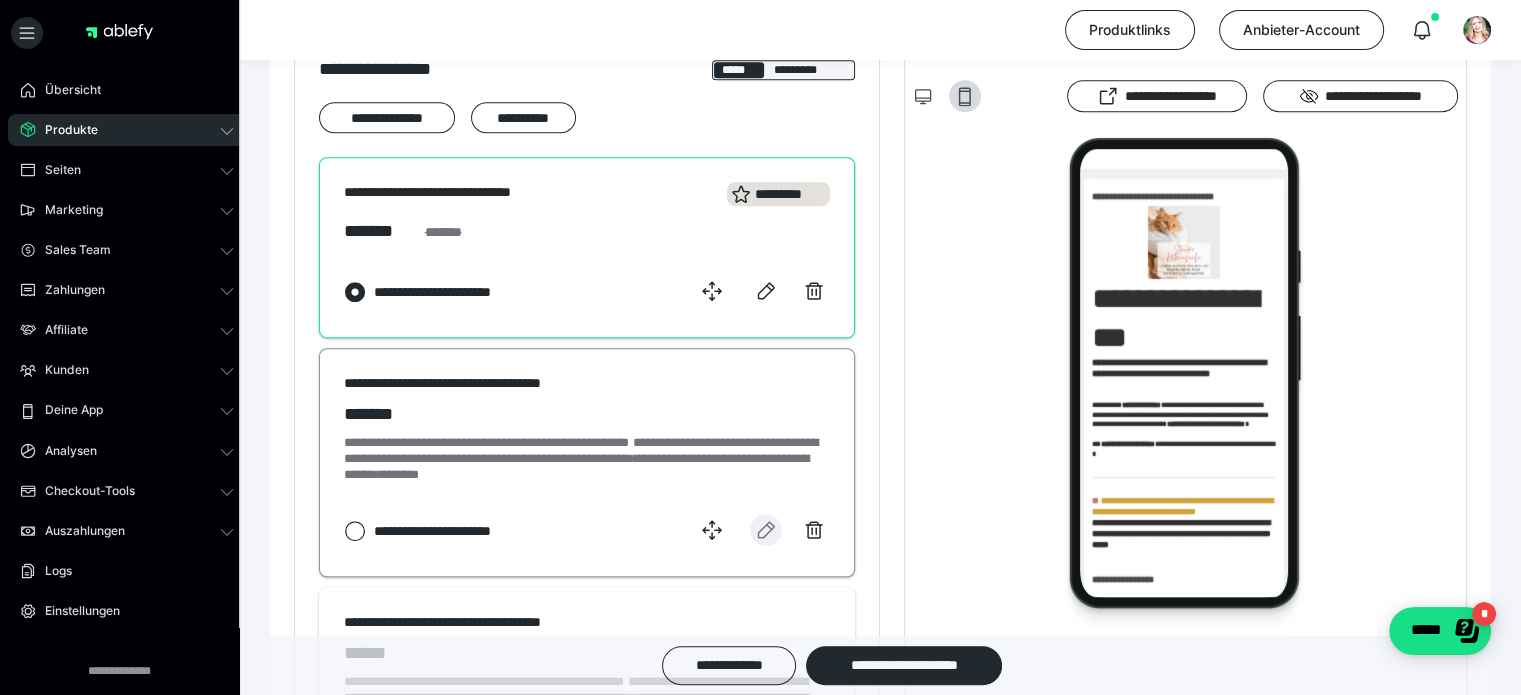 click 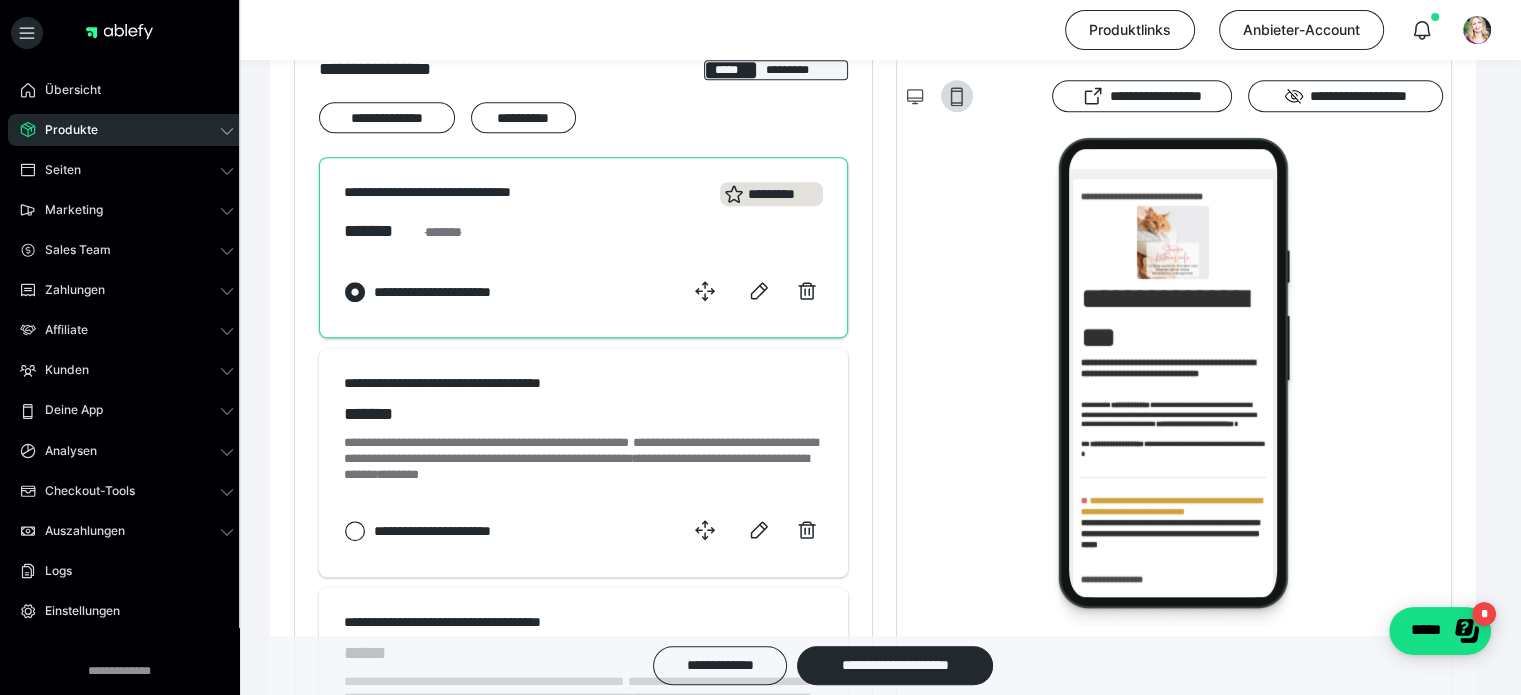 select on "1m" 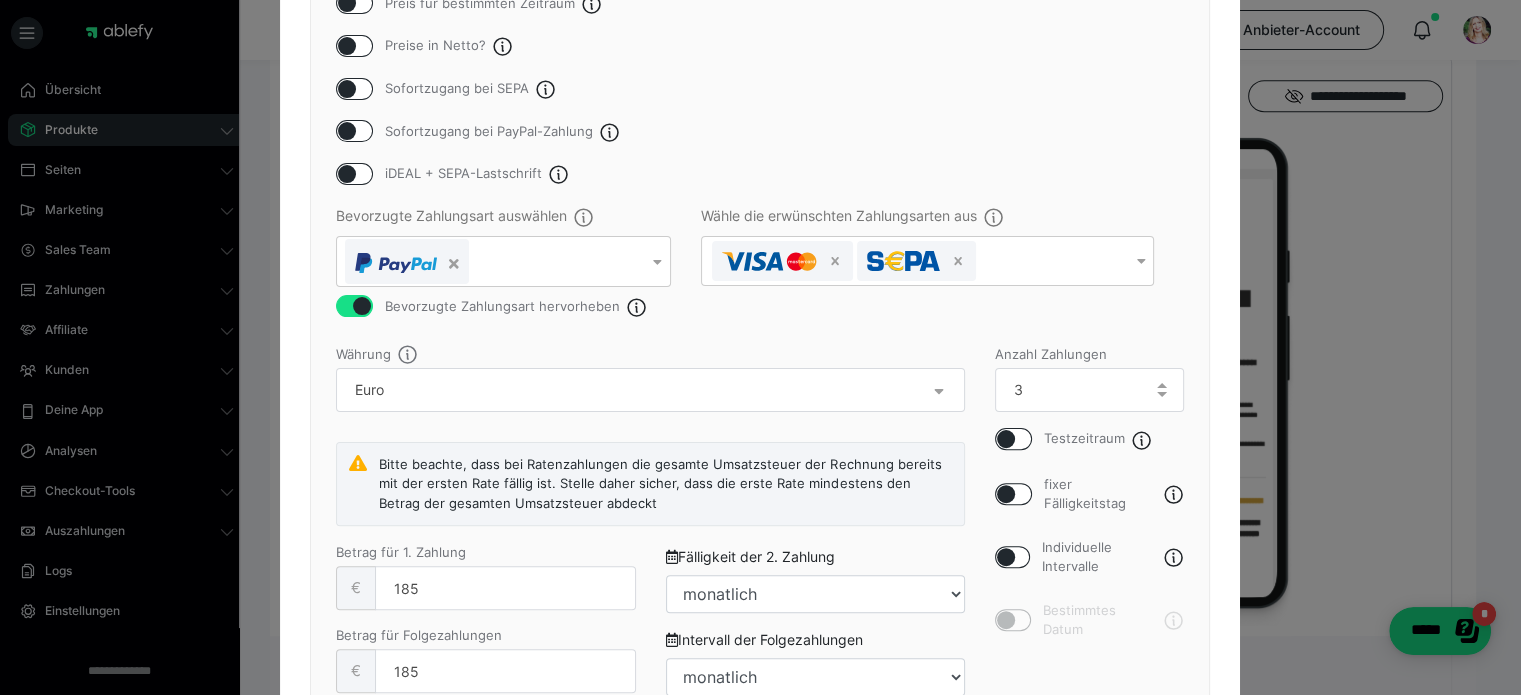 scroll, scrollTop: 700, scrollLeft: 0, axis: vertical 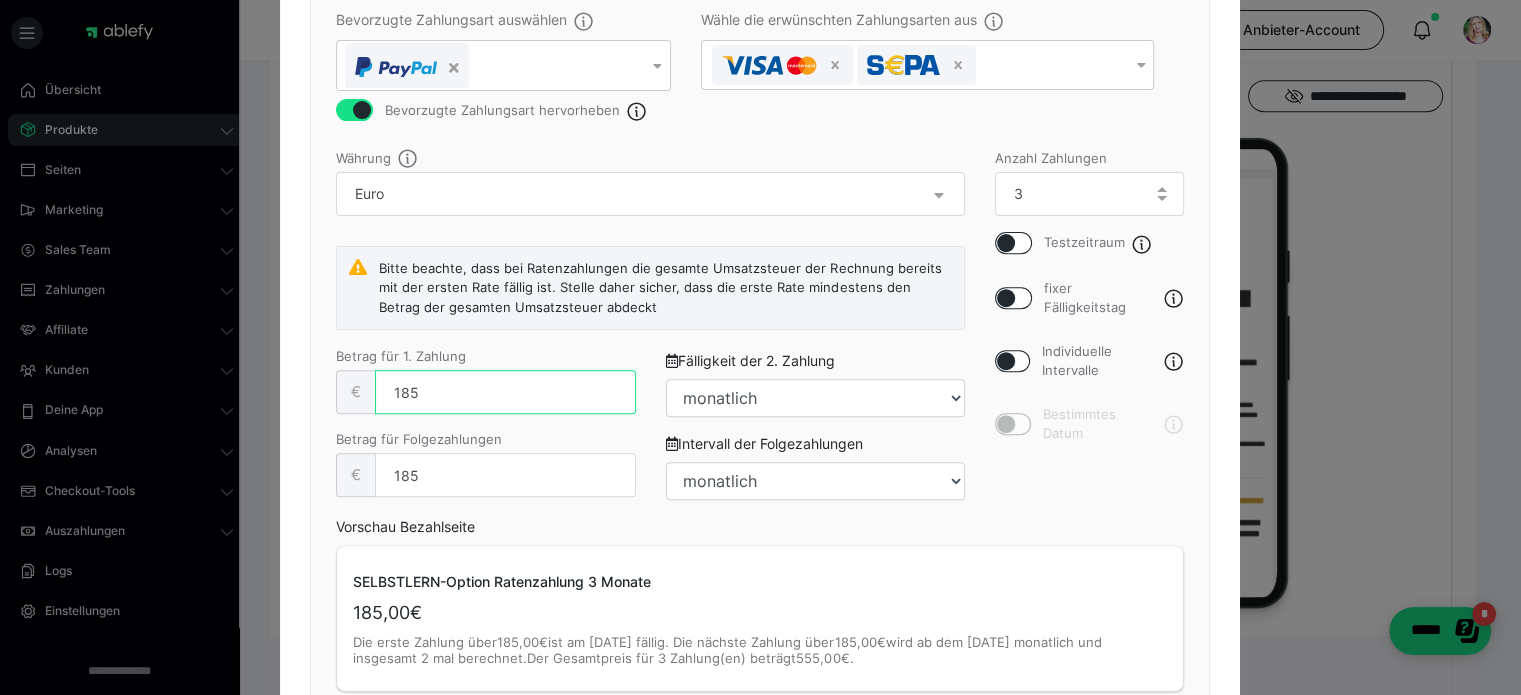 drag, startPoint x: 444, startPoint y: 383, endPoint x: 262, endPoint y: 383, distance: 182 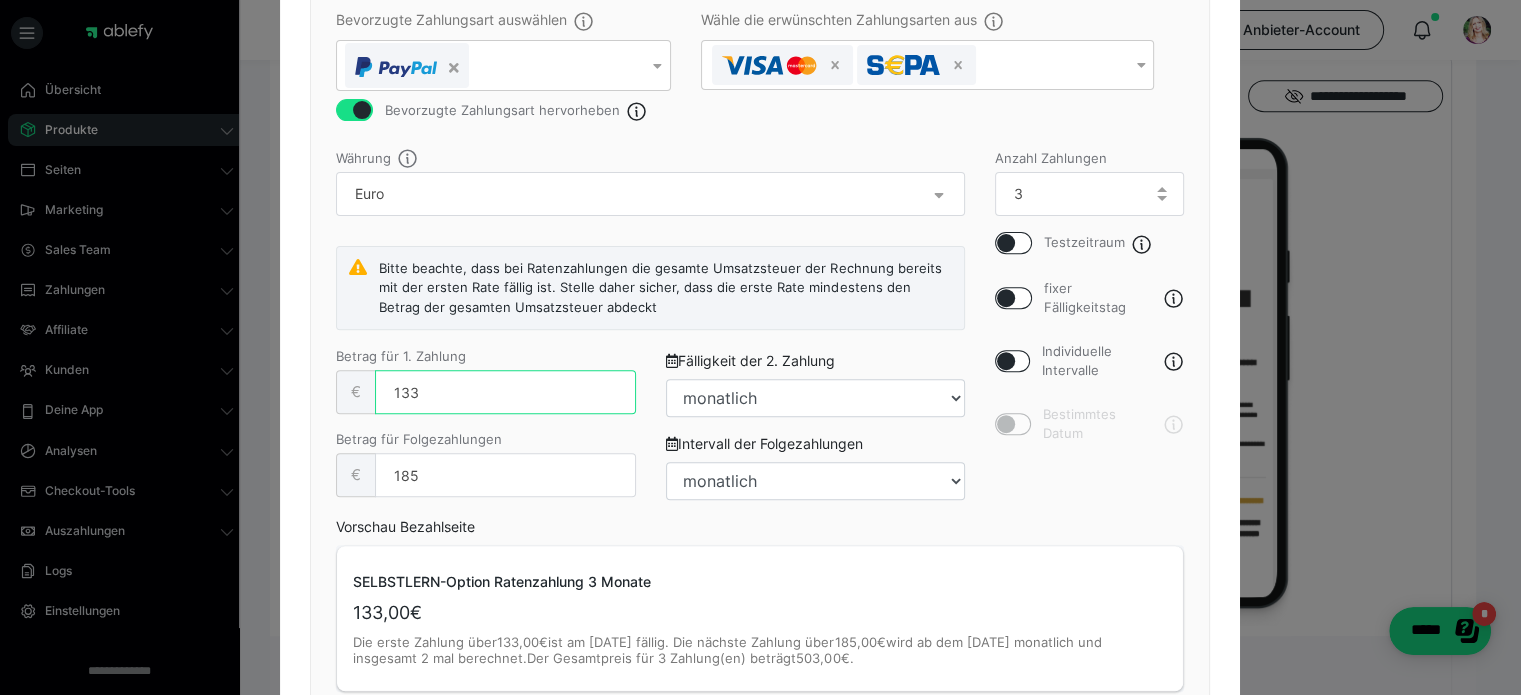 type on "133" 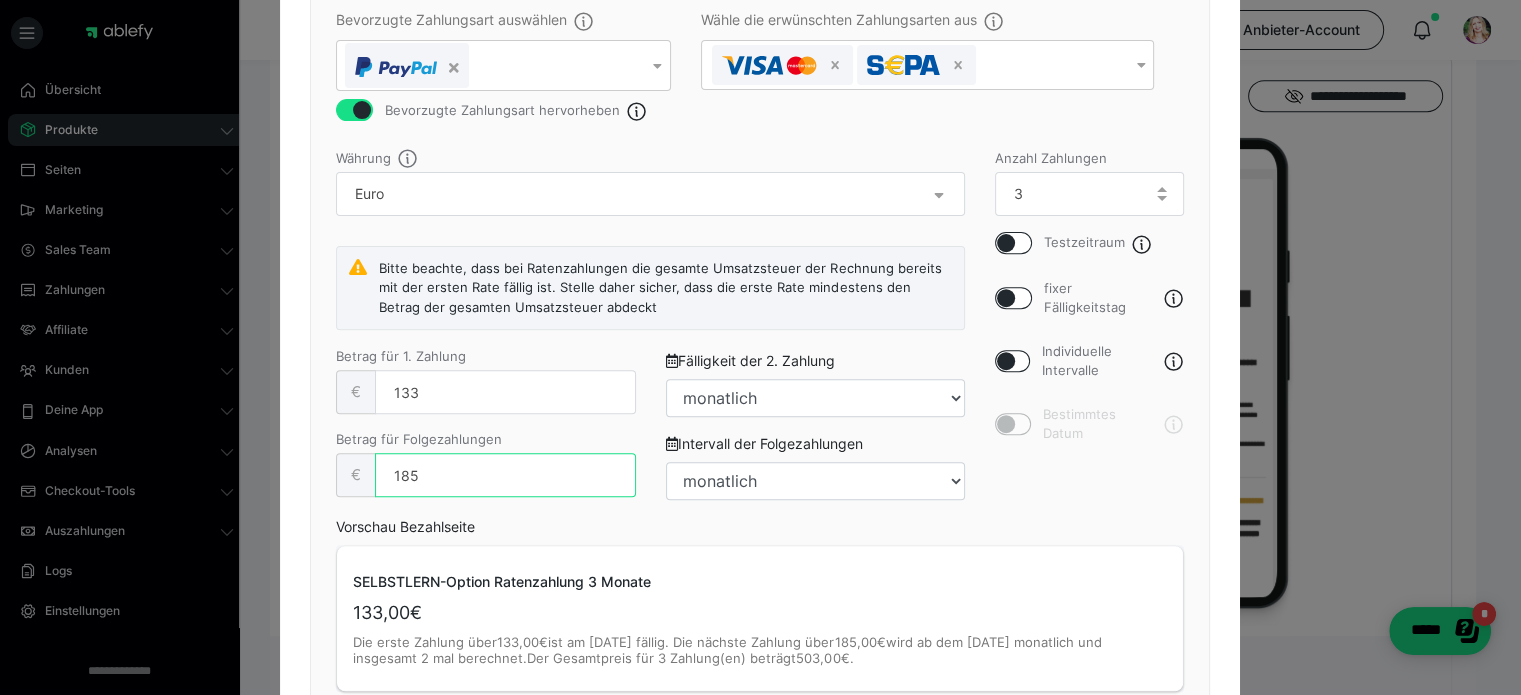 drag, startPoint x: 465, startPoint y: 462, endPoint x: 368, endPoint y: 460, distance: 97.020615 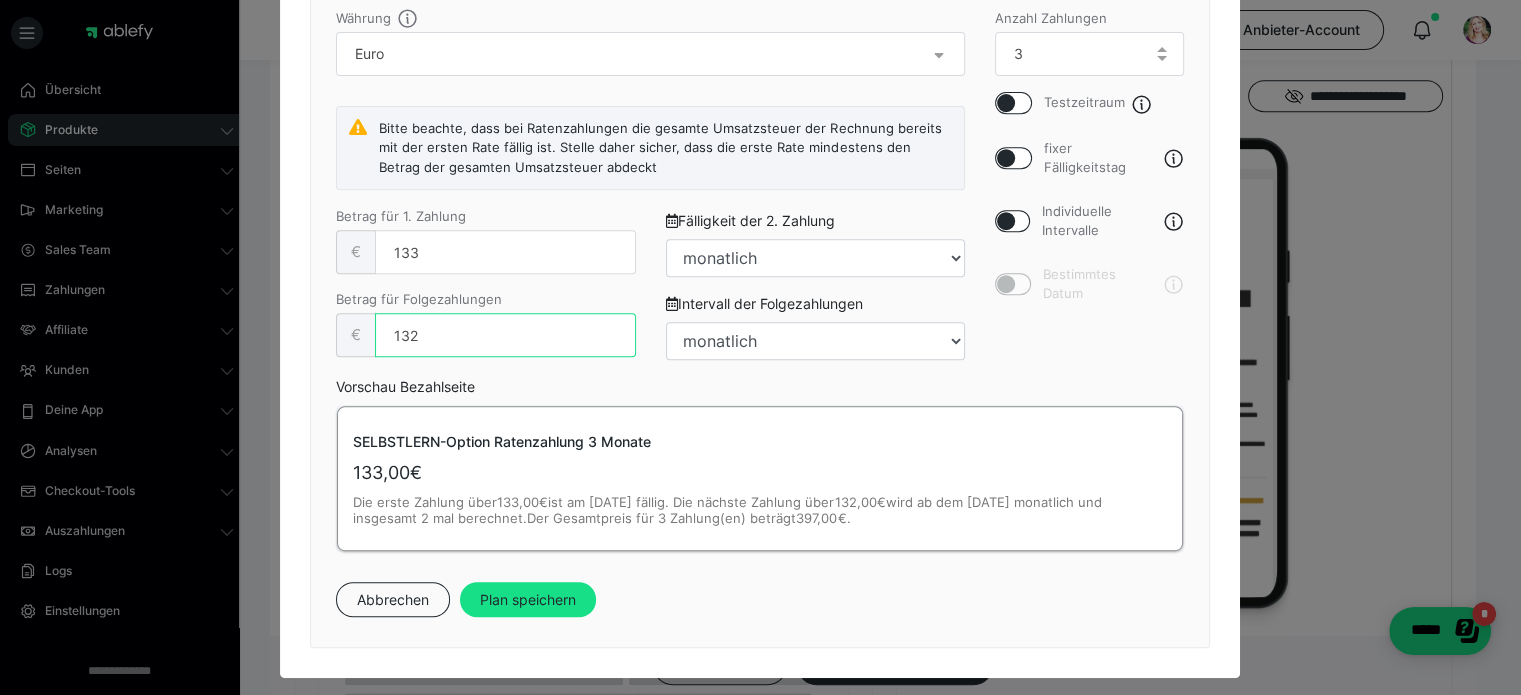 scroll, scrollTop: 842, scrollLeft: 0, axis: vertical 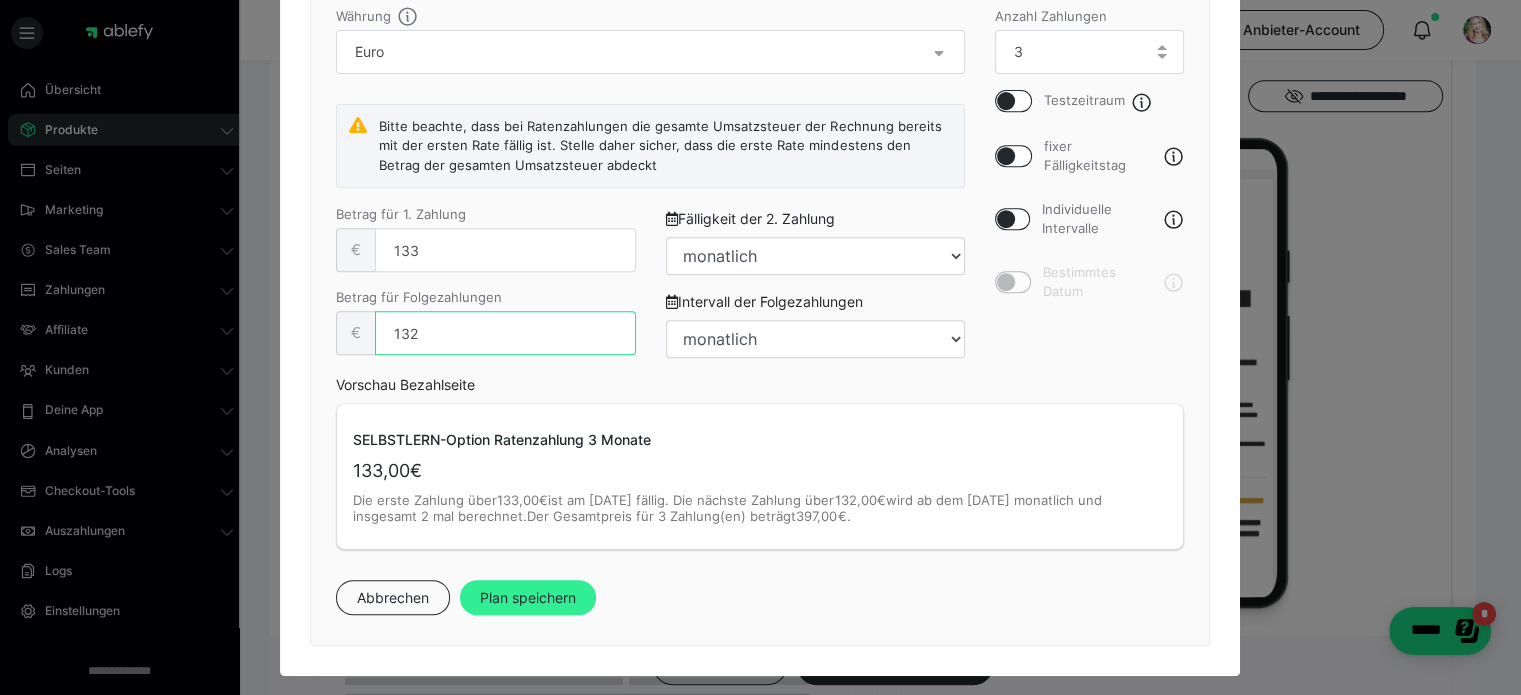 type on "132" 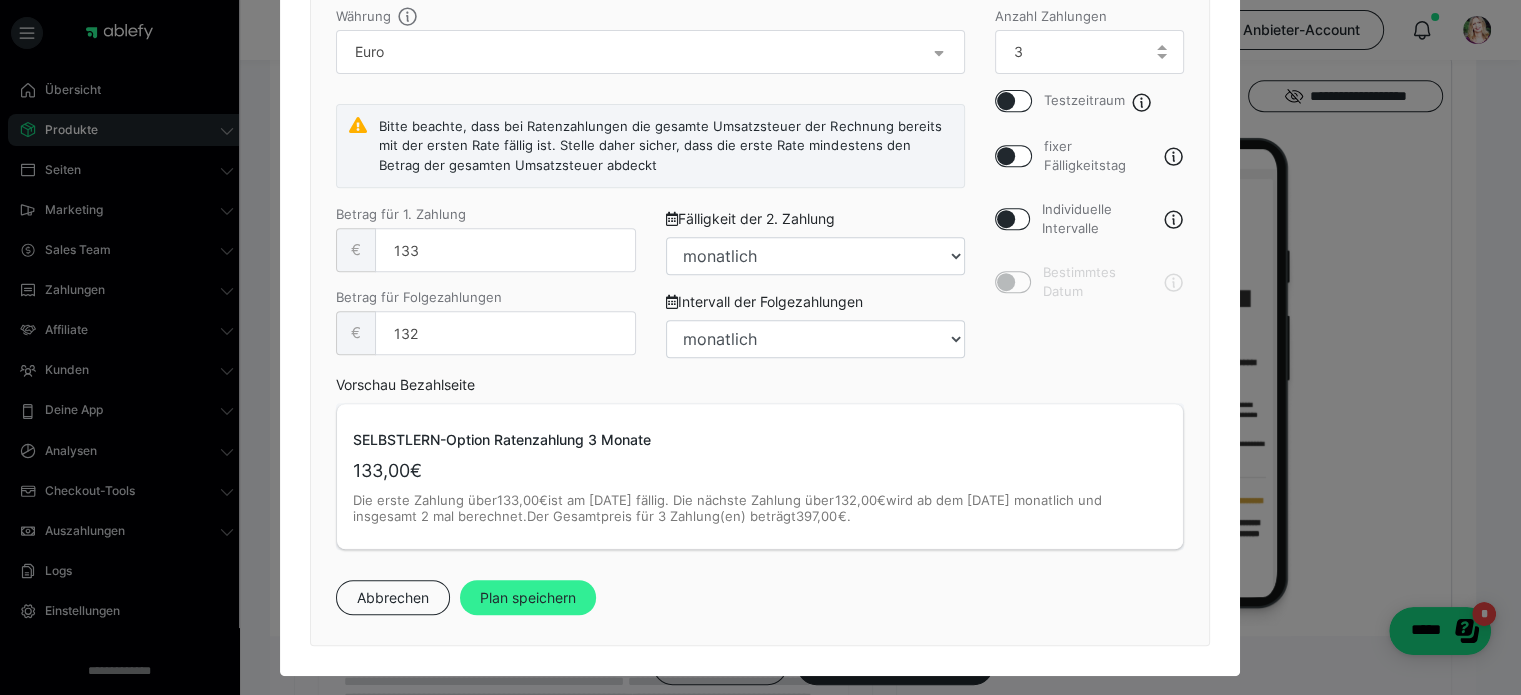 click on "Plan speichern" at bounding box center (528, 598) 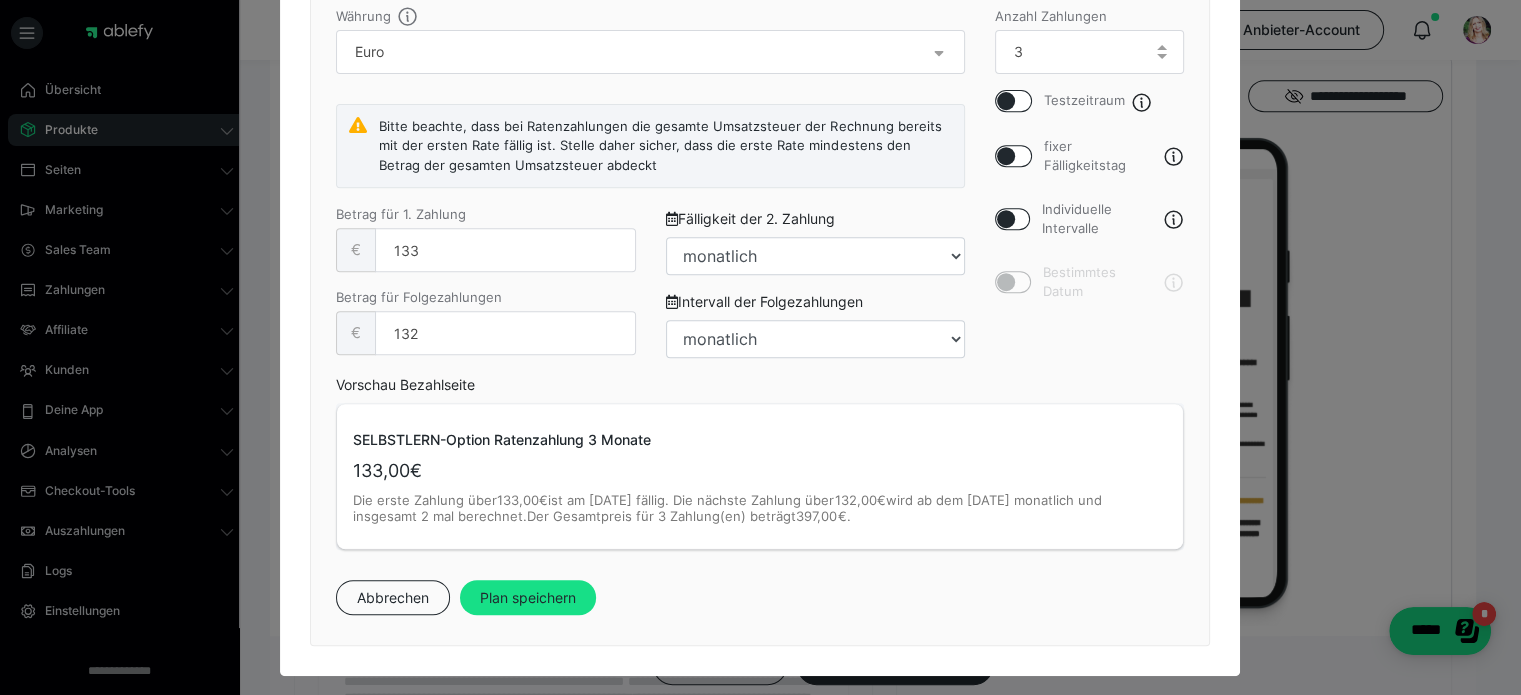 scroll, scrollTop: 0, scrollLeft: 0, axis: both 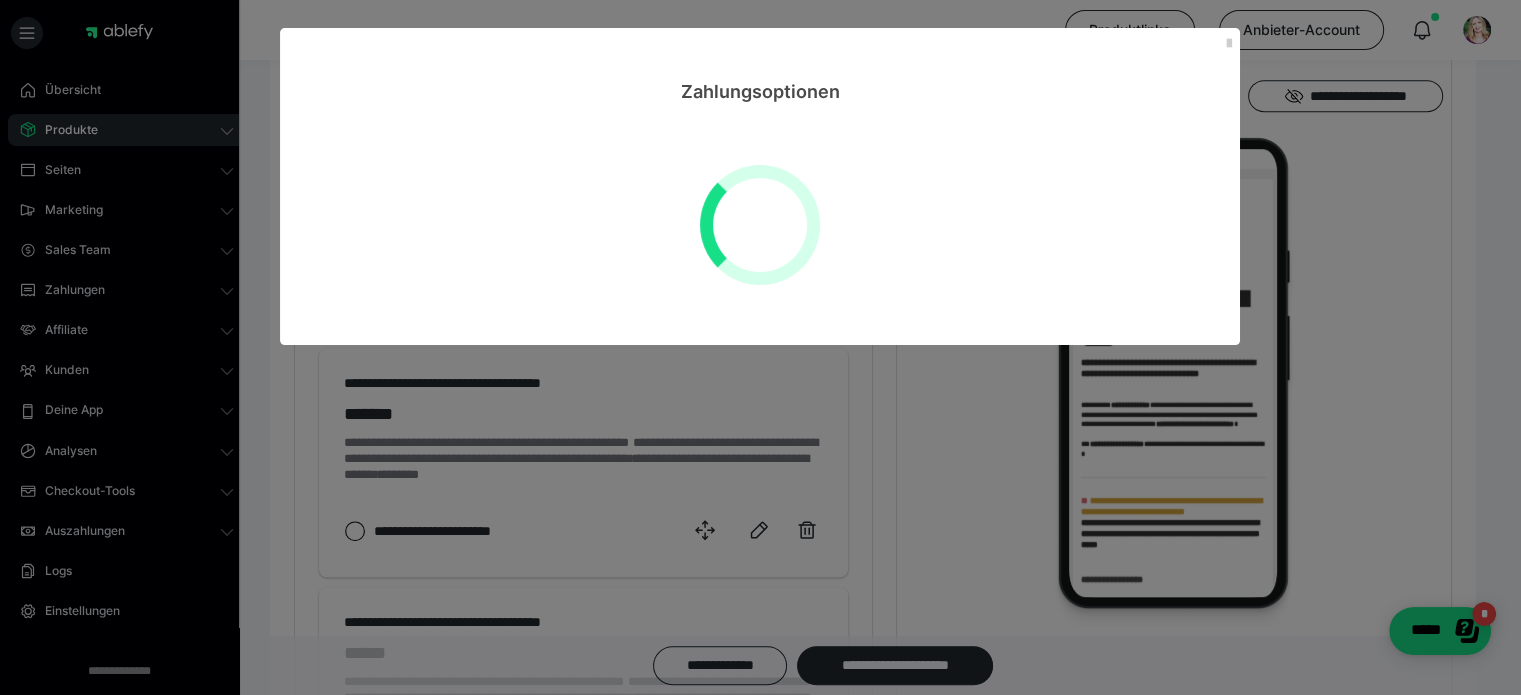 select on "**" 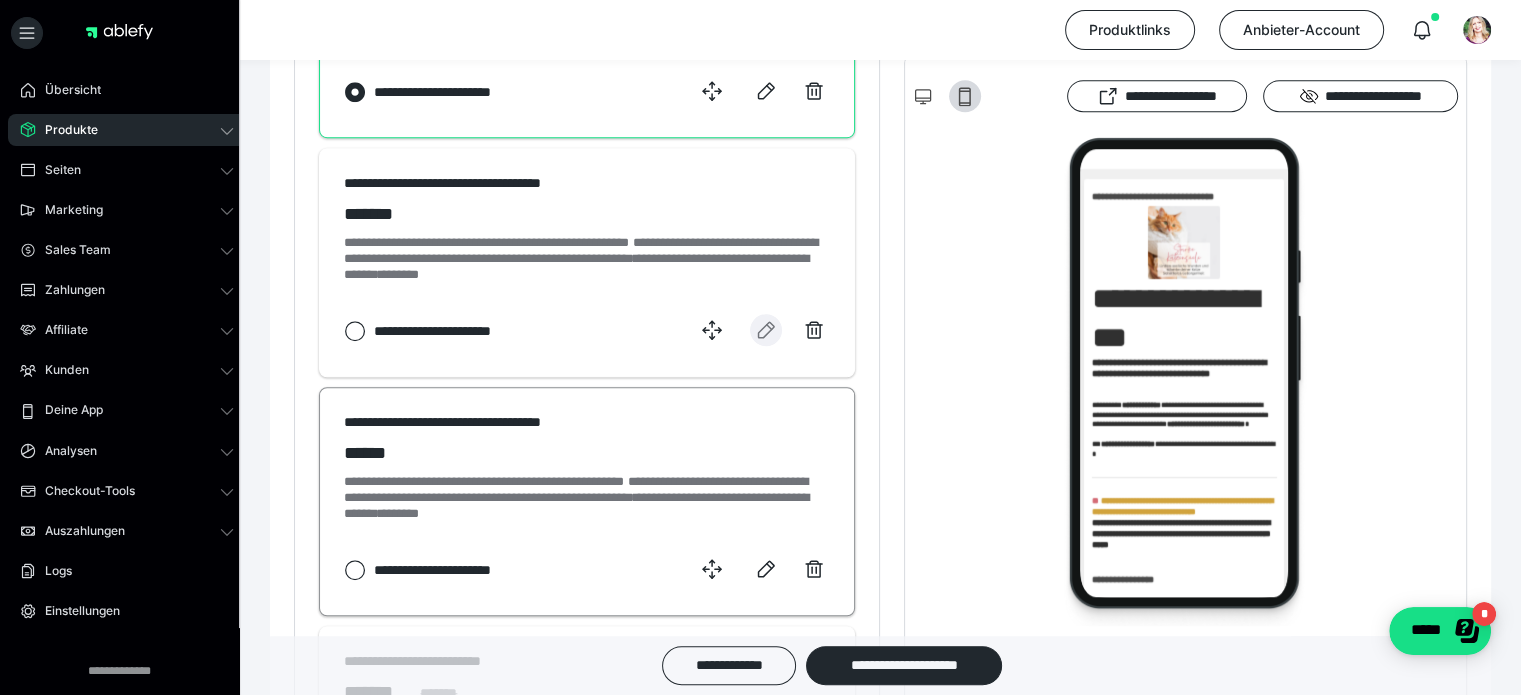 scroll, scrollTop: 1500, scrollLeft: 0, axis: vertical 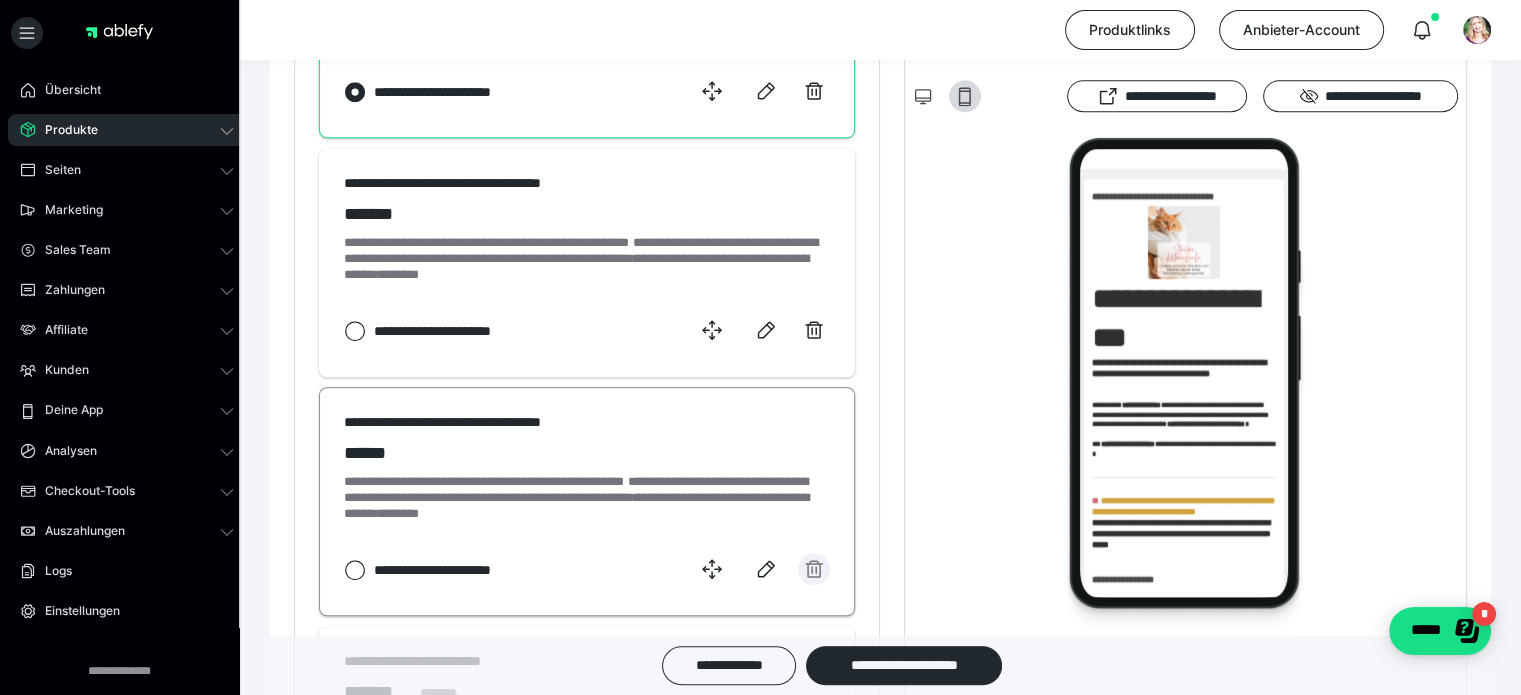 click 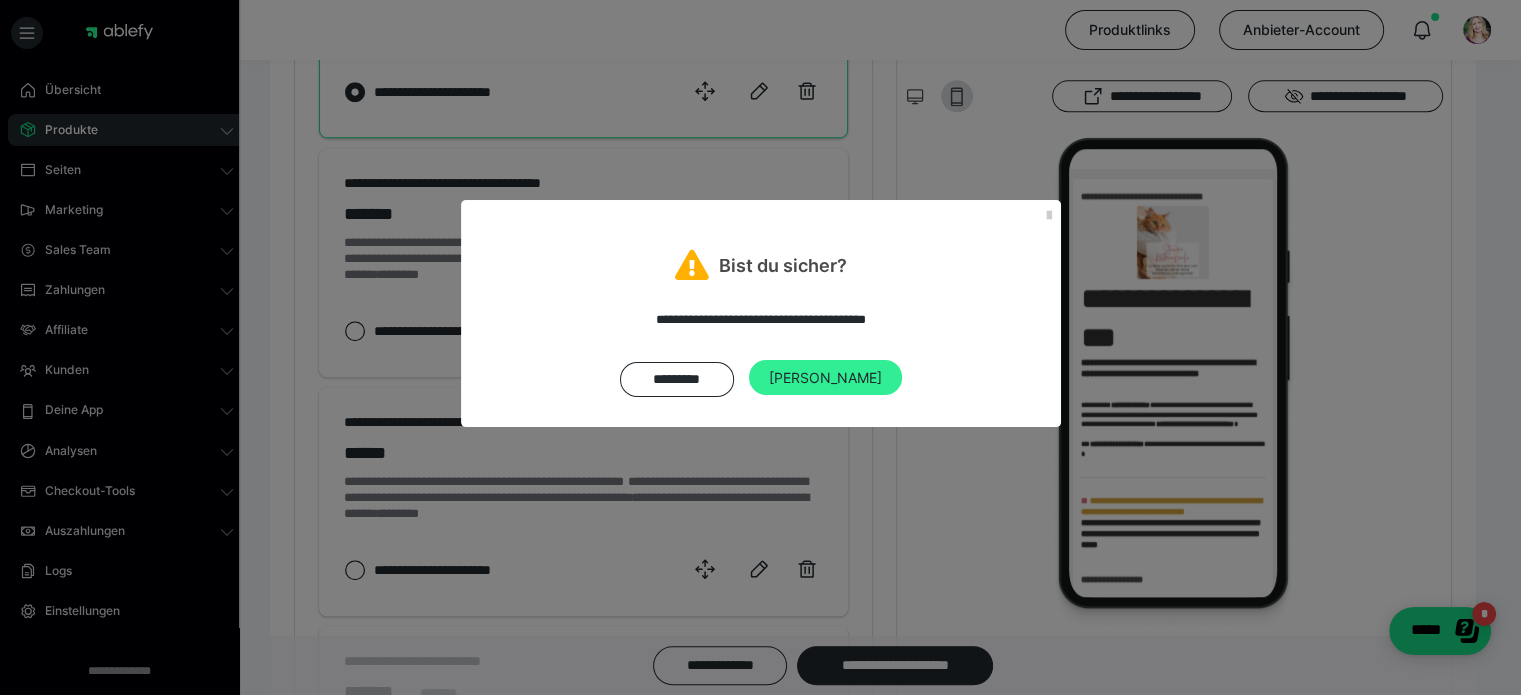 click on "Ja" at bounding box center (825, 378) 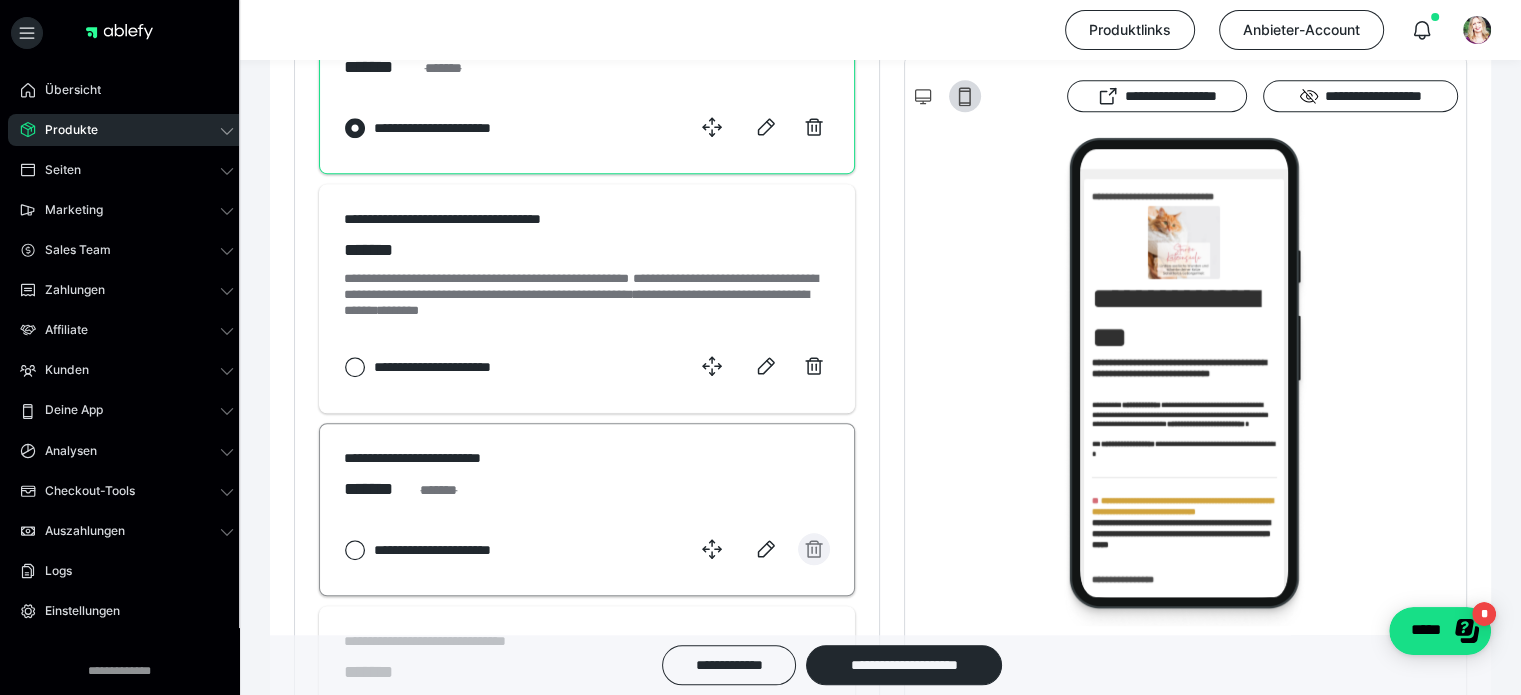 scroll, scrollTop: 1500, scrollLeft: 0, axis: vertical 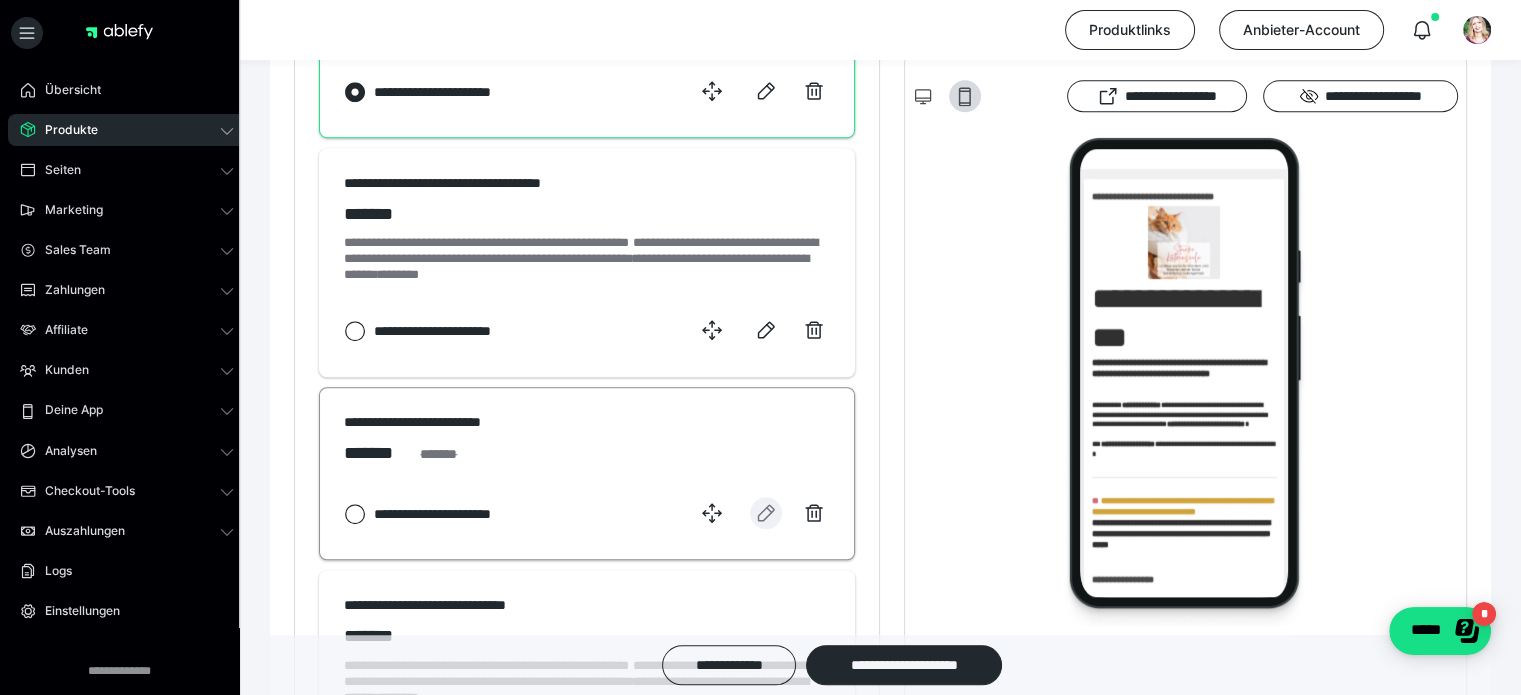click 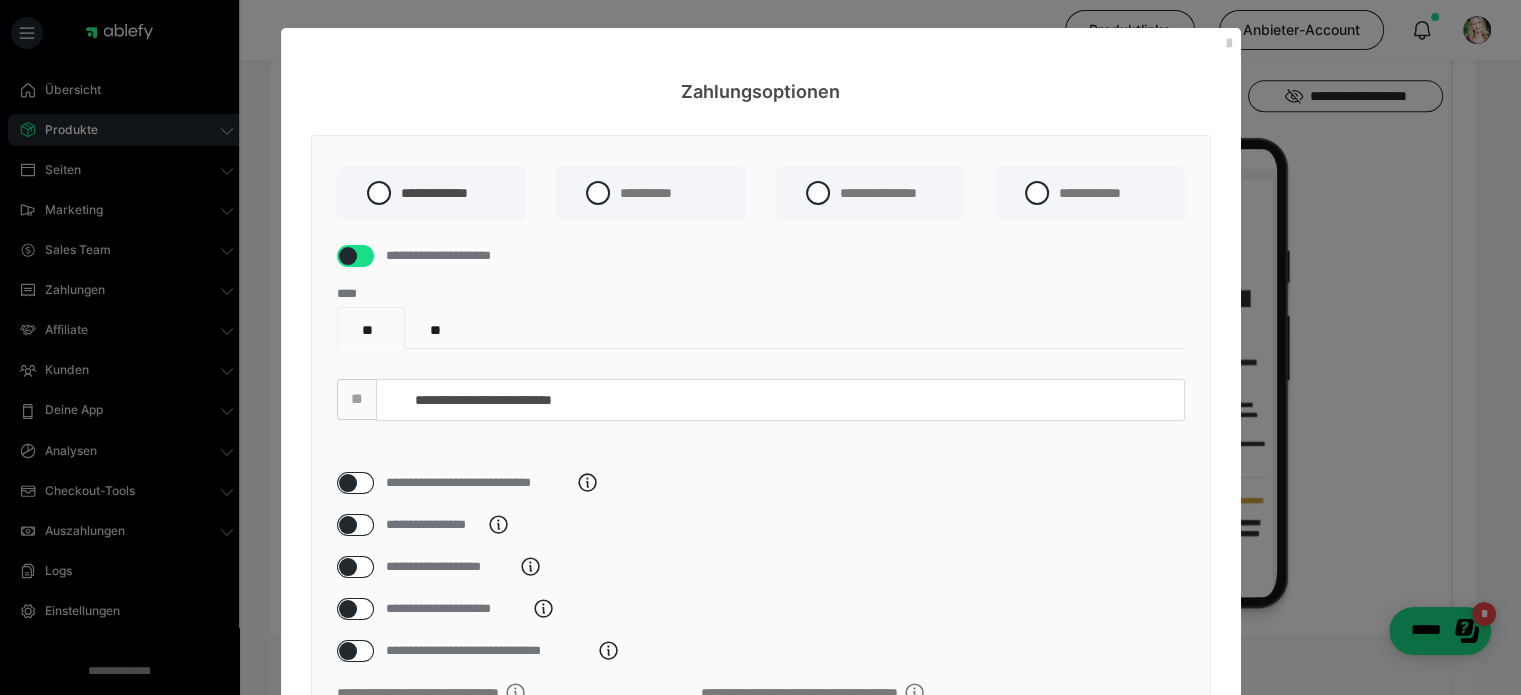 scroll, scrollTop: 400, scrollLeft: 0, axis: vertical 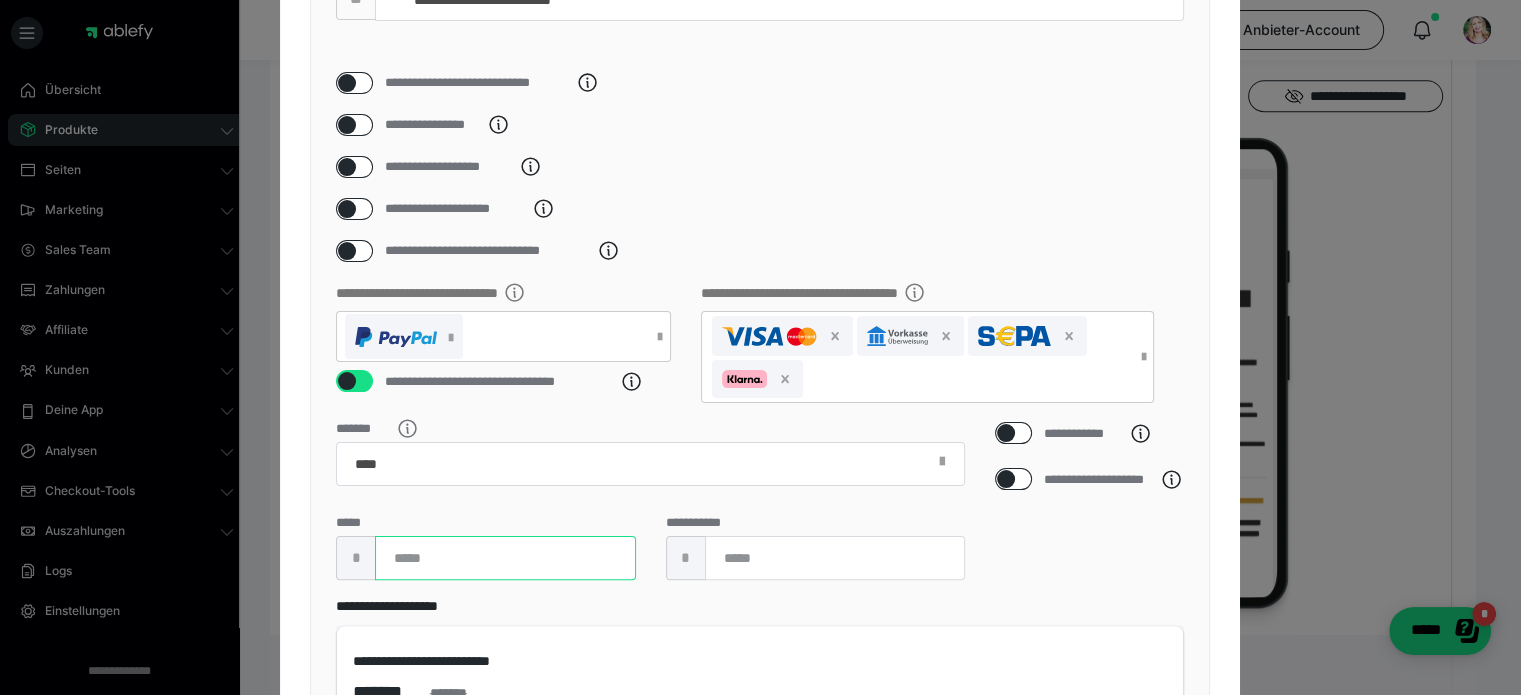 drag, startPoint x: 414, startPoint y: 575, endPoint x: 343, endPoint y: 573, distance: 71.02816 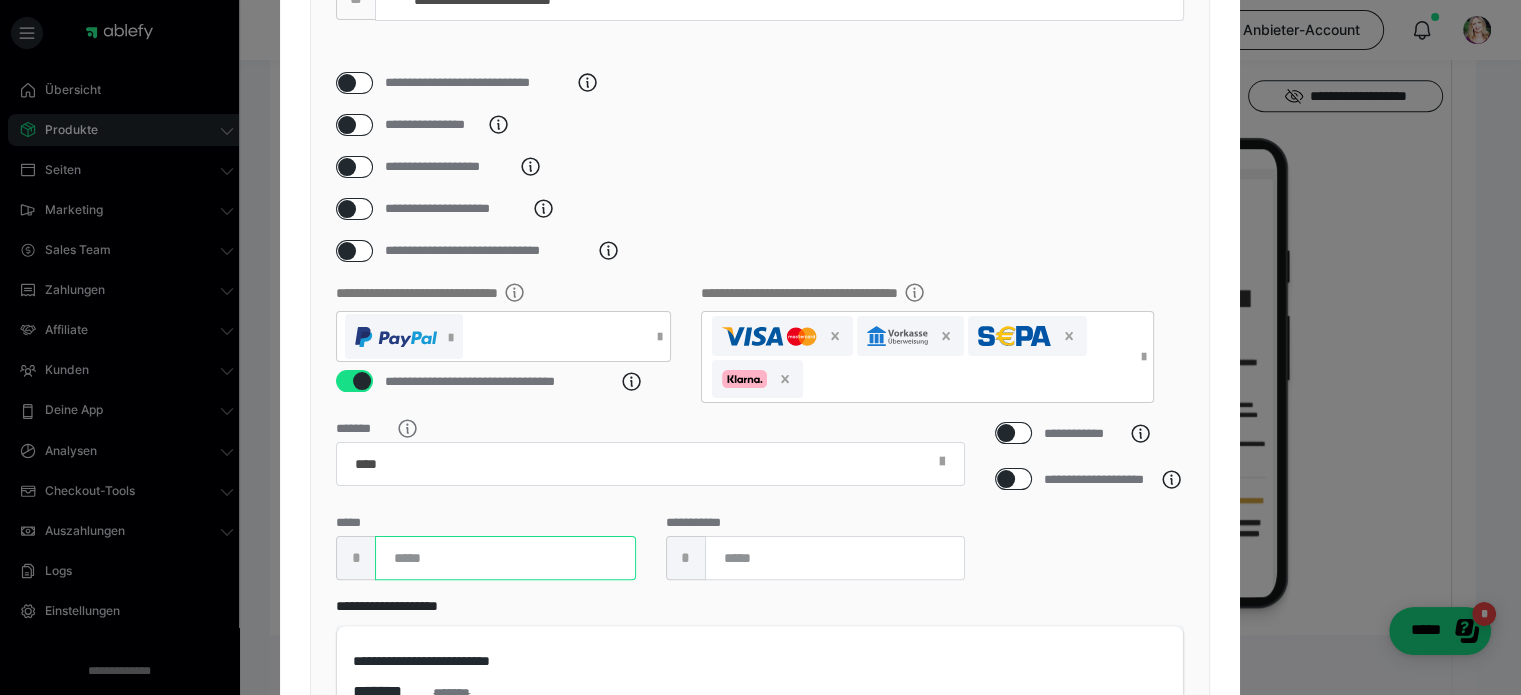 type on "***" 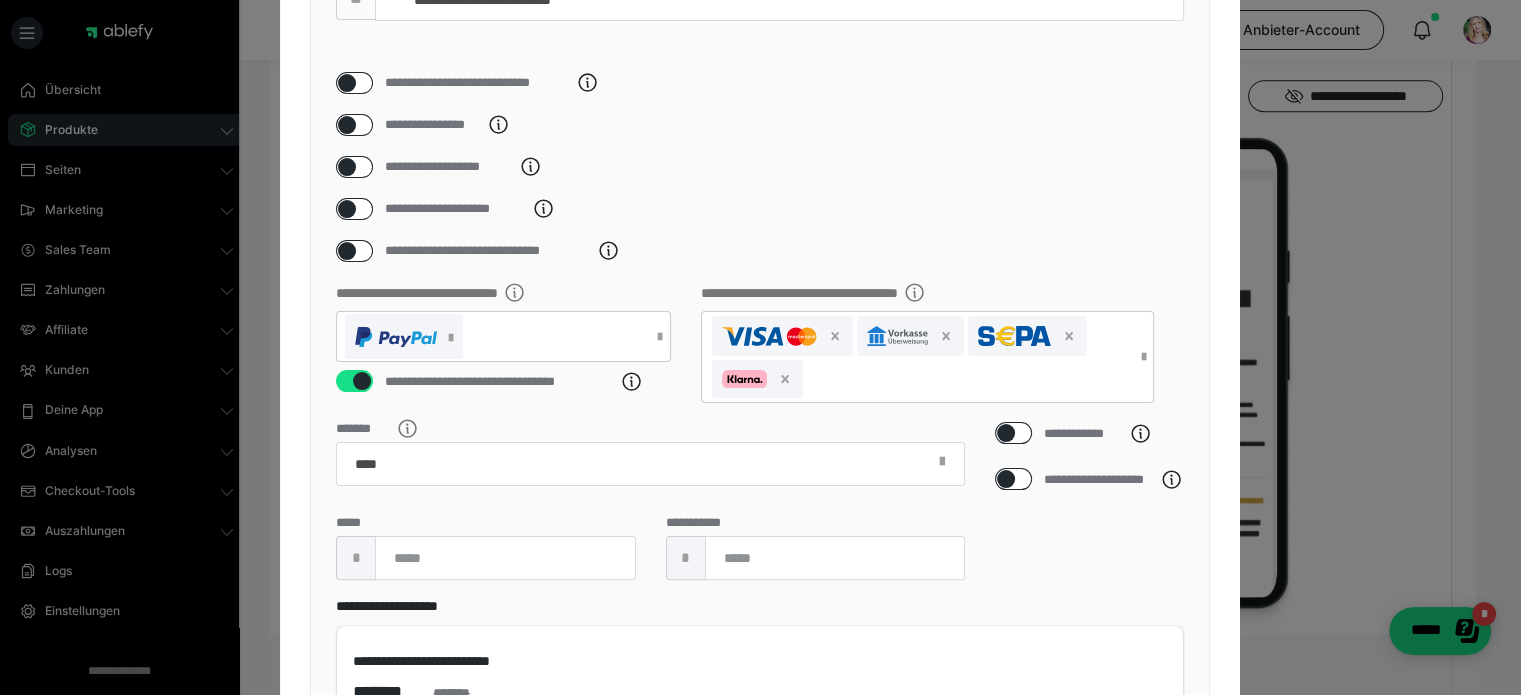 click on "***** * ***" at bounding box center (485, 548) 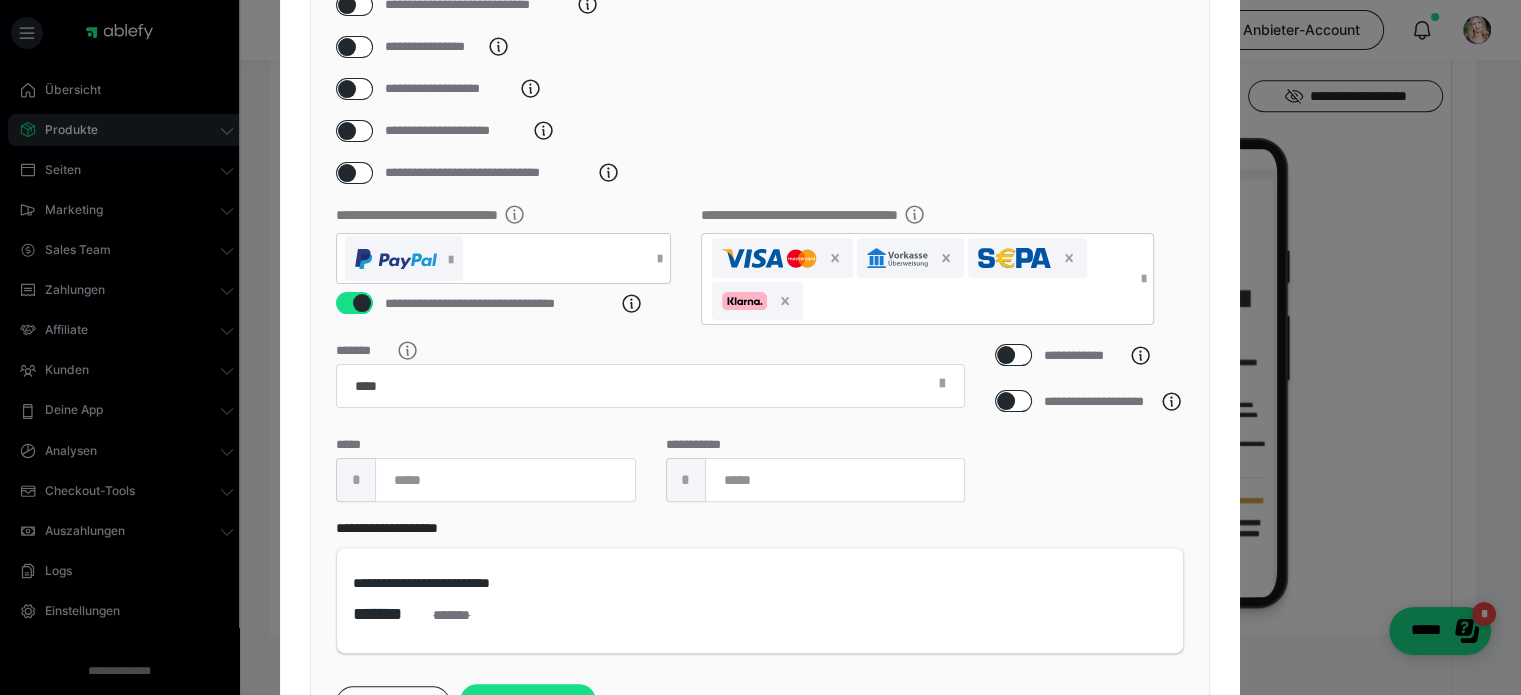 scroll, scrollTop: 612, scrollLeft: 0, axis: vertical 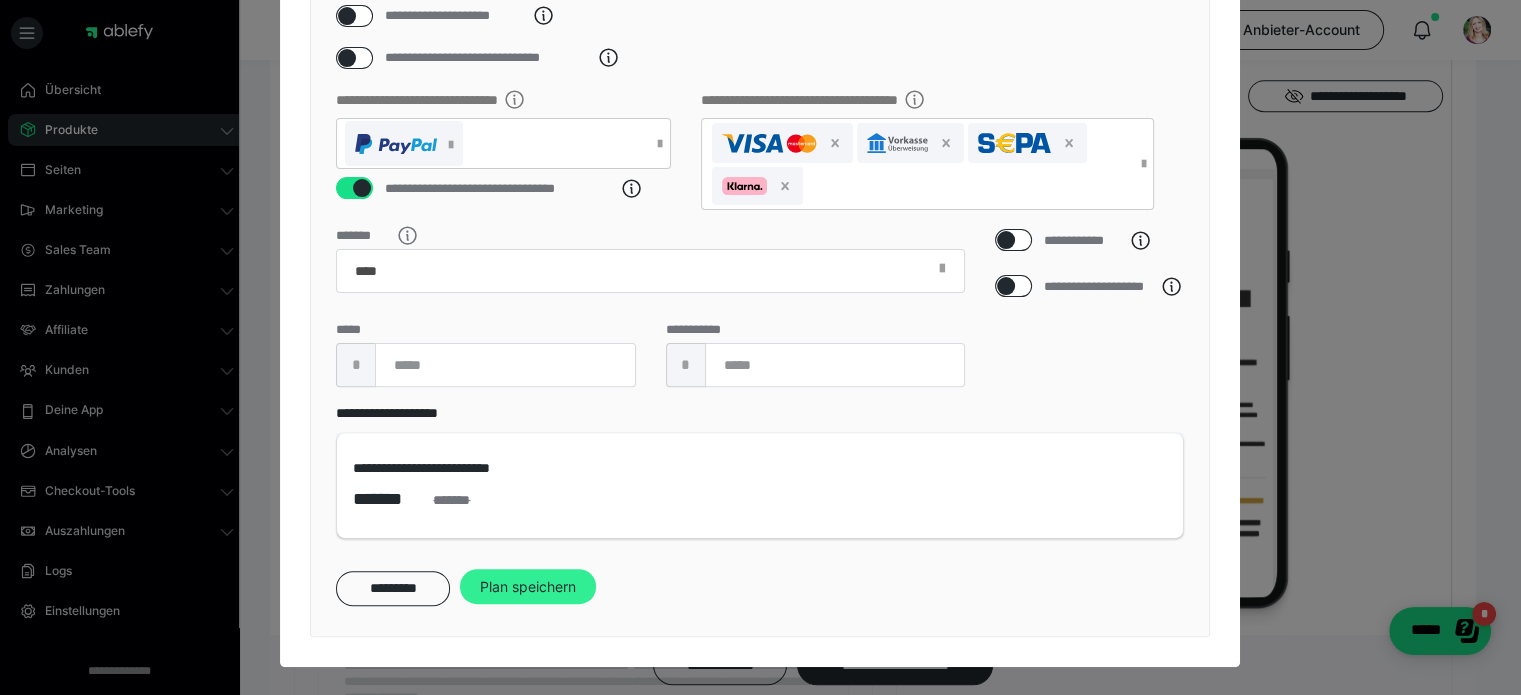 click on "Plan speichern" at bounding box center [528, 587] 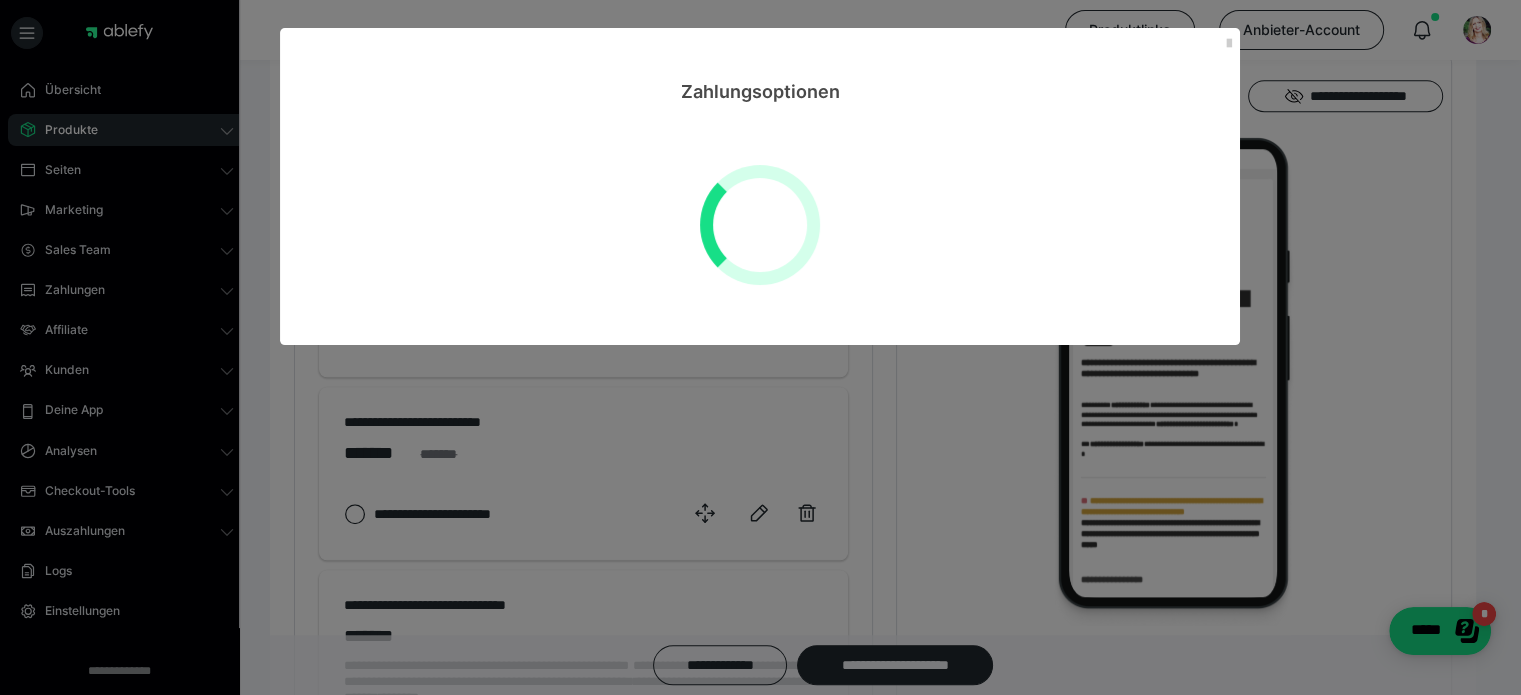 scroll, scrollTop: 0, scrollLeft: 0, axis: both 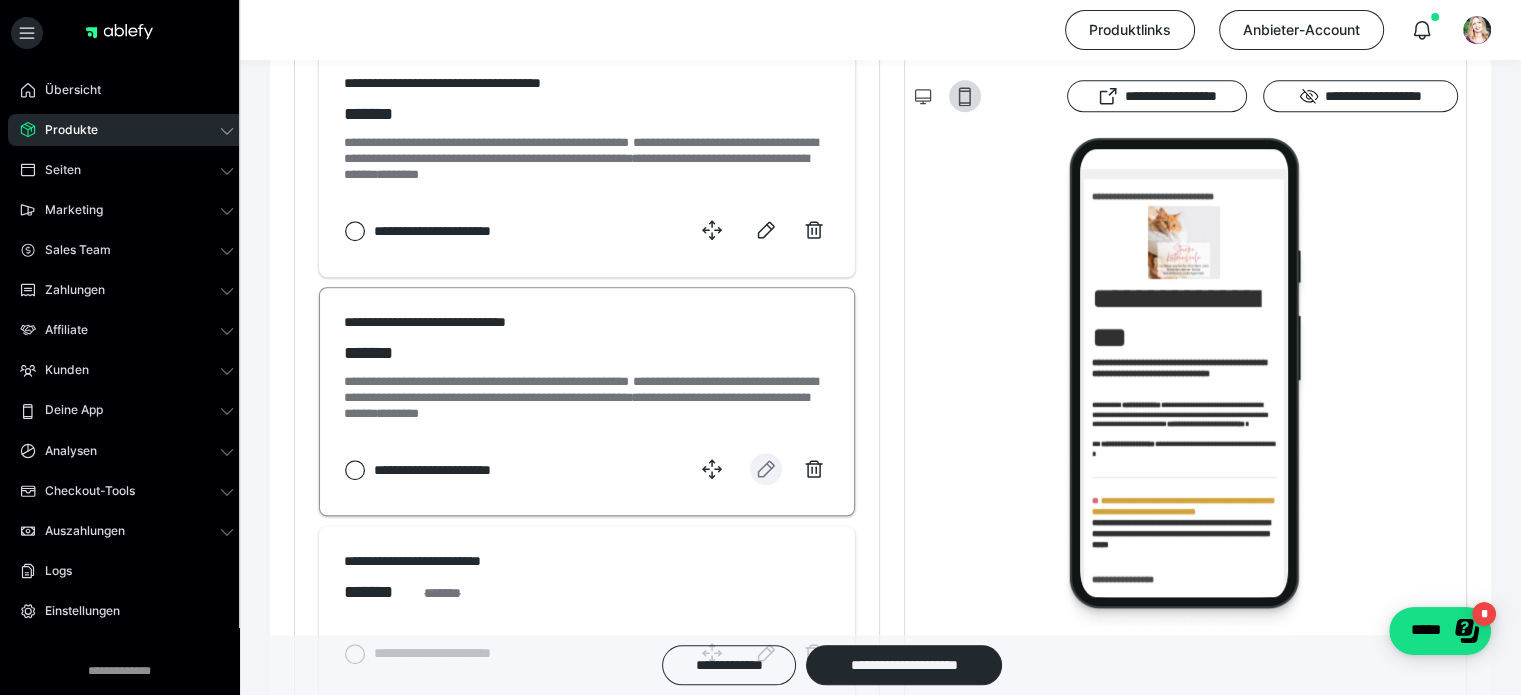 click 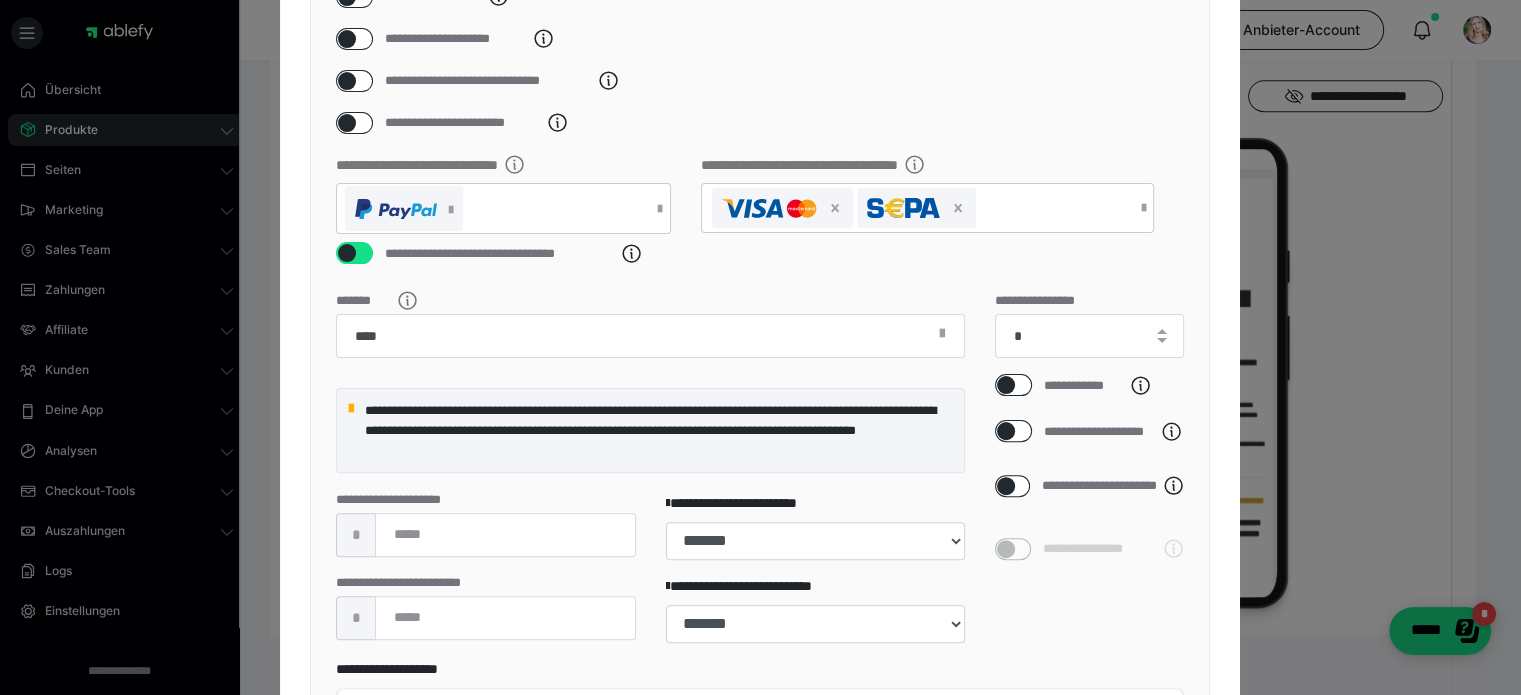 scroll, scrollTop: 800, scrollLeft: 0, axis: vertical 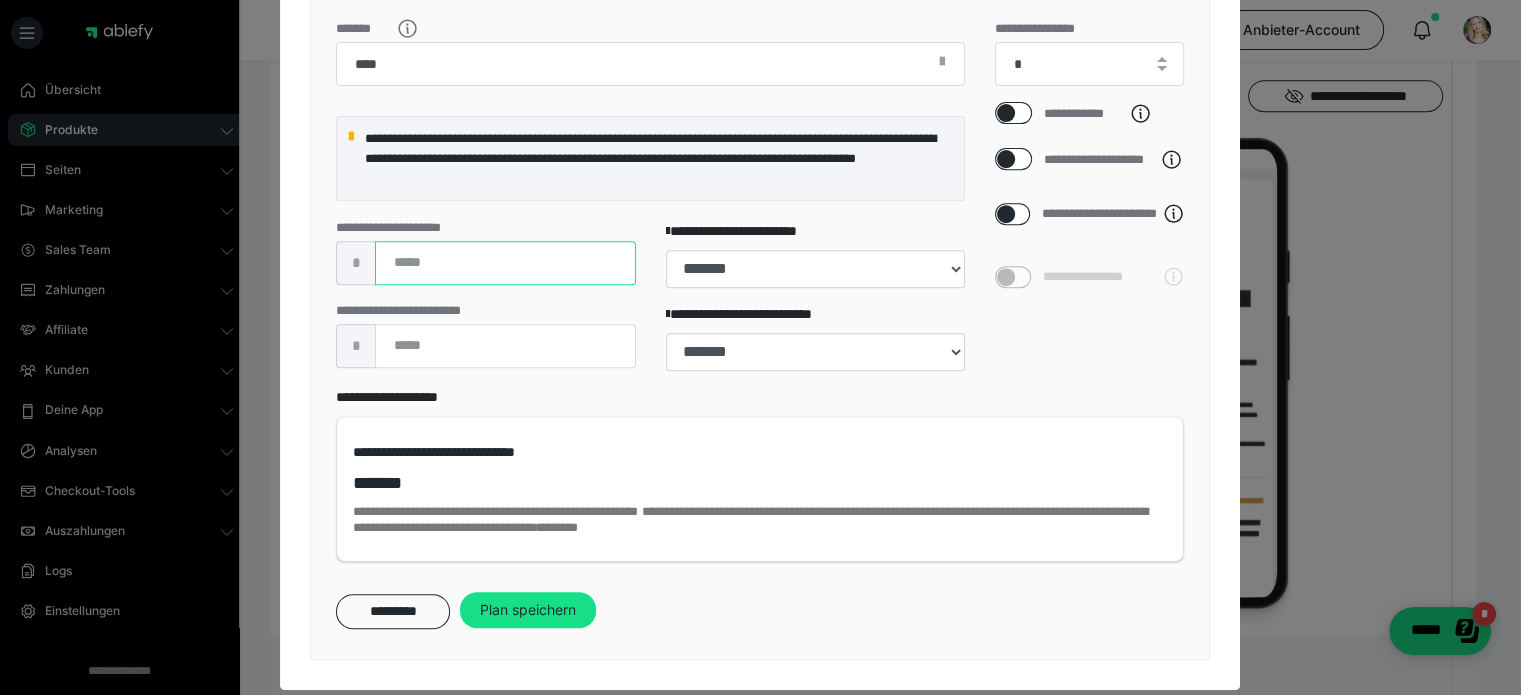 drag, startPoint x: 360, startPoint y: 279, endPoint x: 312, endPoint y: 278, distance: 48.010414 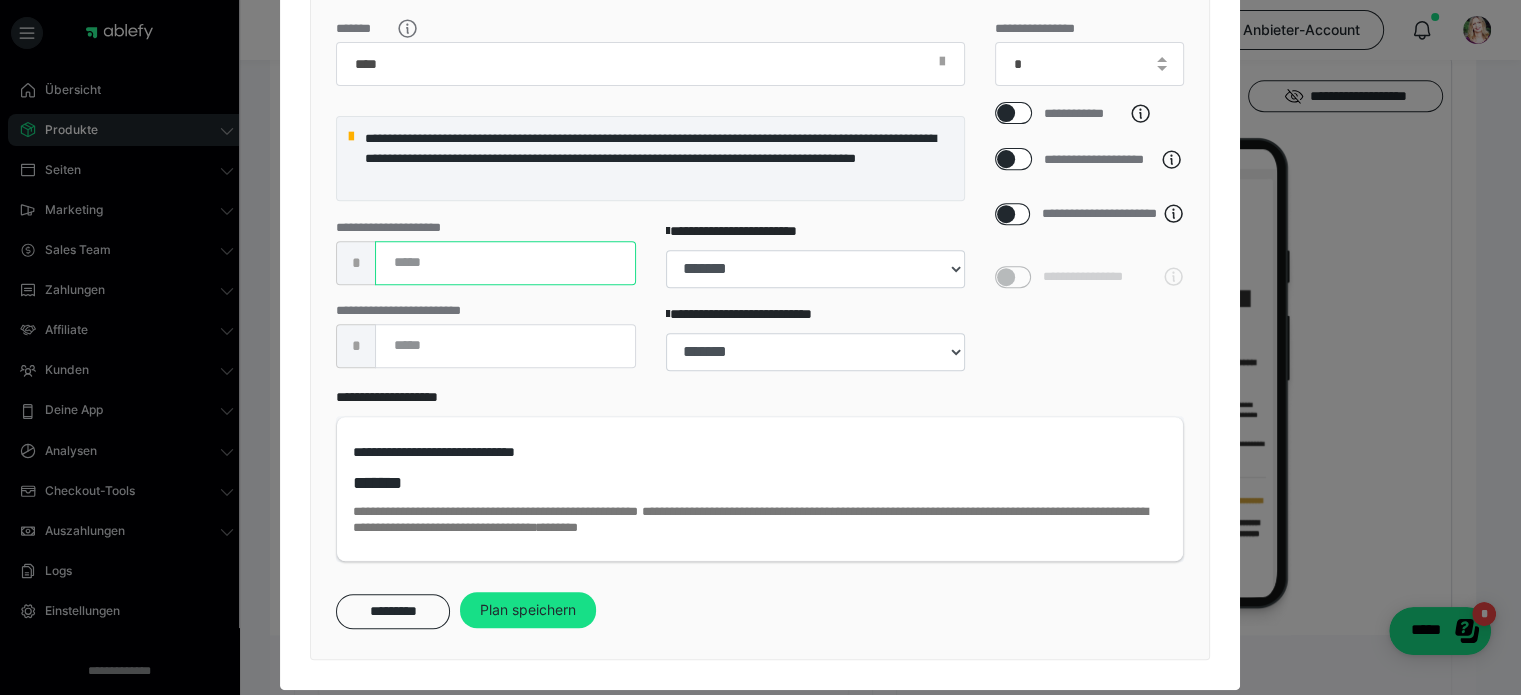 type on "***" 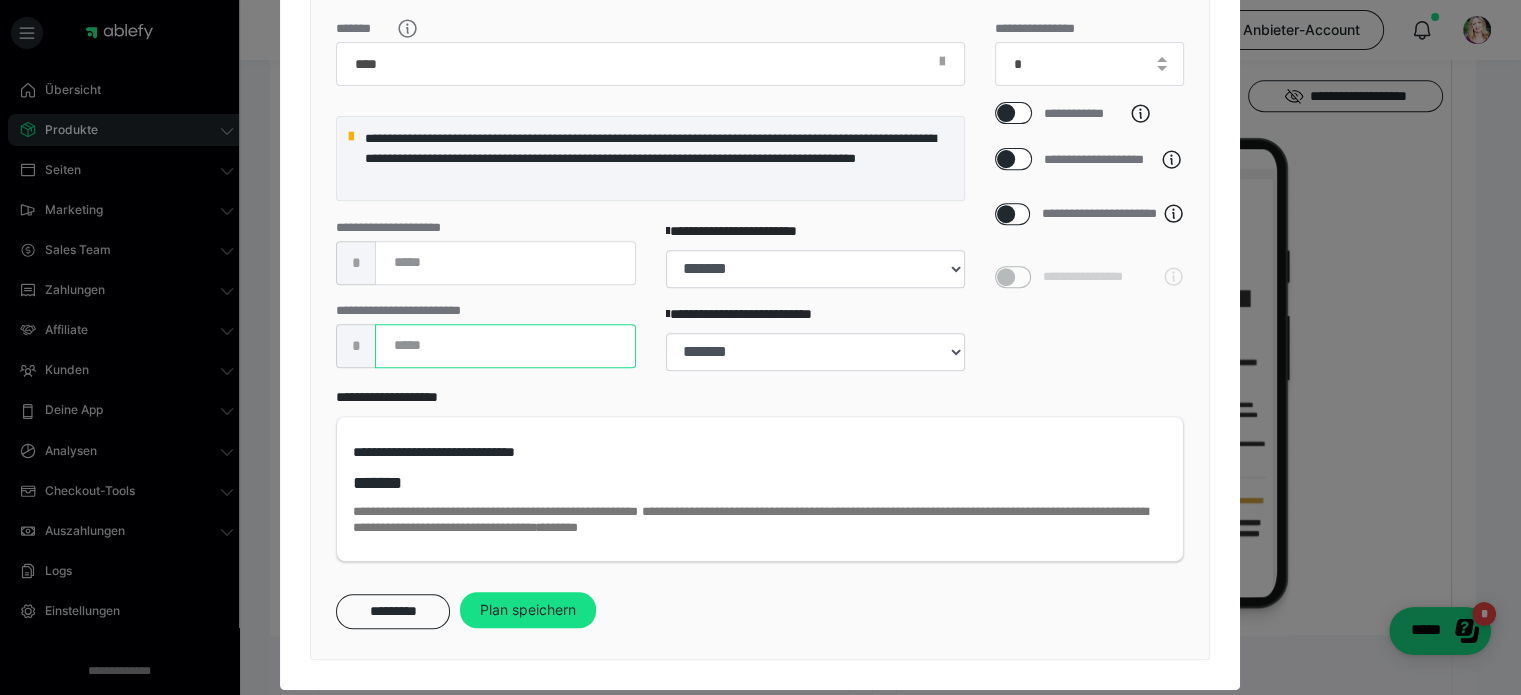 drag, startPoint x: 423, startPoint y: 351, endPoint x: 332, endPoint y: 363, distance: 91.787796 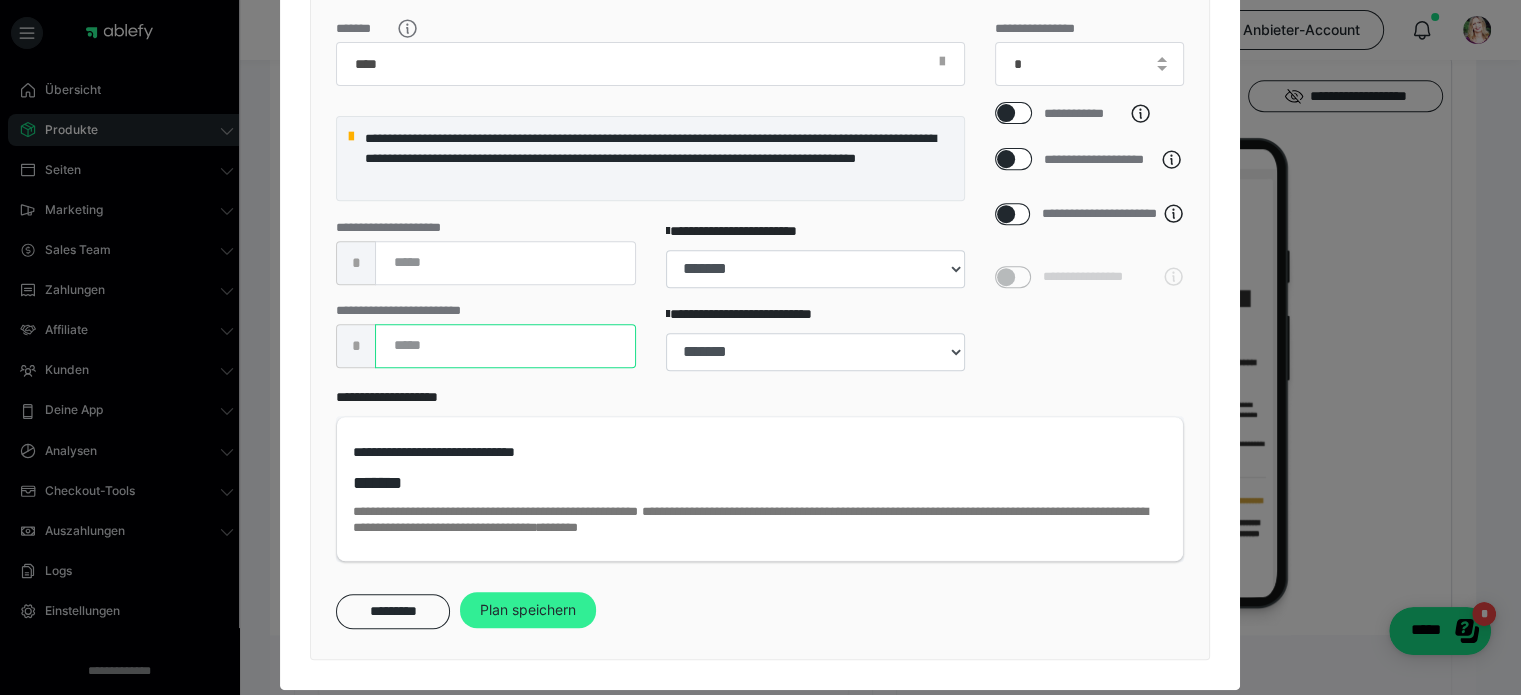 type on "***" 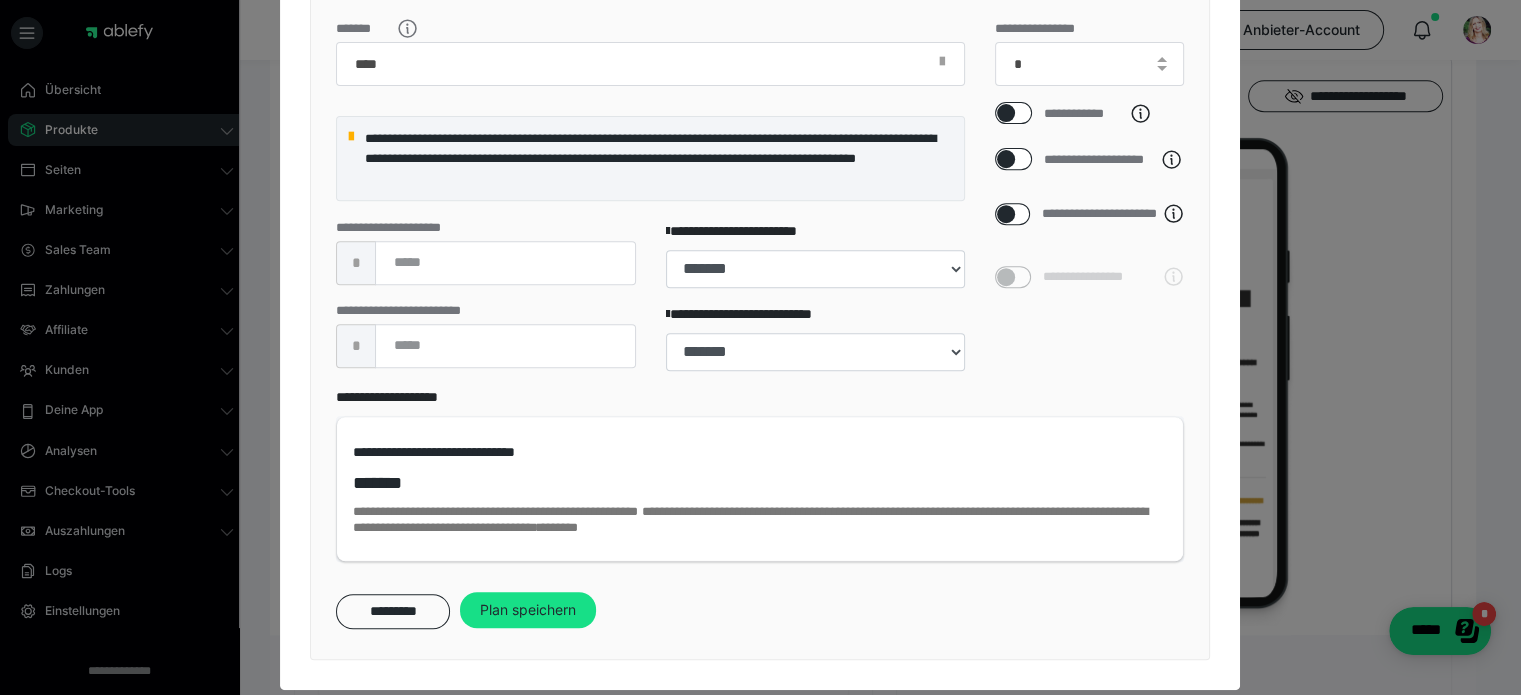 drag, startPoint x: 502, startPoint y: 627, endPoint x: 511, endPoint y: 622, distance: 10.29563 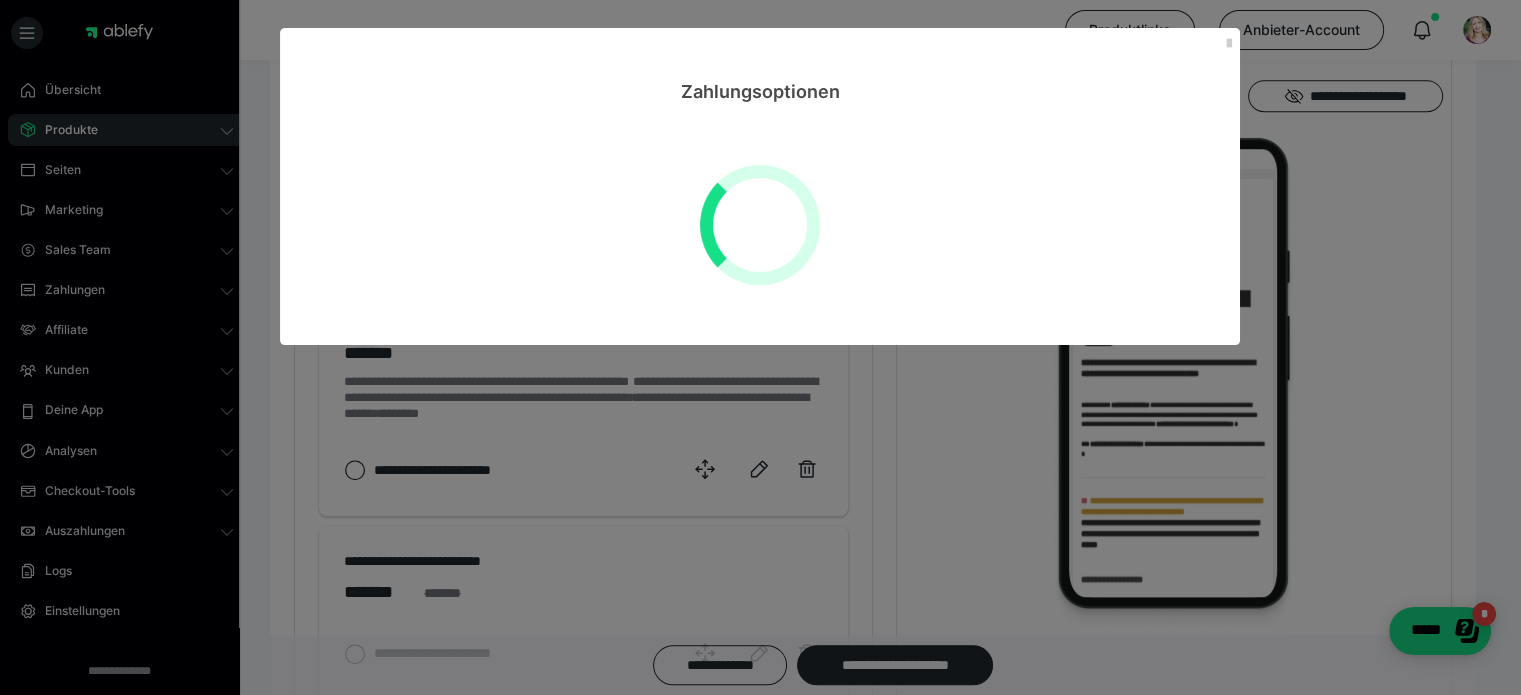 select on "**" 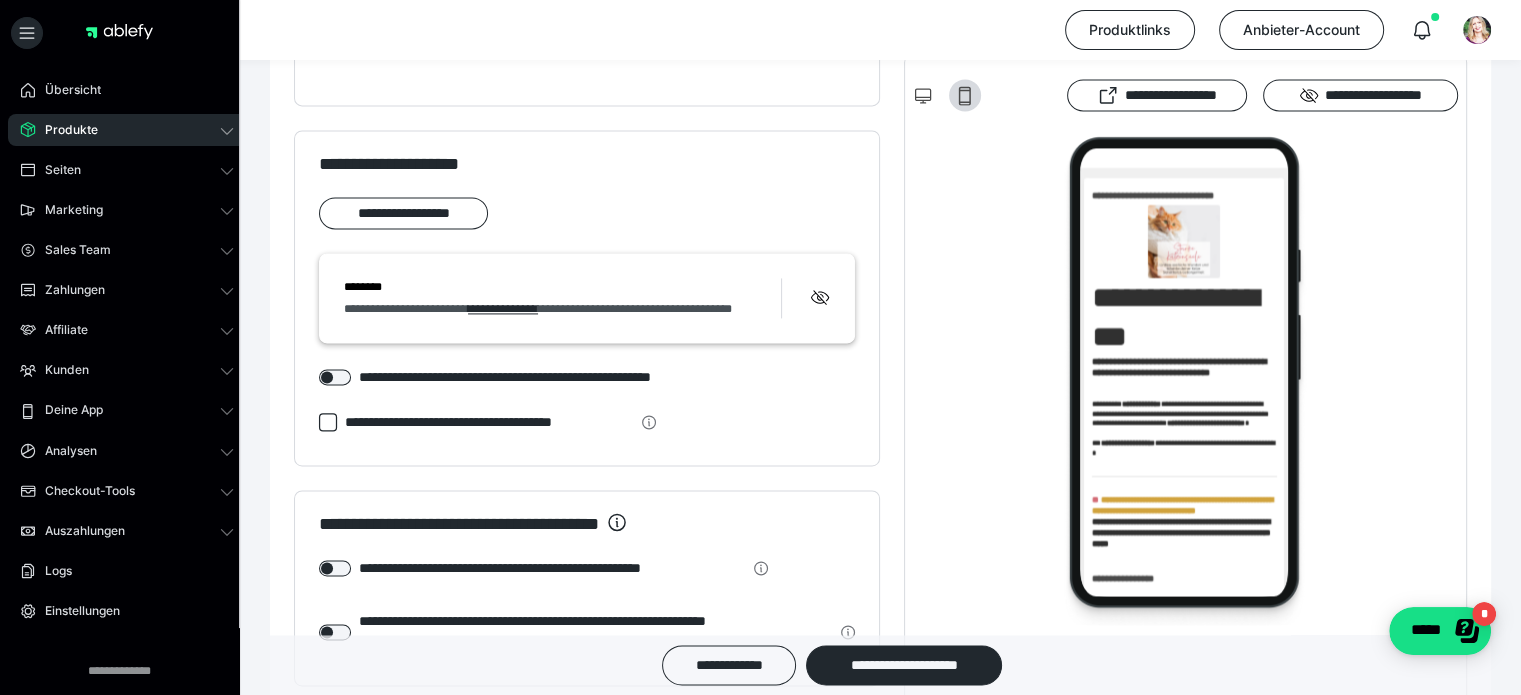 scroll, scrollTop: 2800, scrollLeft: 0, axis: vertical 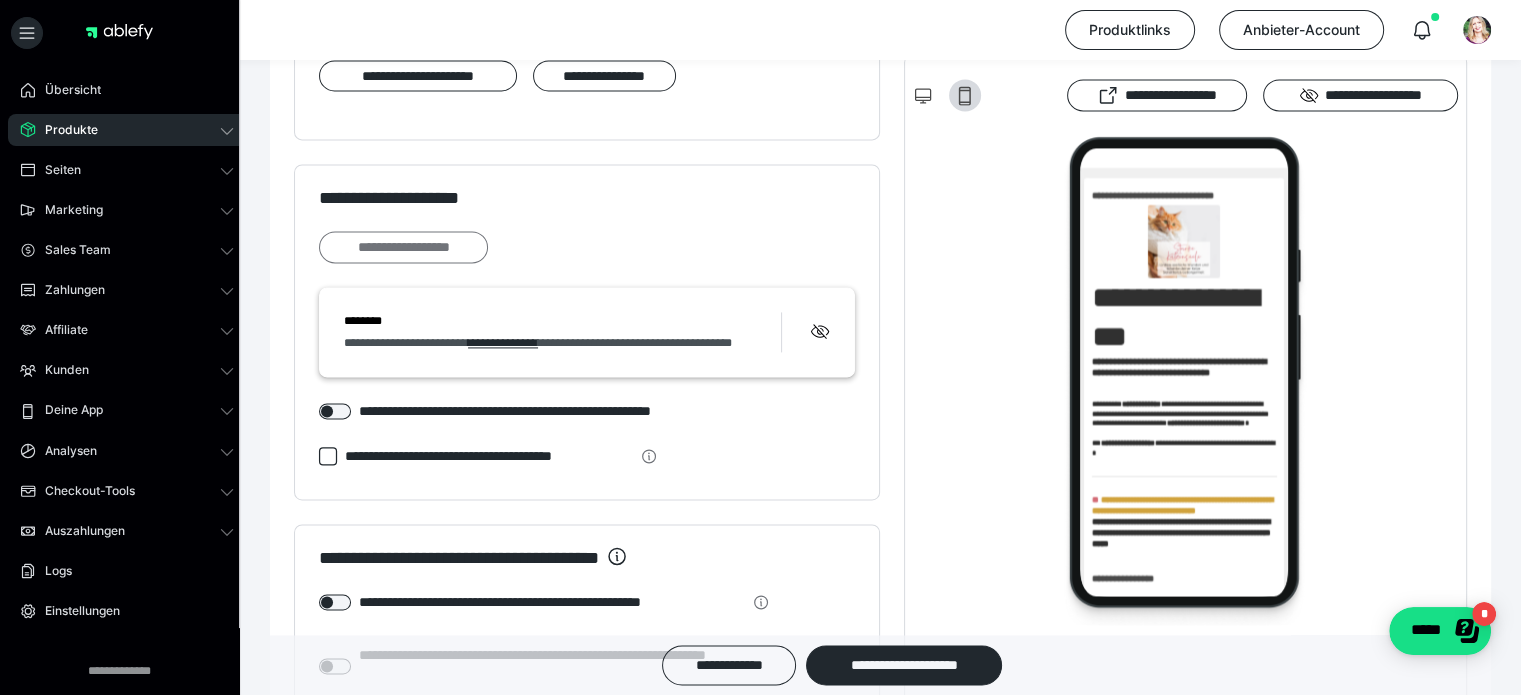 click on "**********" at bounding box center [403, 247] 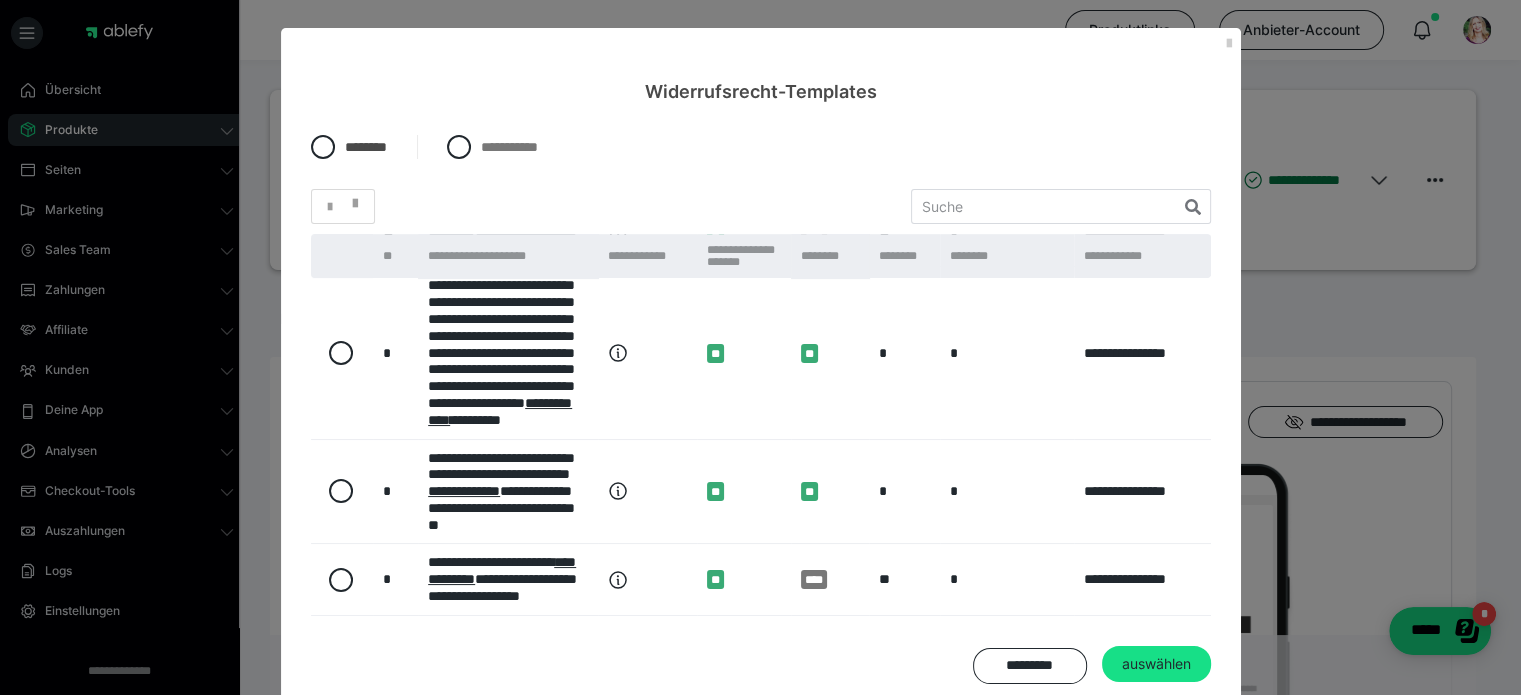scroll, scrollTop: 1172, scrollLeft: 0, axis: vertical 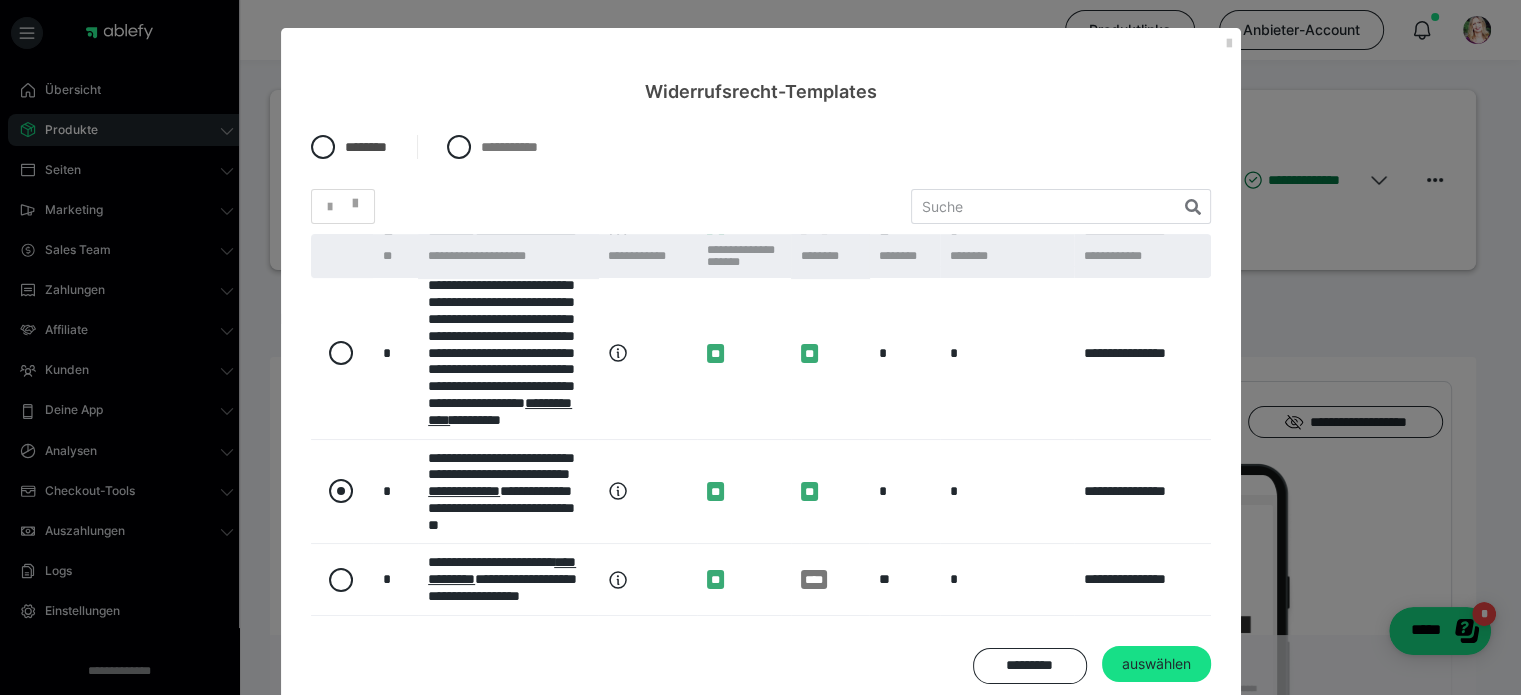 click at bounding box center [341, 491] 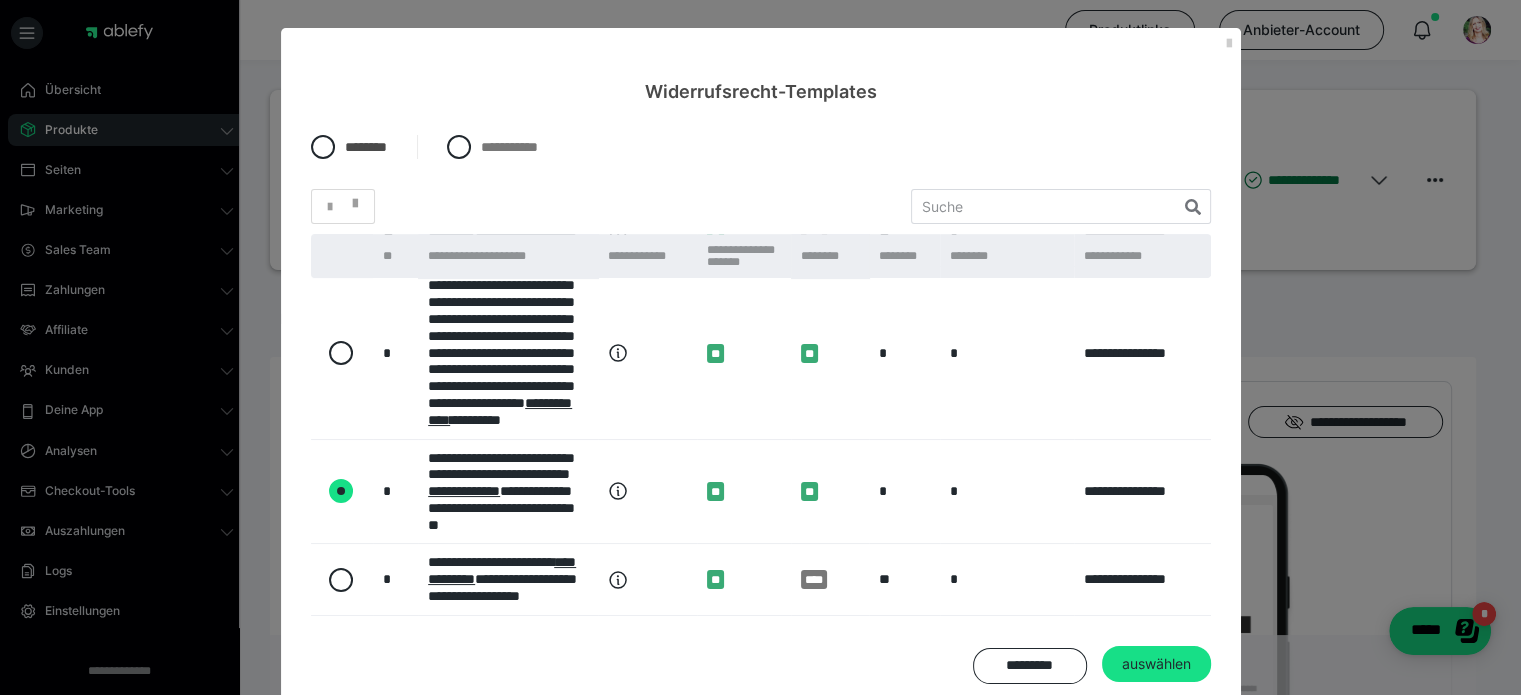 radio on "true" 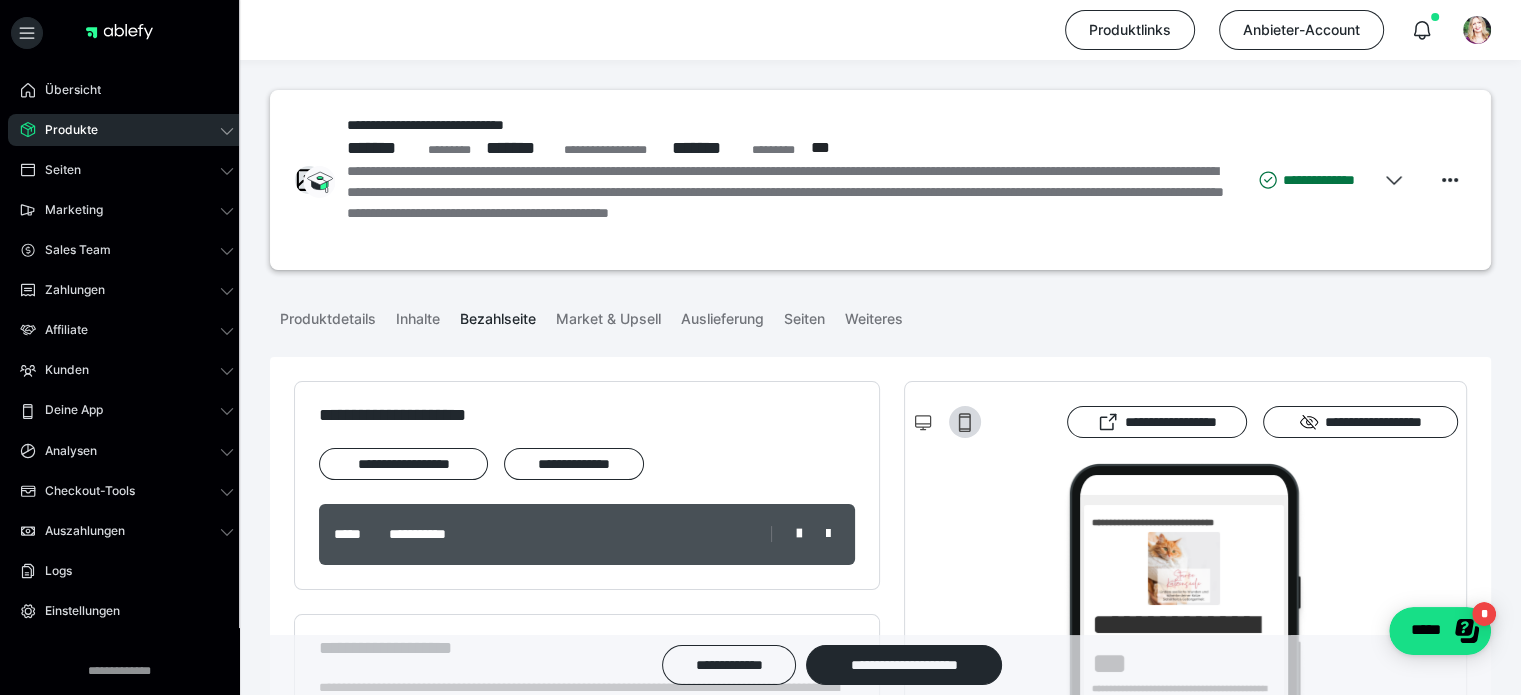 scroll, scrollTop: 2690, scrollLeft: 0, axis: vertical 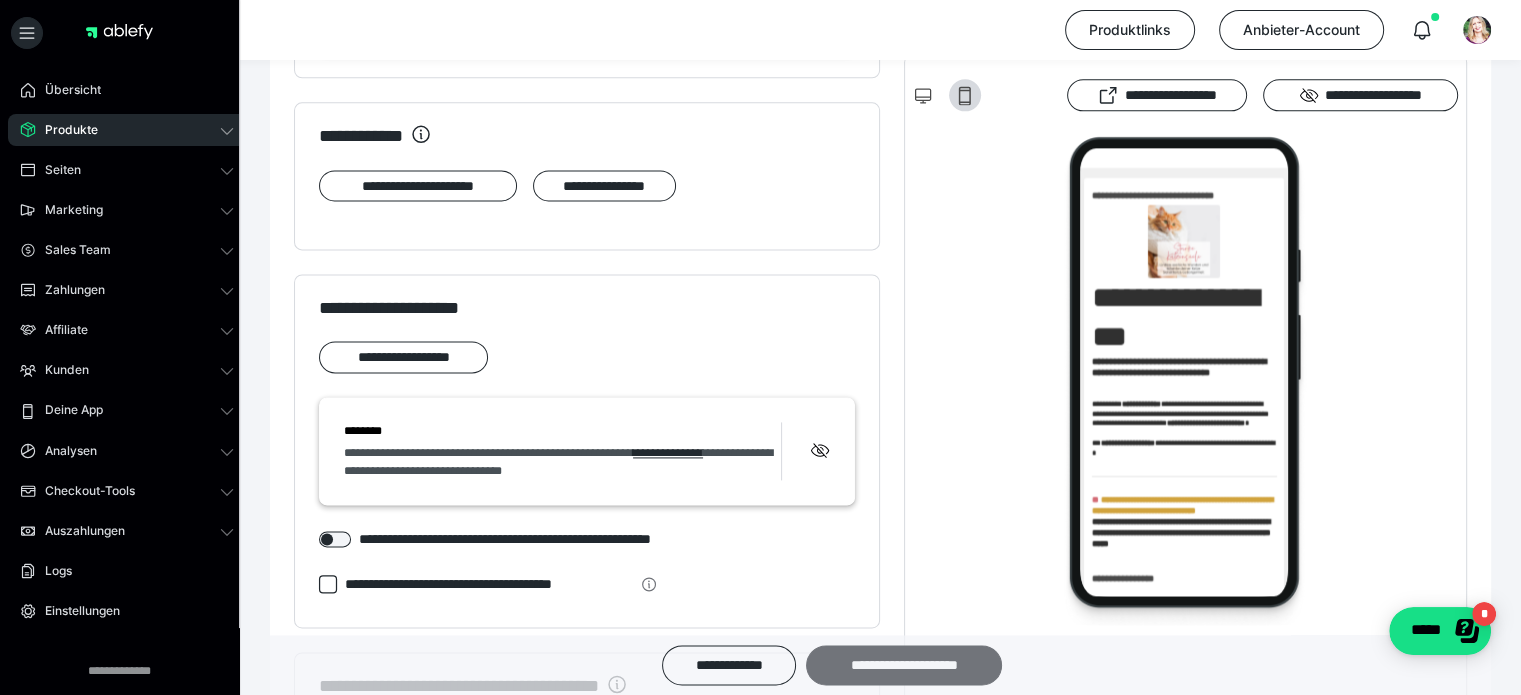 click on "**********" at bounding box center (904, 665) 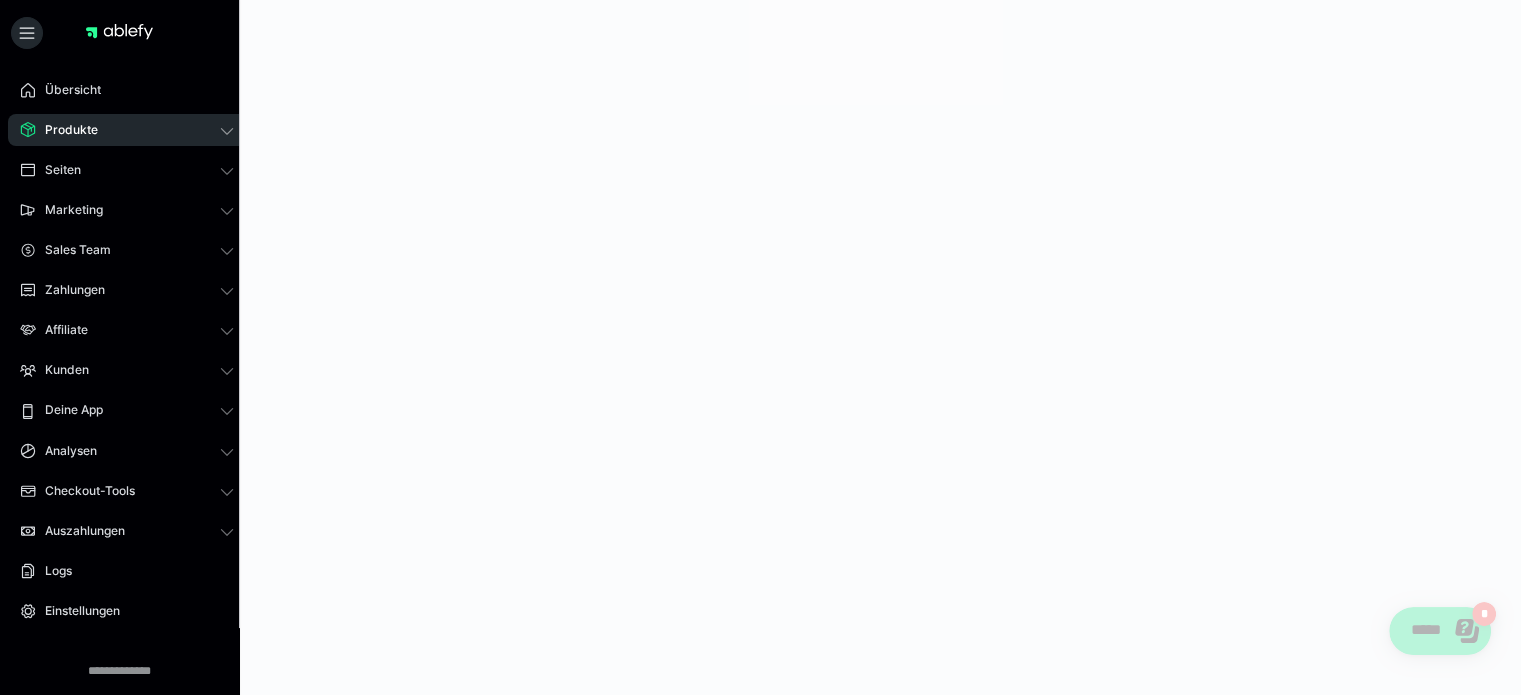scroll, scrollTop: 0, scrollLeft: 0, axis: both 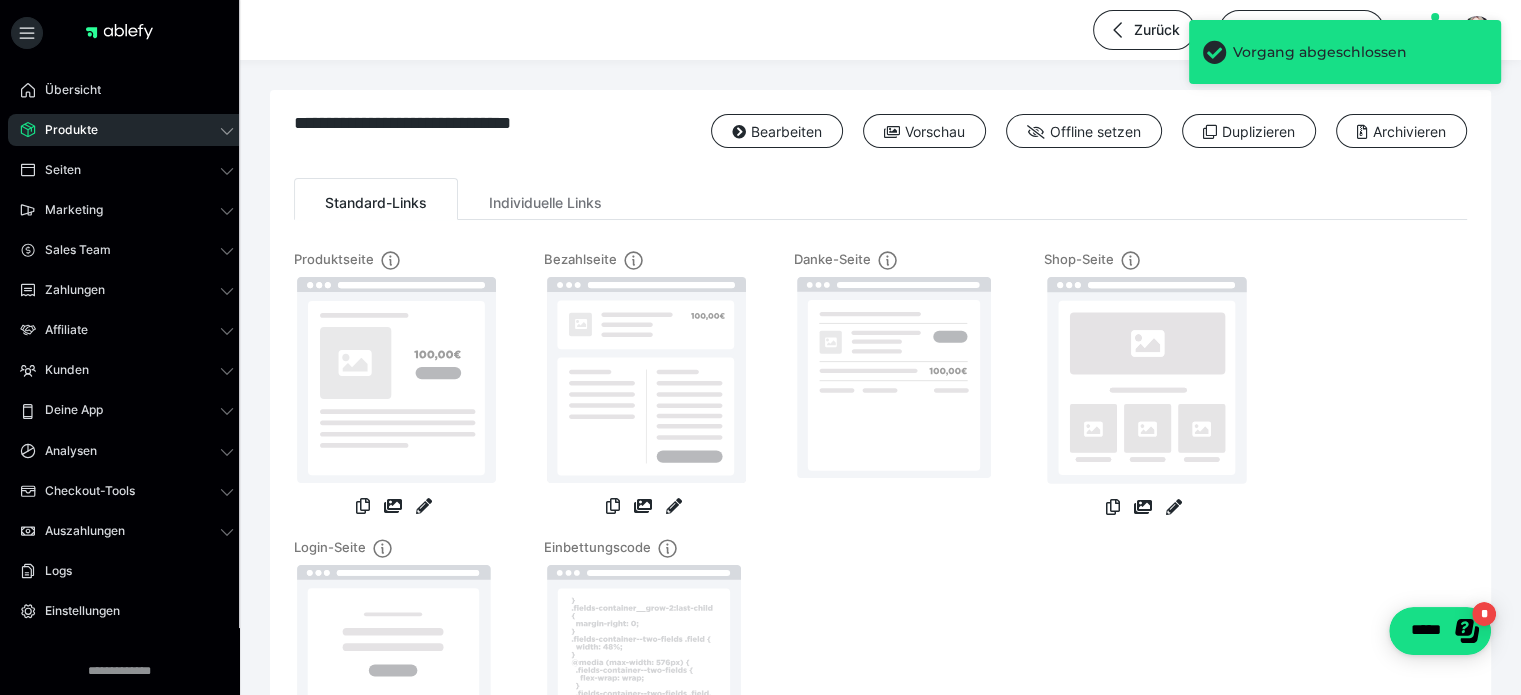 click on "Produkte" at bounding box center (64, 130) 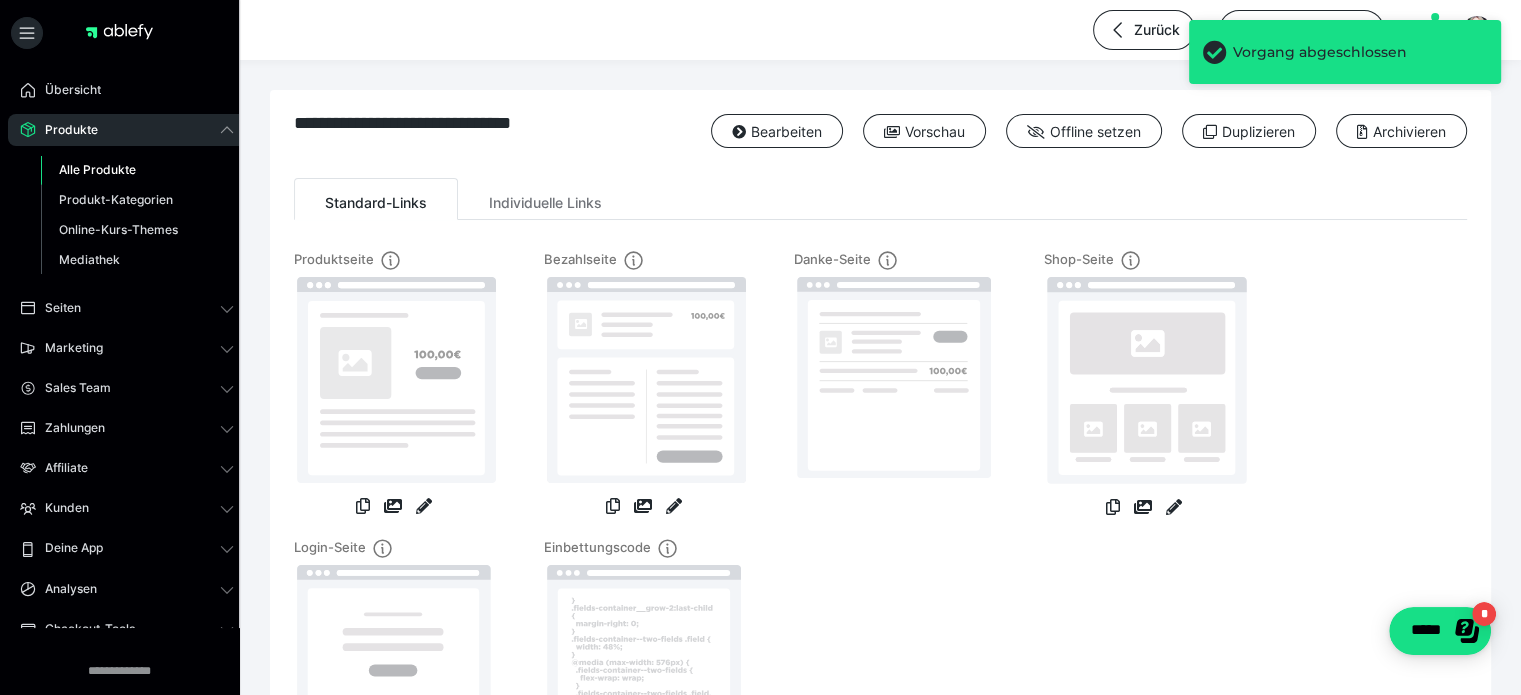 click on "Alle Produkte" at bounding box center (97, 169) 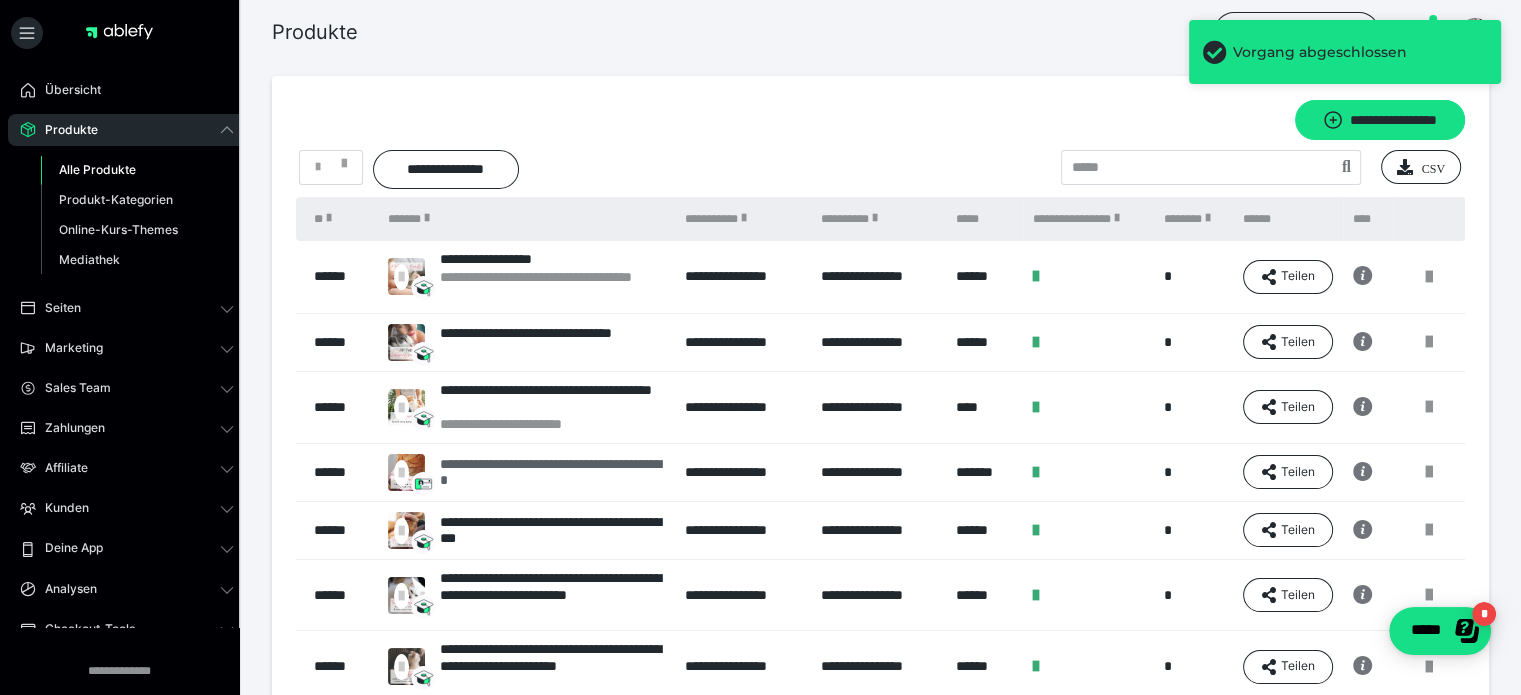 scroll, scrollTop: 388, scrollLeft: 0, axis: vertical 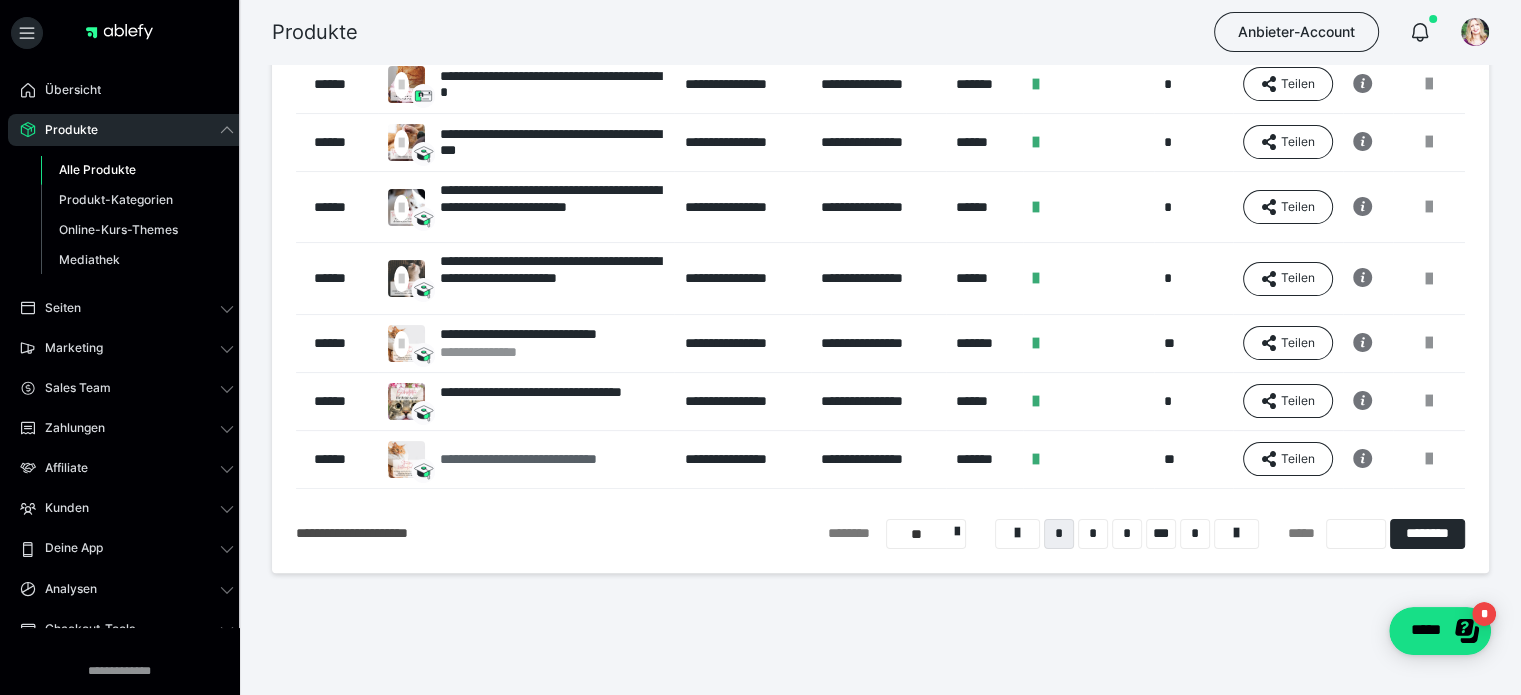 click on "**********" at bounding box center (548, 459) 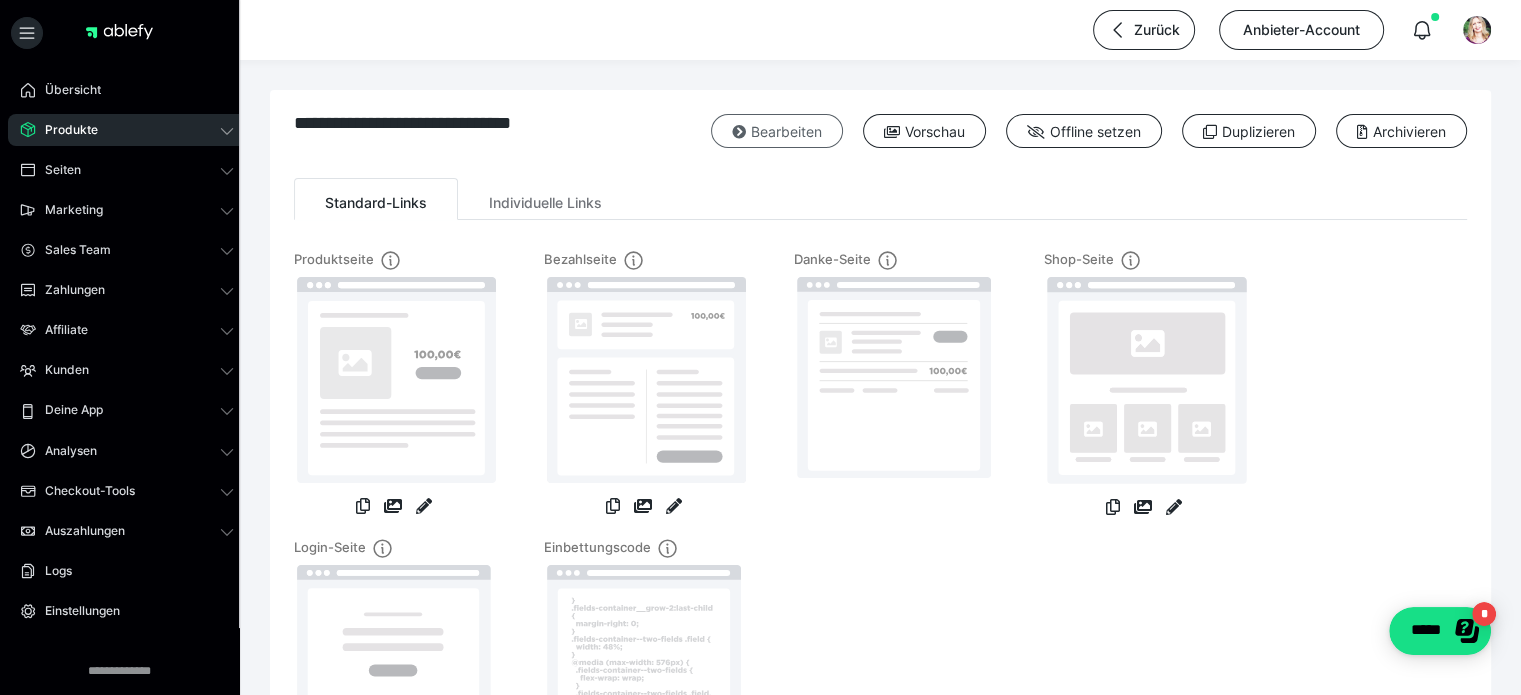 click on "Bearbeiten" at bounding box center [777, 131] 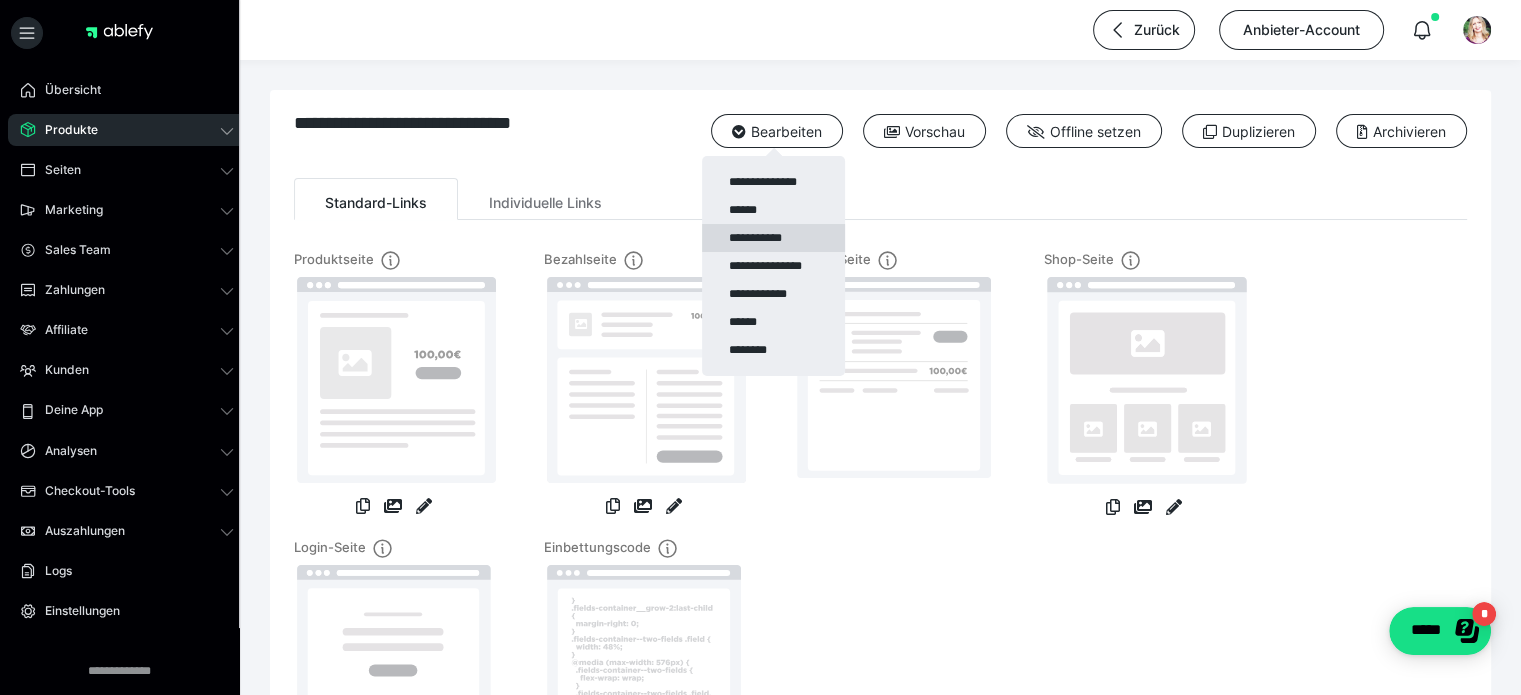 click on "**********" at bounding box center [773, 238] 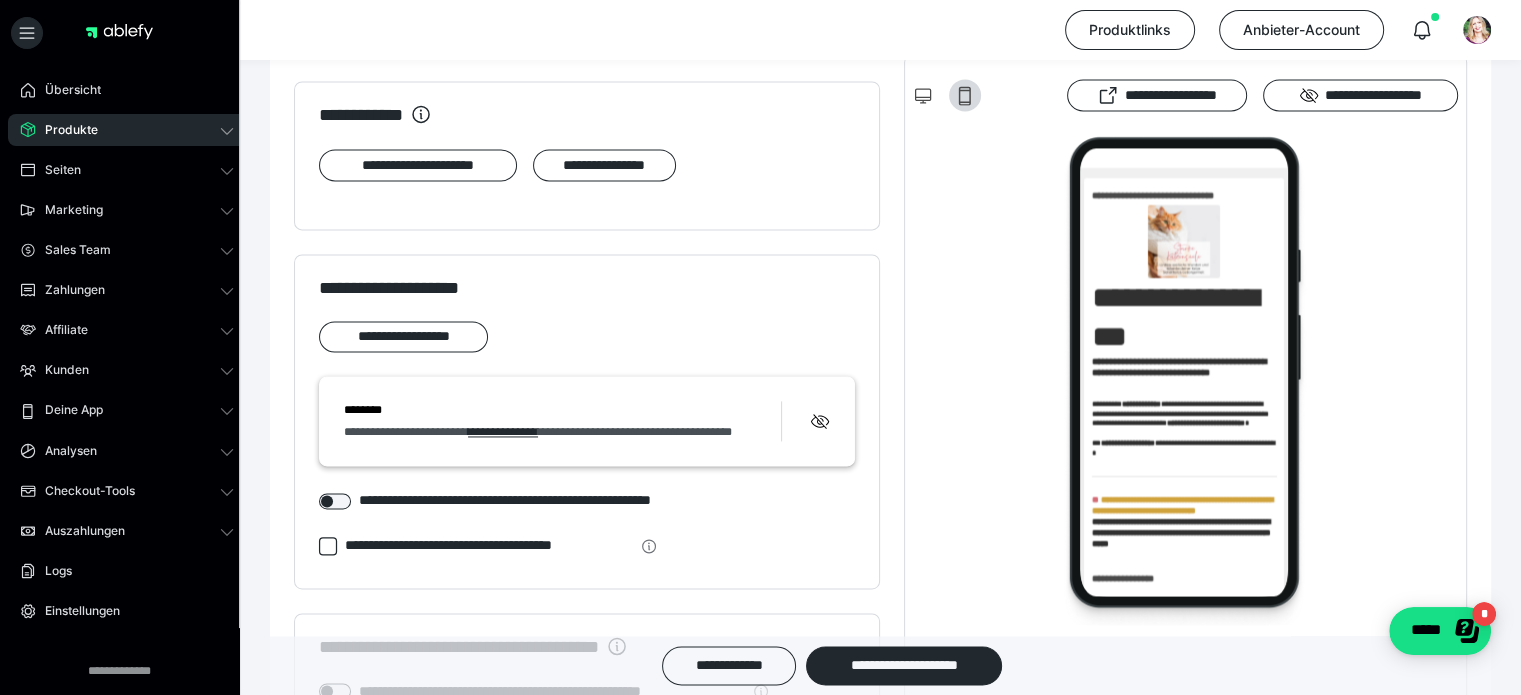 scroll, scrollTop: 0, scrollLeft: 0, axis: both 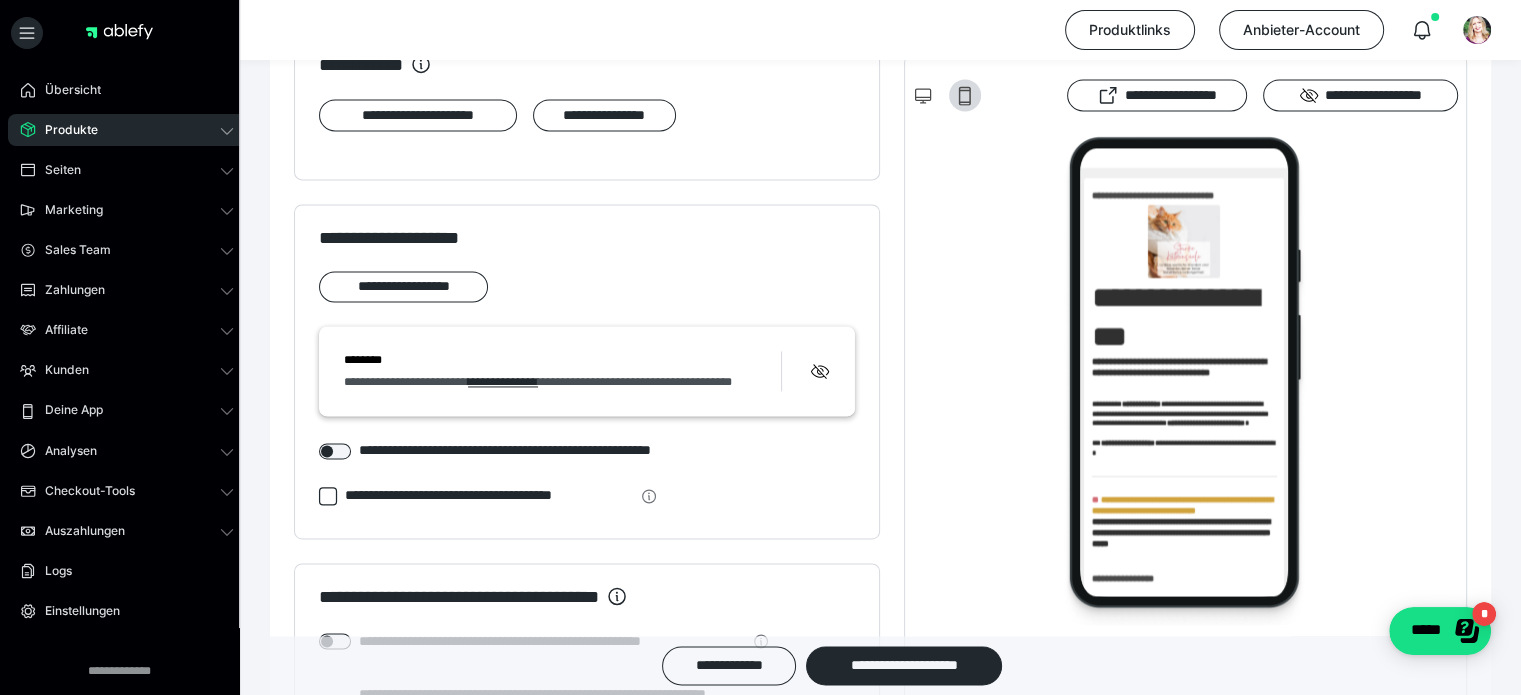 click on "**********" at bounding box center (538, 382) 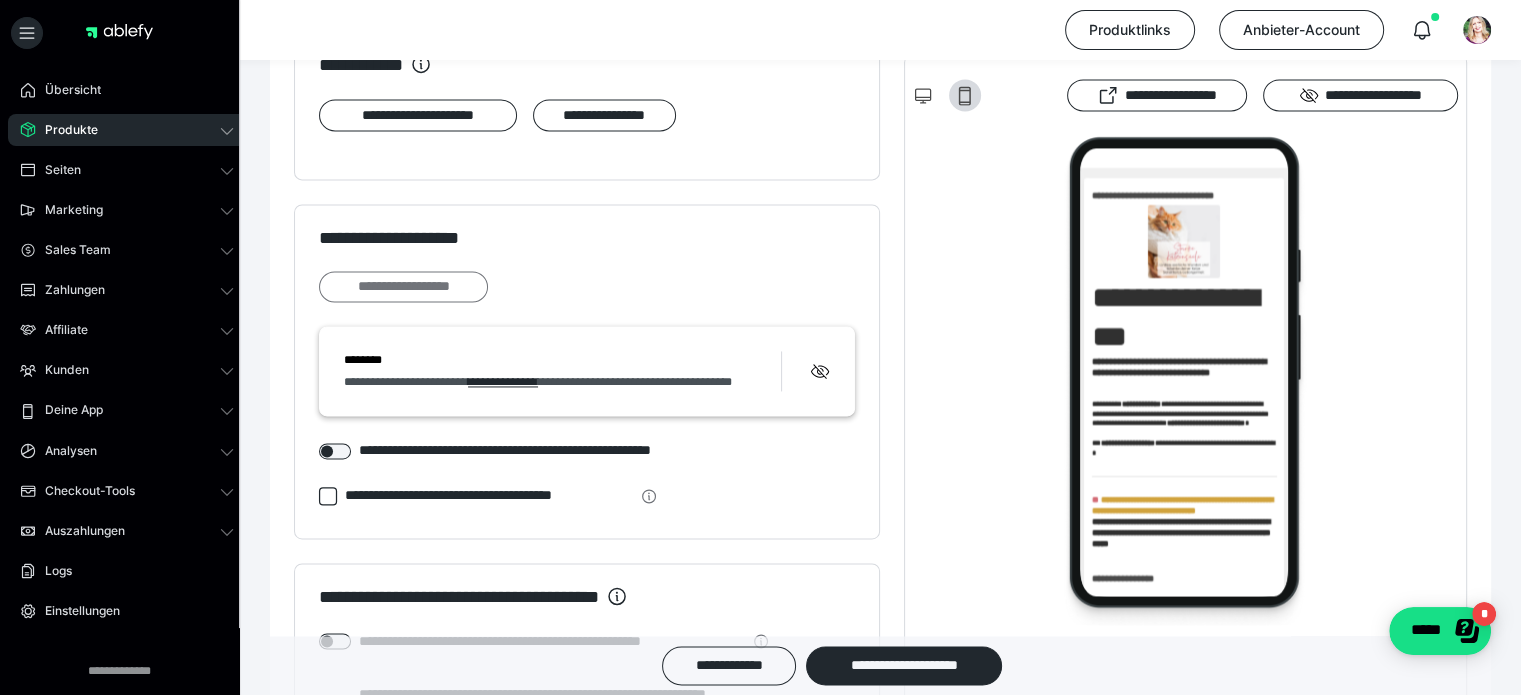 click on "**********" at bounding box center [403, 287] 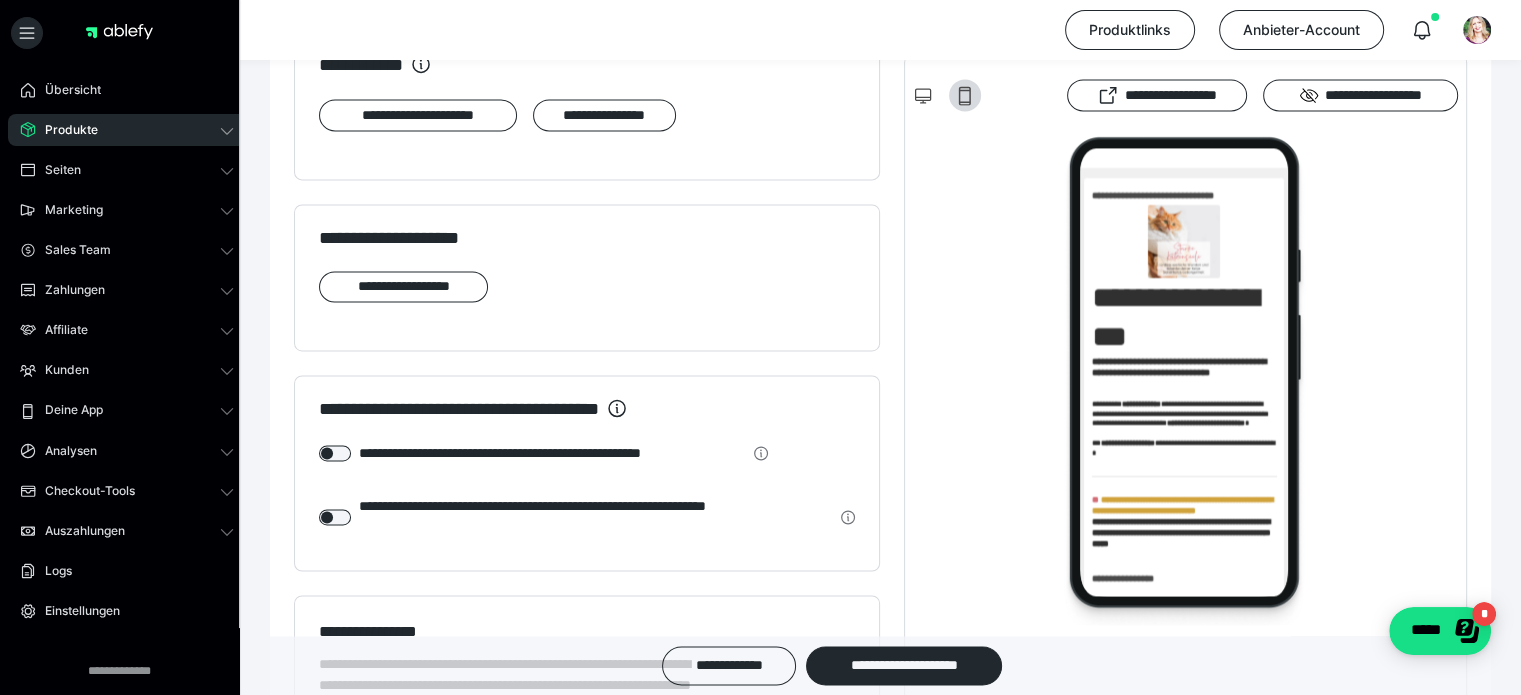 scroll, scrollTop: 0, scrollLeft: 0, axis: both 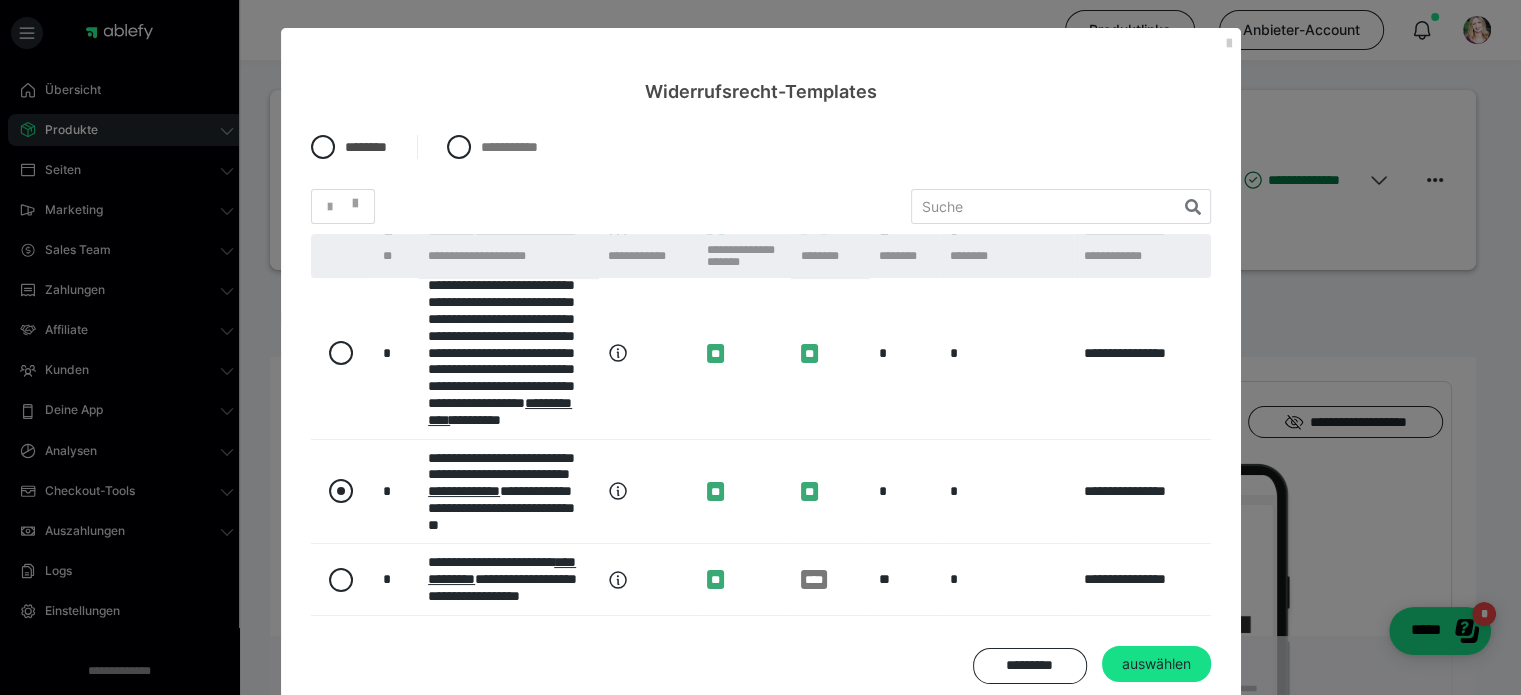 click at bounding box center (341, 491) 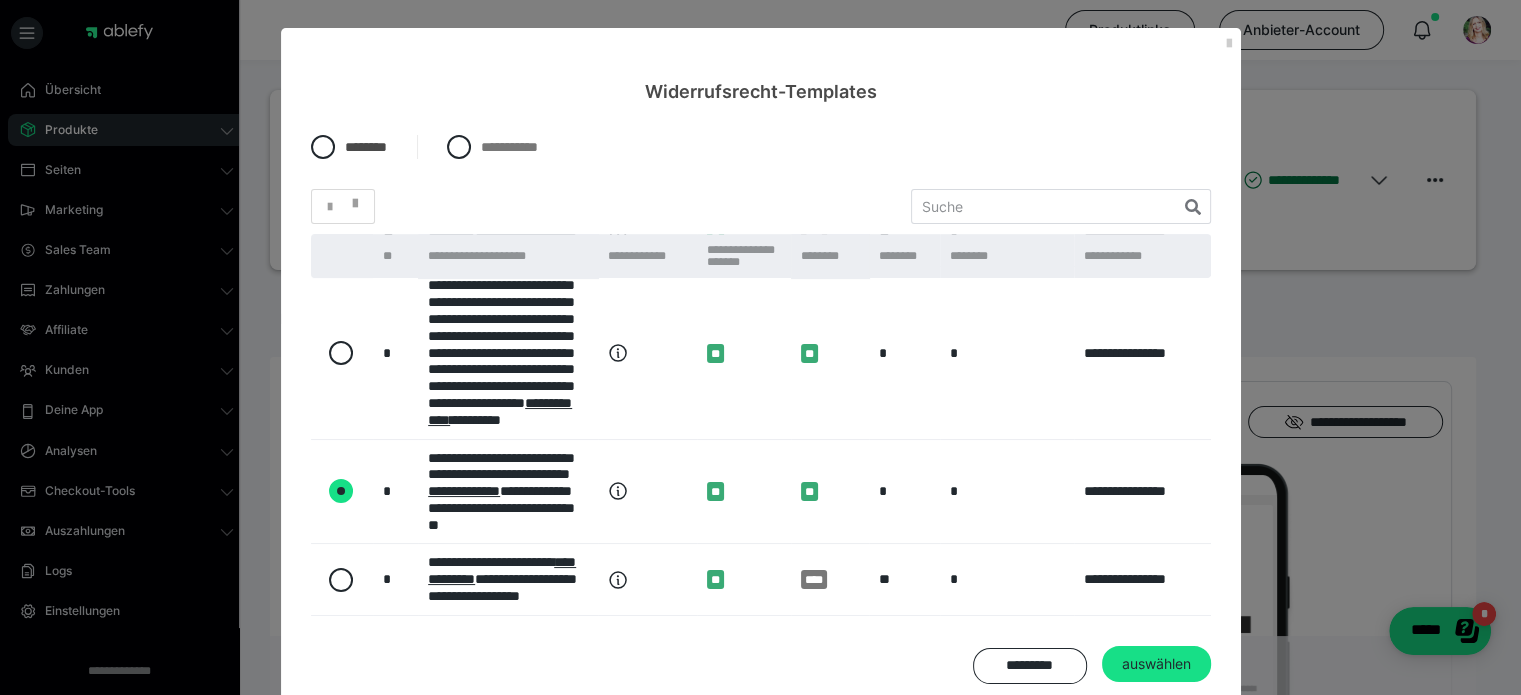 radio on "****" 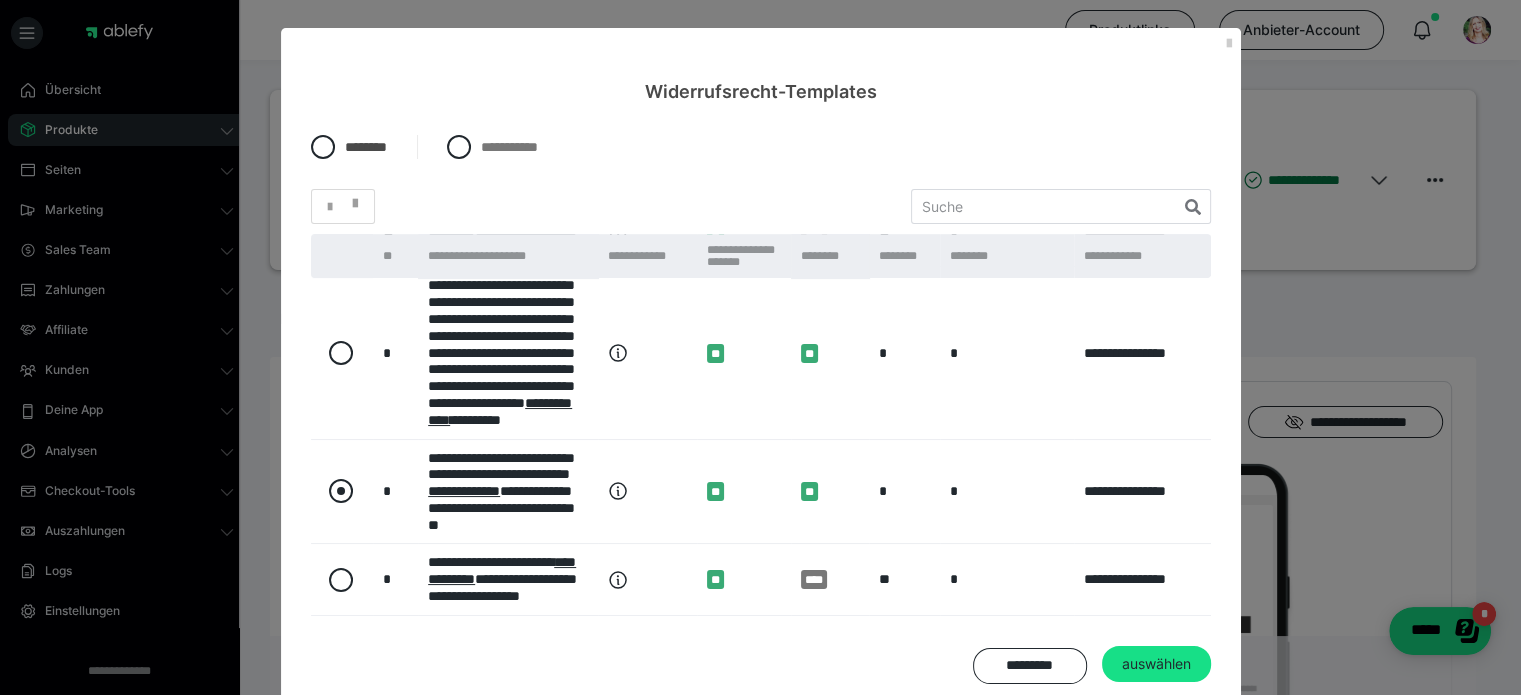 radio on "*****" 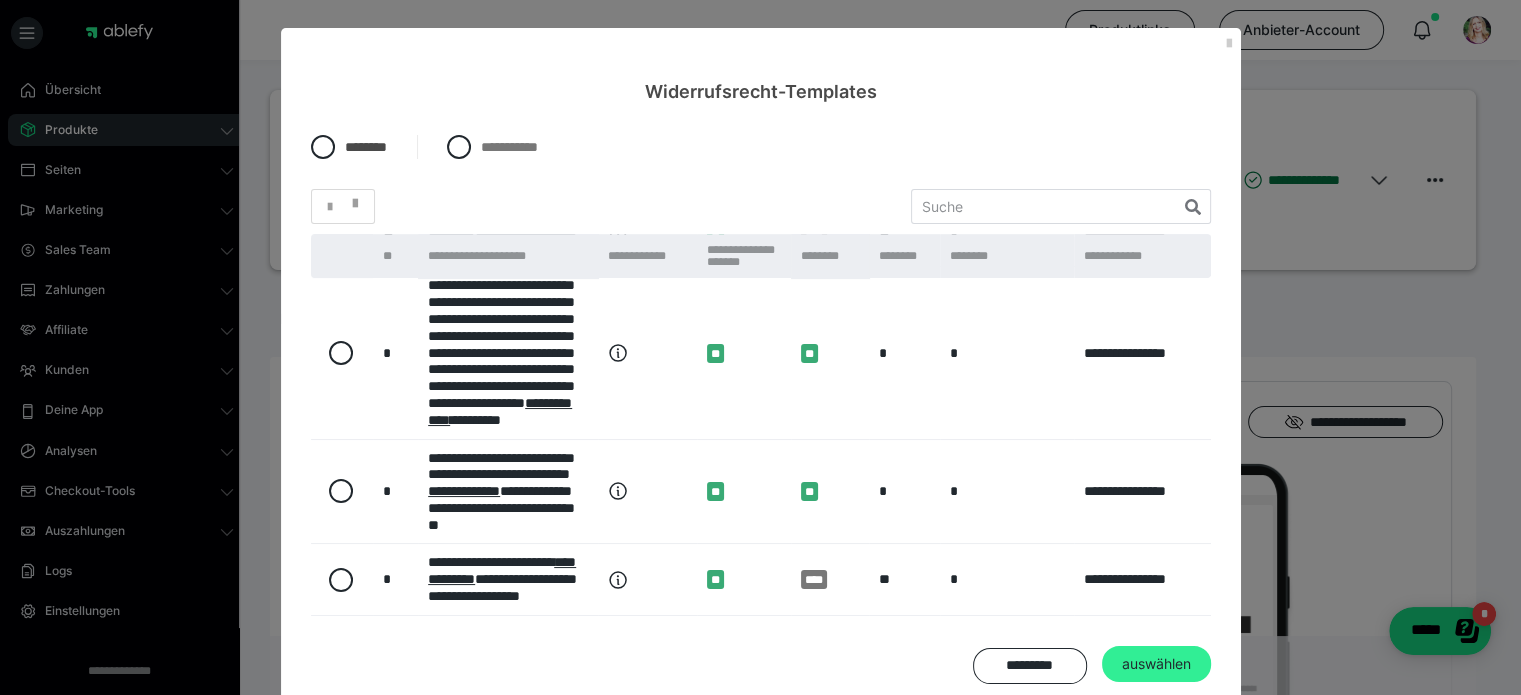click on "auswählen" at bounding box center (1156, 664) 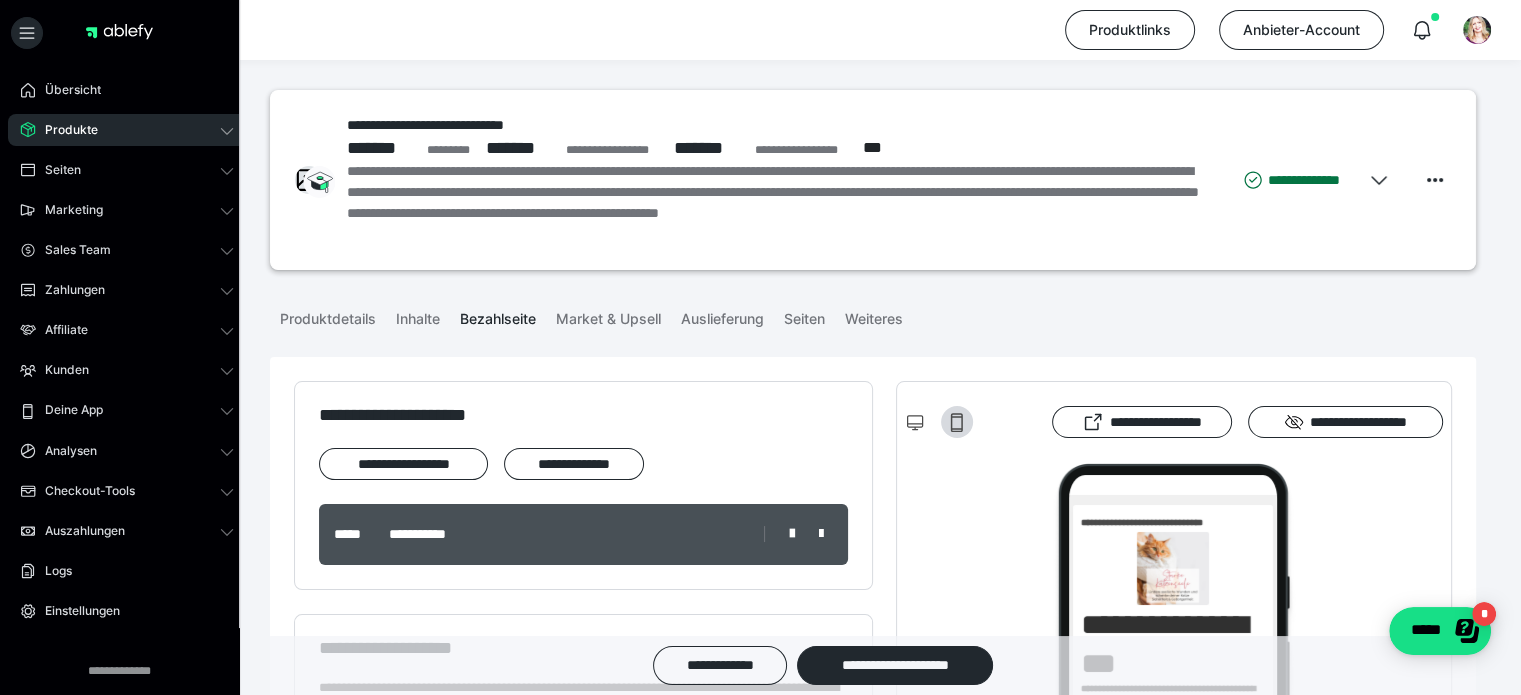 scroll, scrollTop: 2928, scrollLeft: 0, axis: vertical 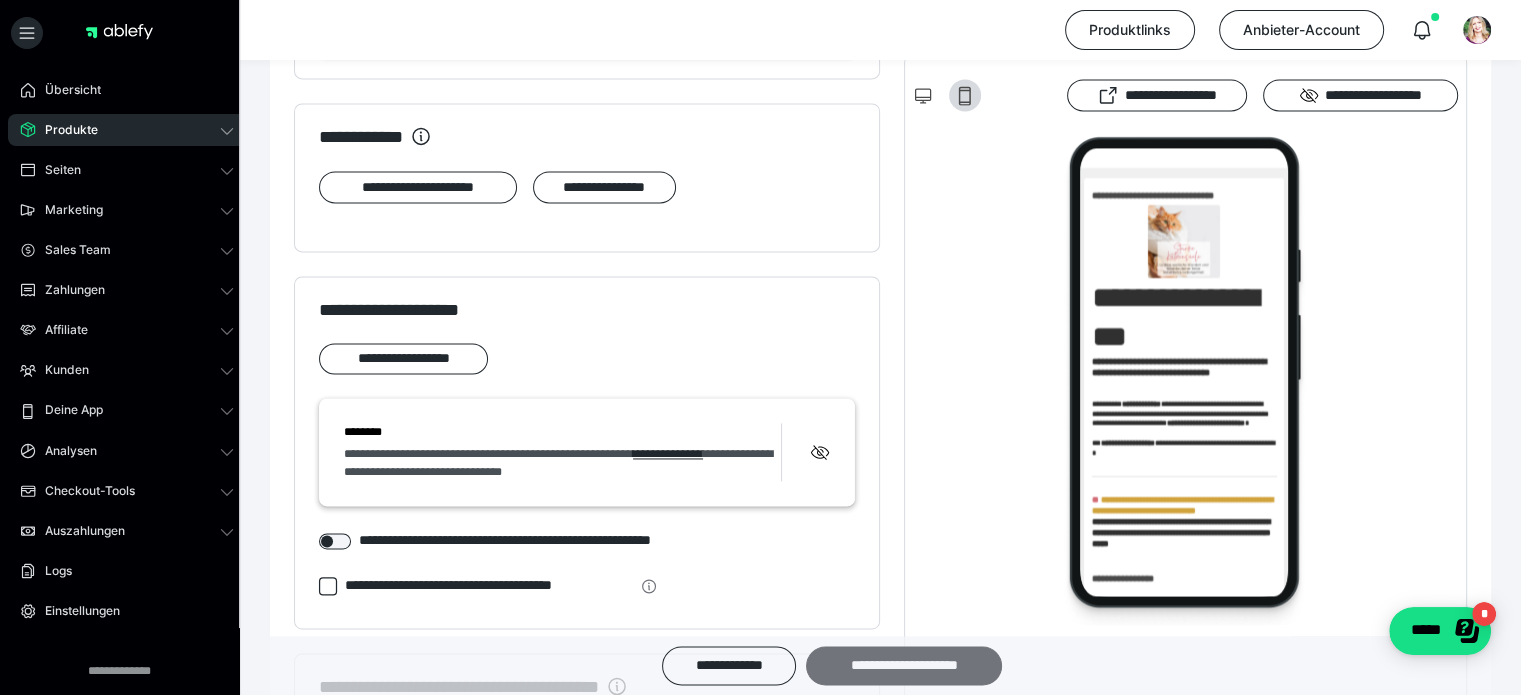 click on "**********" at bounding box center (904, 665) 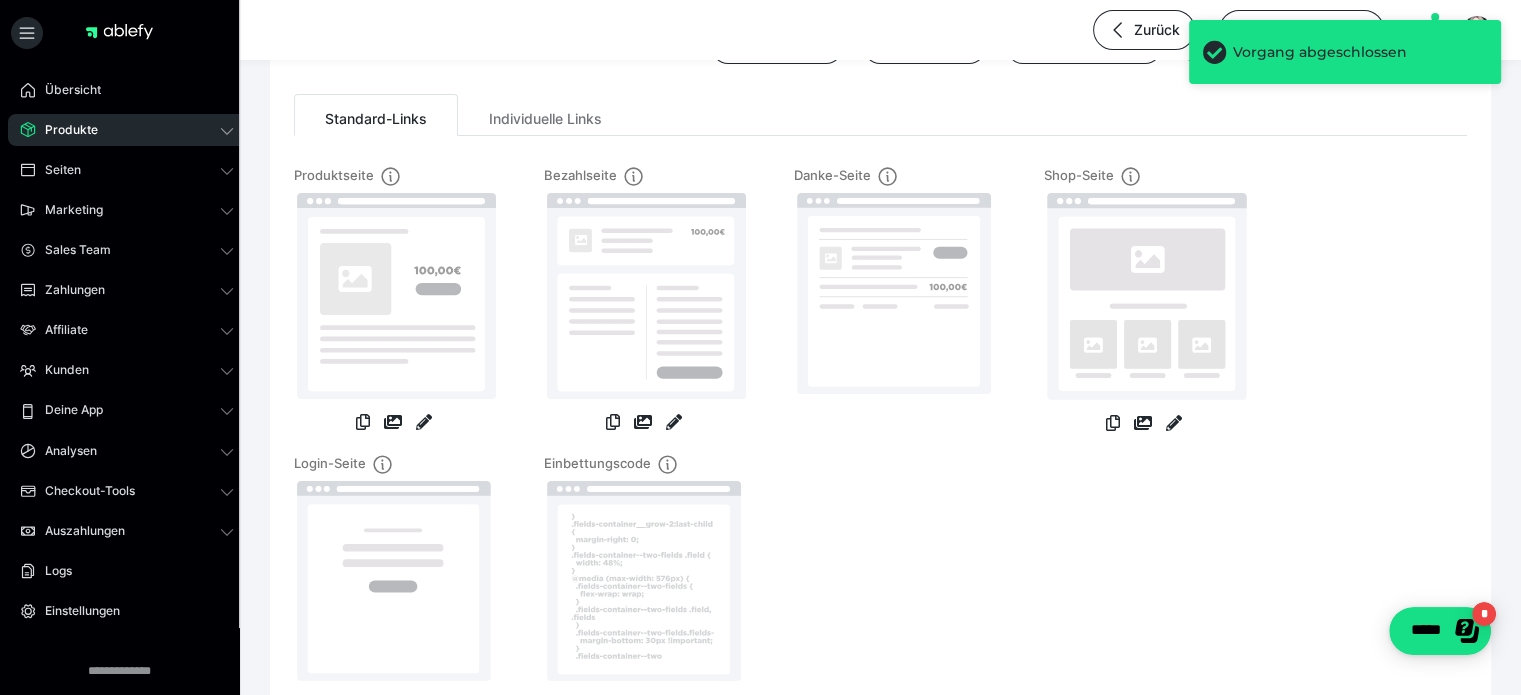 scroll, scrollTop: 0, scrollLeft: 0, axis: both 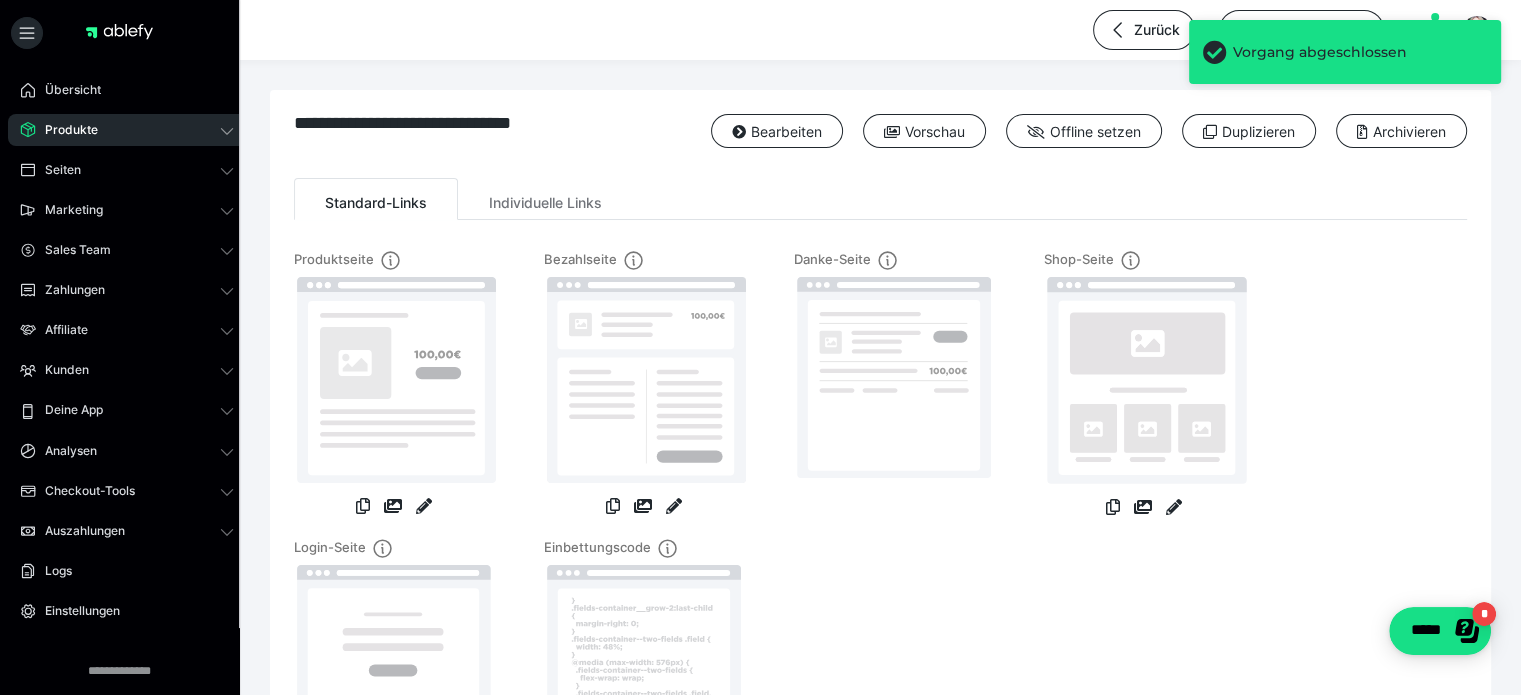click on "Produkte" at bounding box center (127, 130) 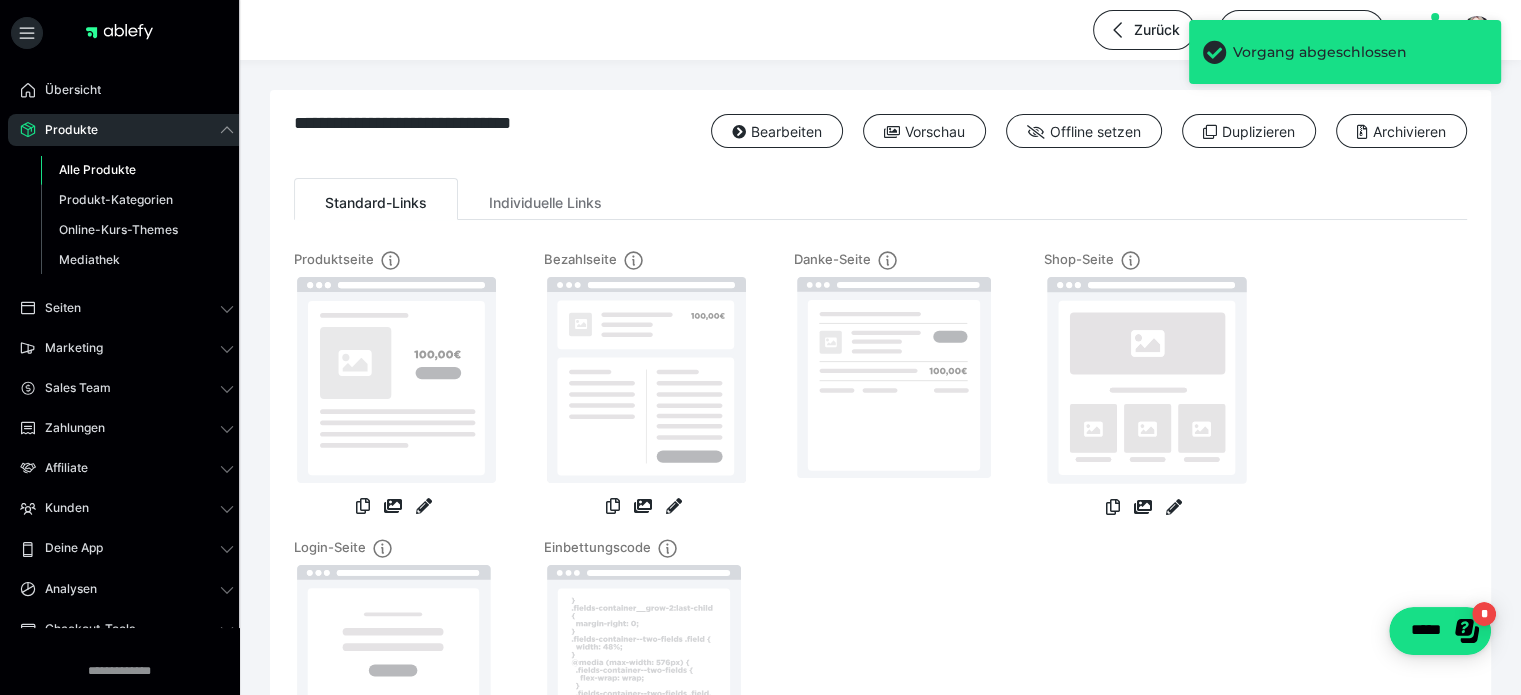 click on "Alle Produkte" at bounding box center [97, 169] 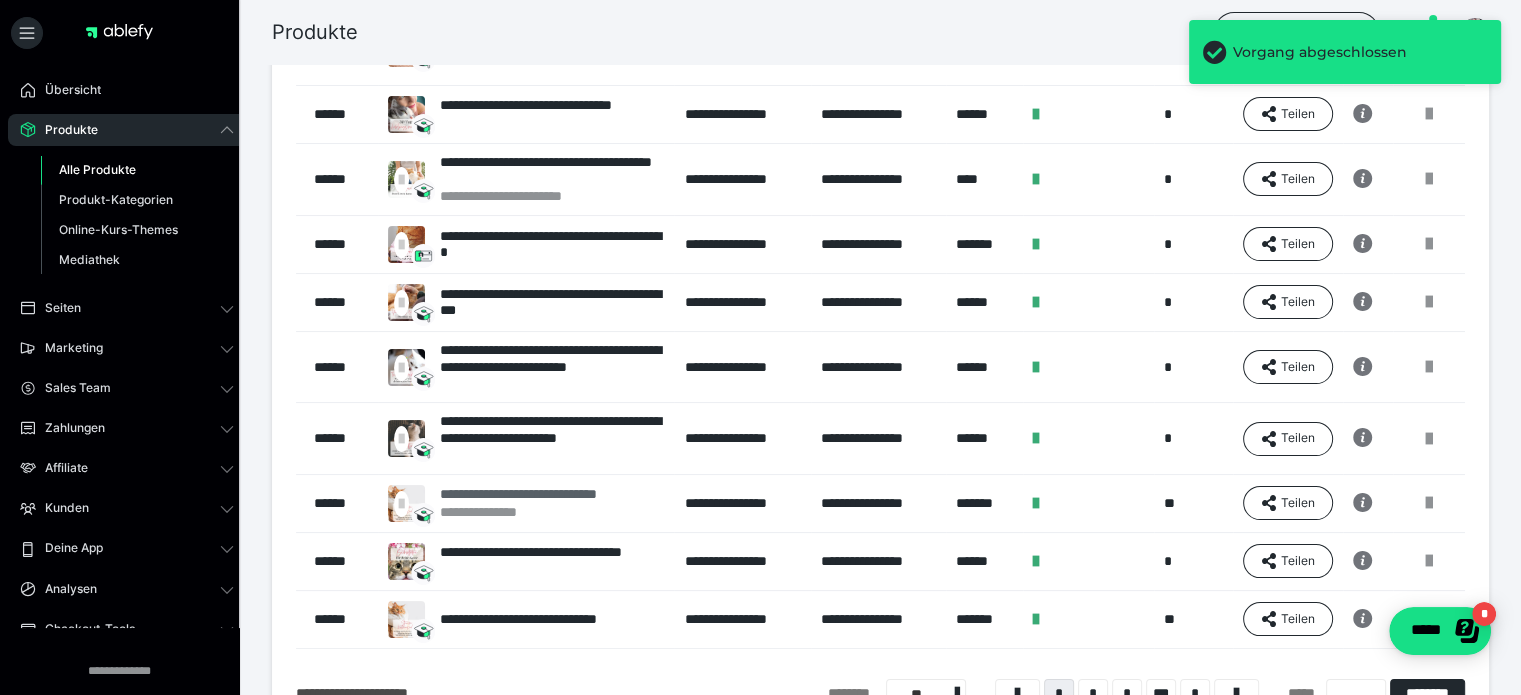 scroll, scrollTop: 300, scrollLeft: 0, axis: vertical 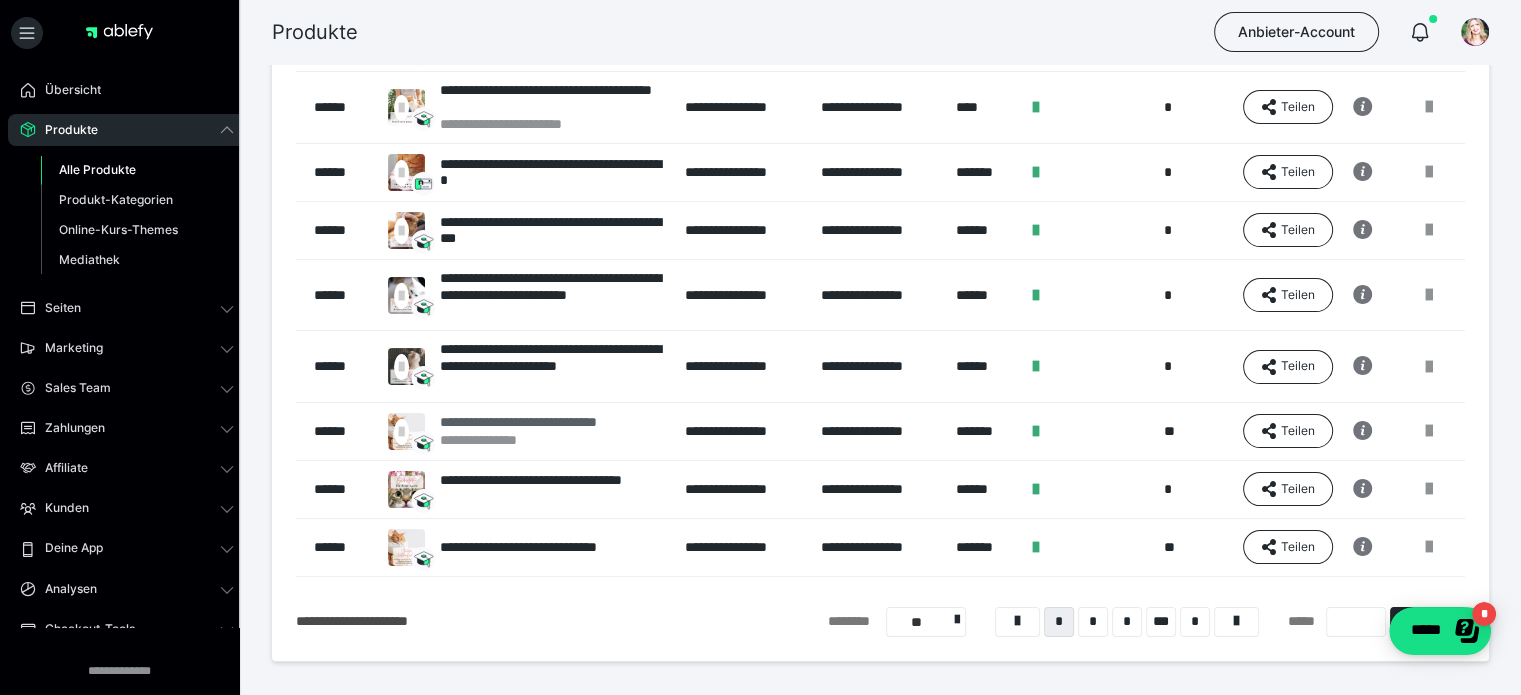 click on "**********" at bounding box center (548, 422) 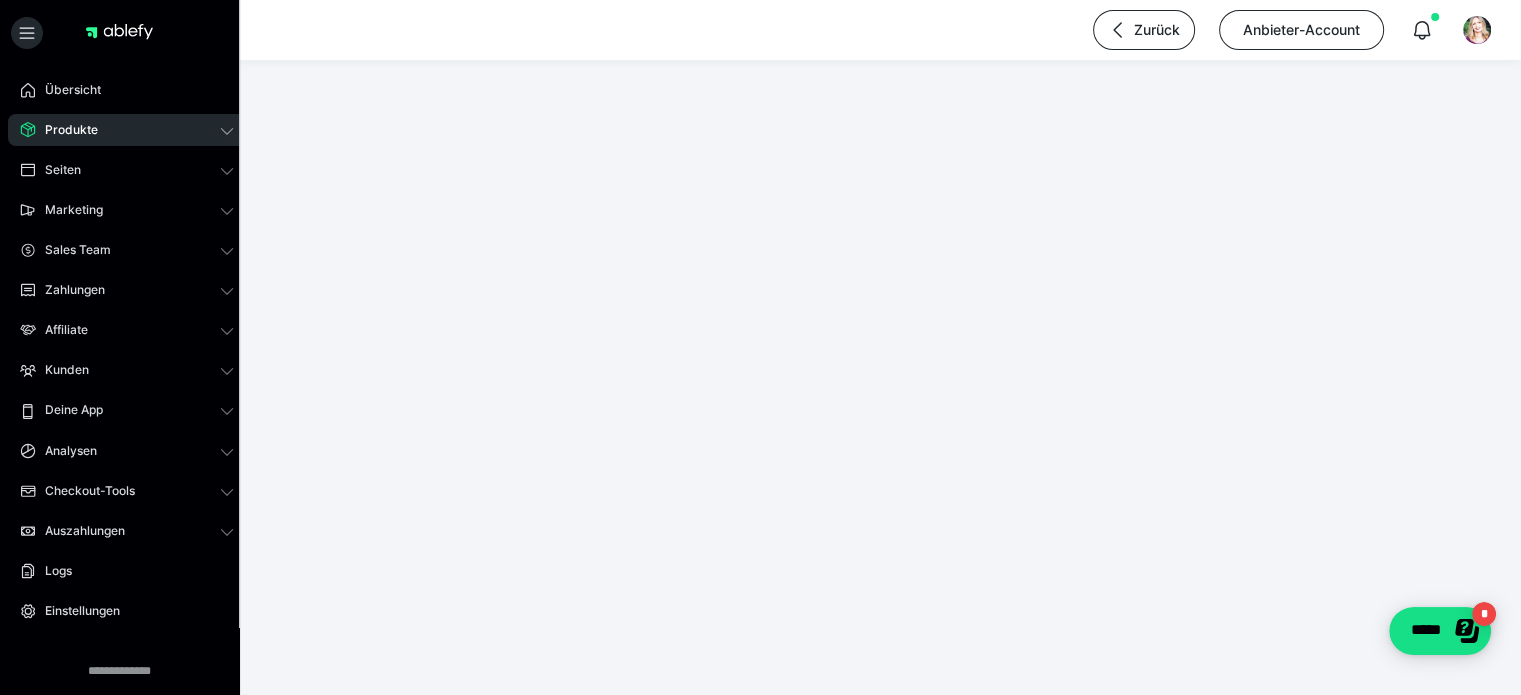 scroll, scrollTop: 0, scrollLeft: 0, axis: both 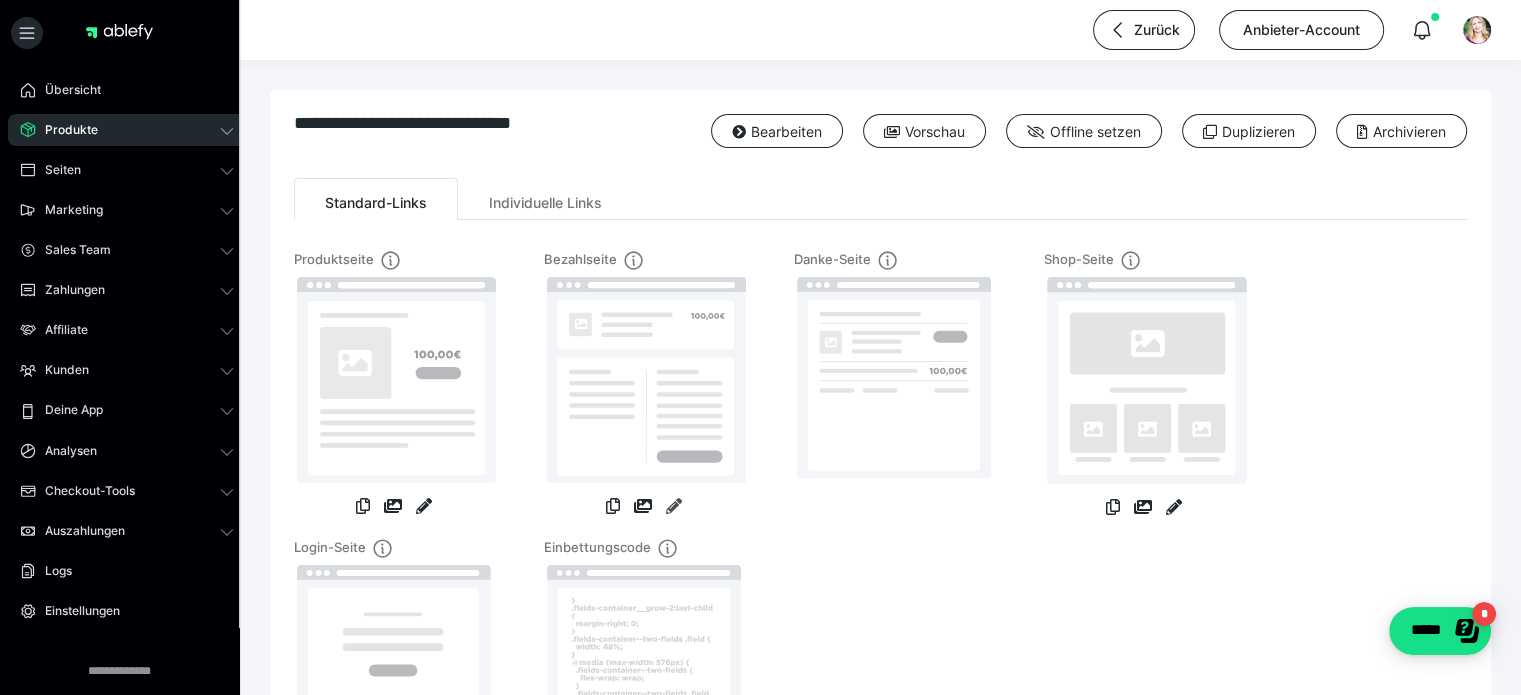 click at bounding box center [674, 506] 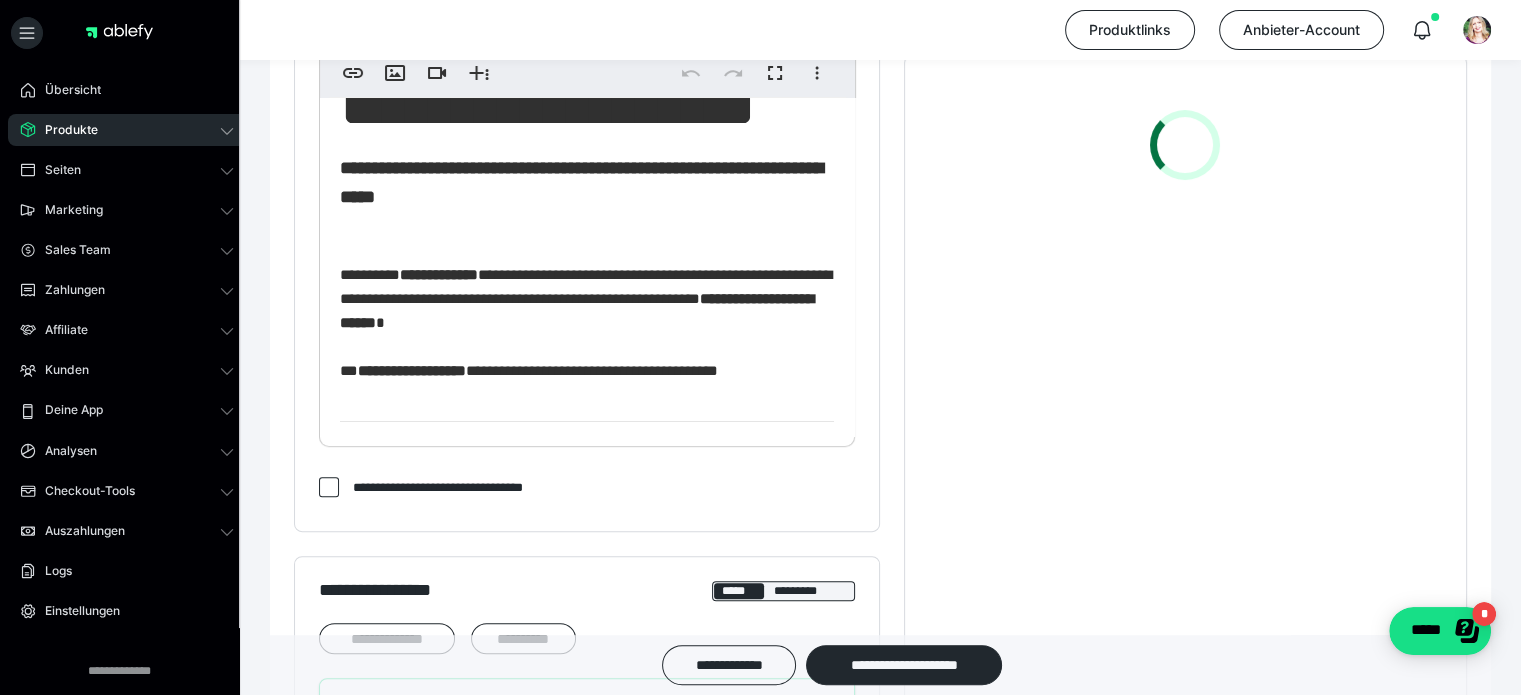 scroll, scrollTop: 800, scrollLeft: 0, axis: vertical 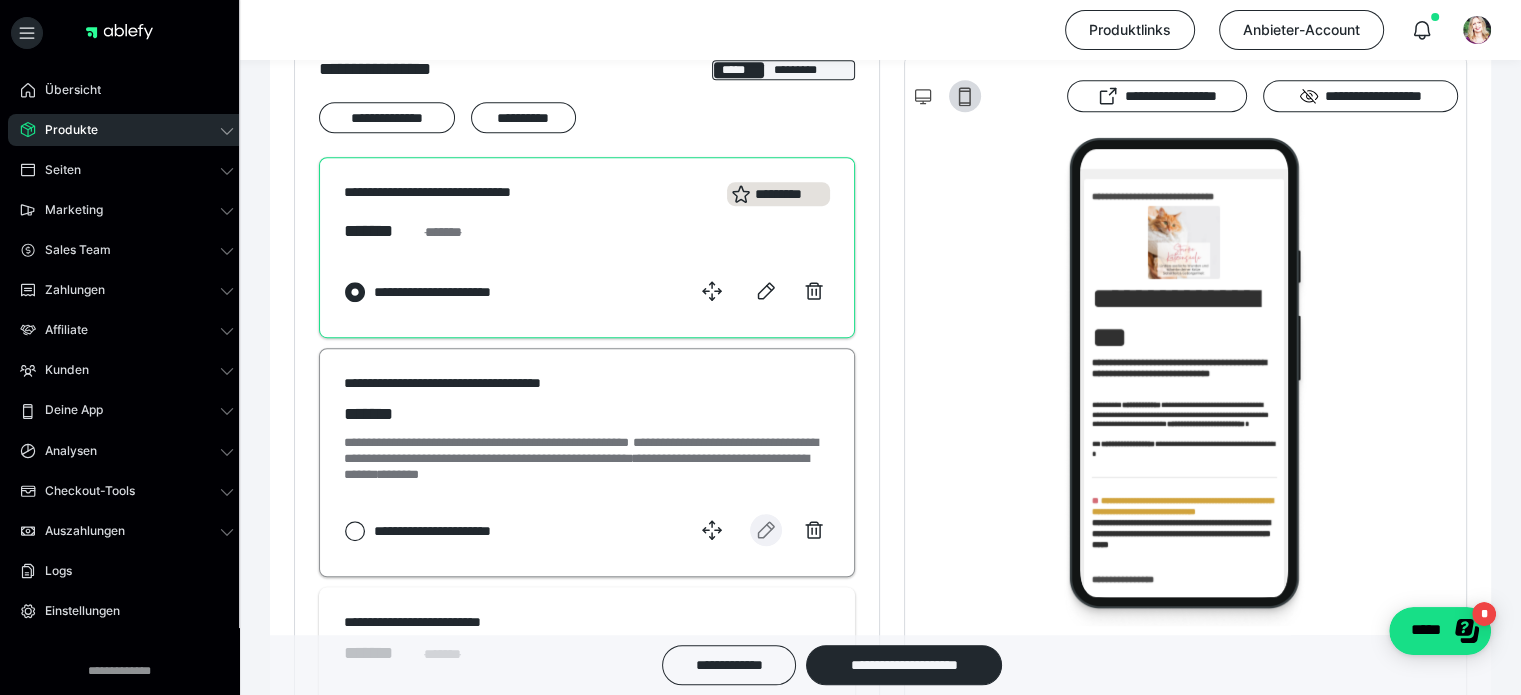 click 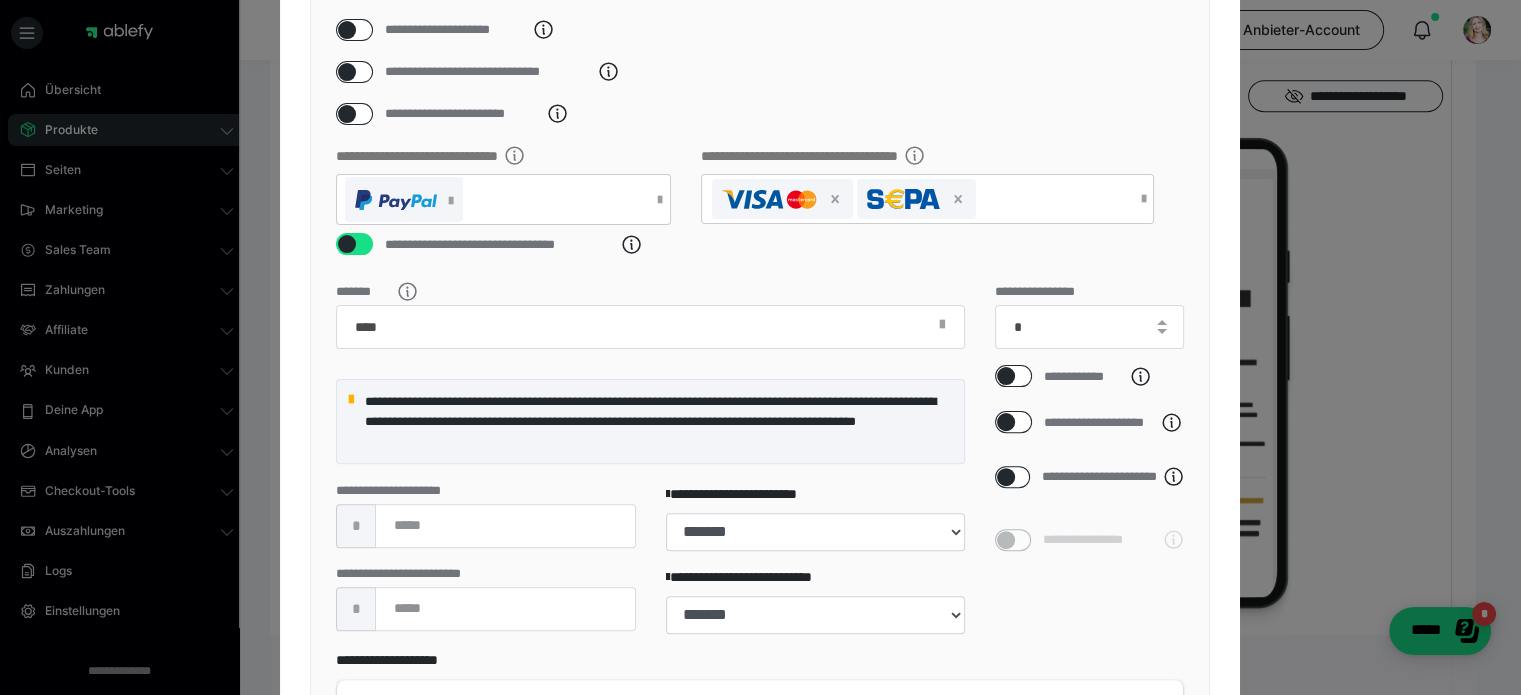 scroll, scrollTop: 700, scrollLeft: 0, axis: vertical 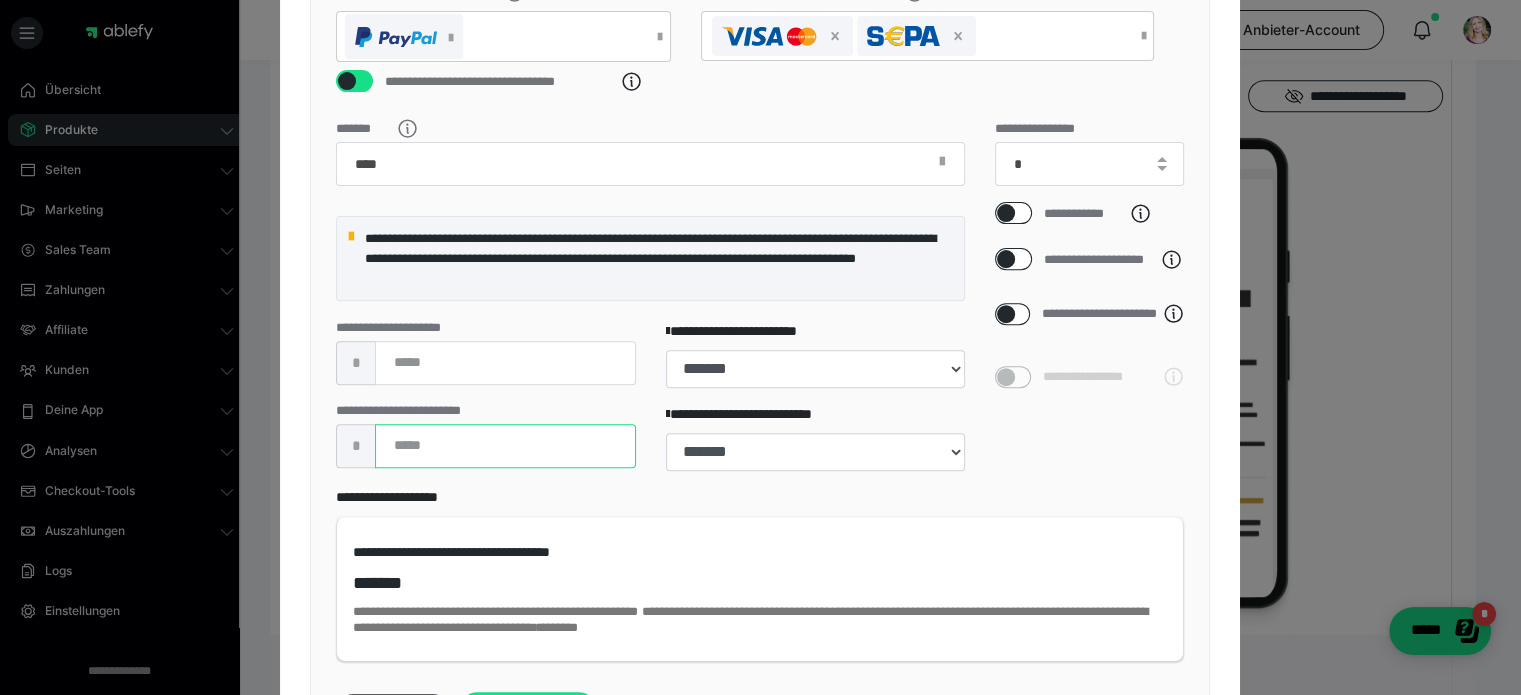 click on "***" at bounding box center (505, 446) 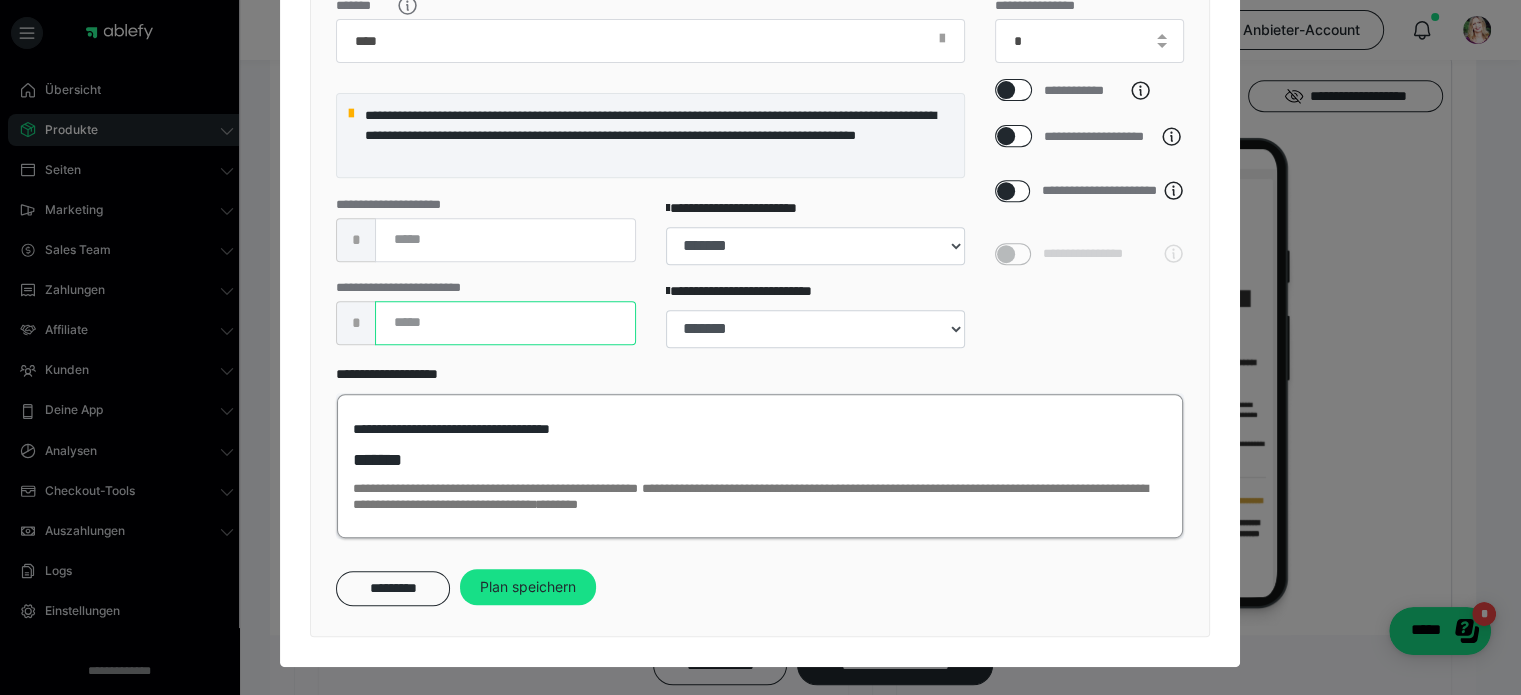 scroll, scrollTop: 842, scrollLeft: 0, axis: vertical 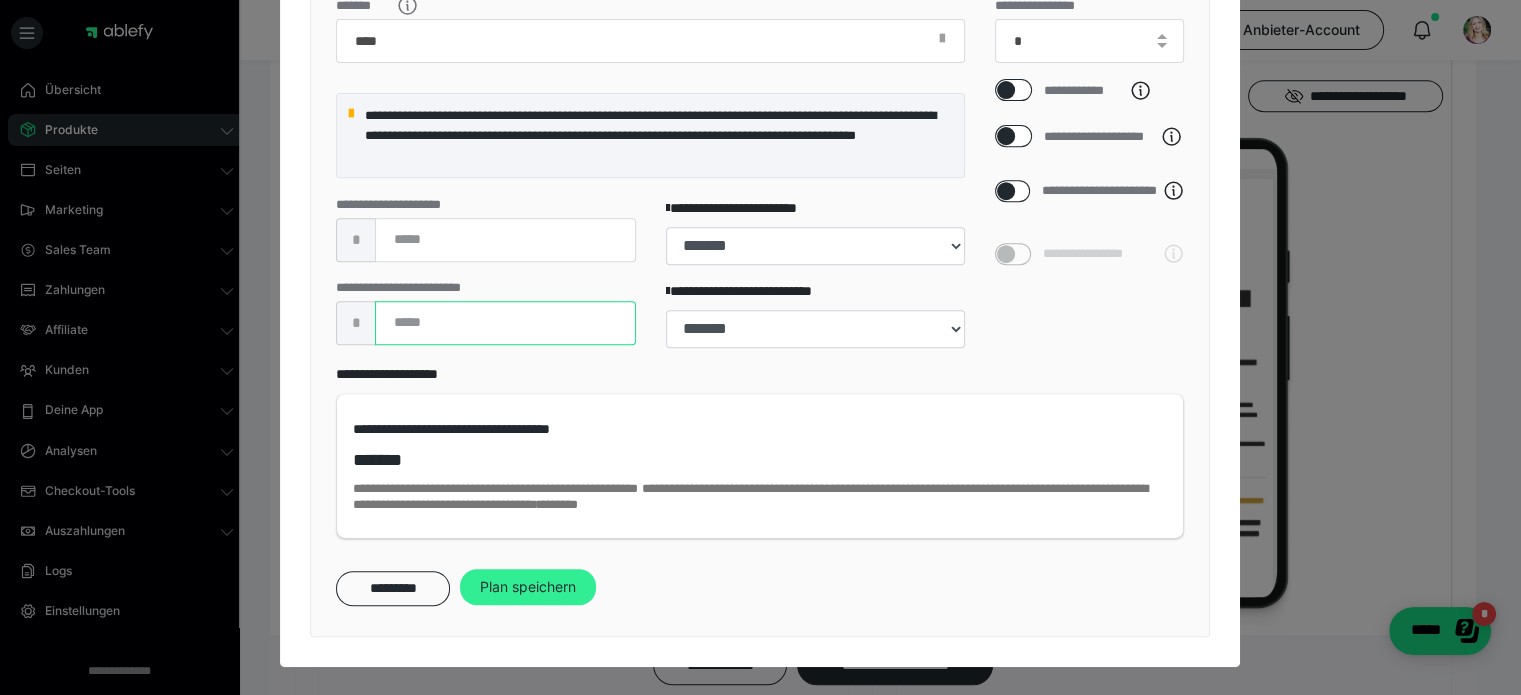 type on "***" 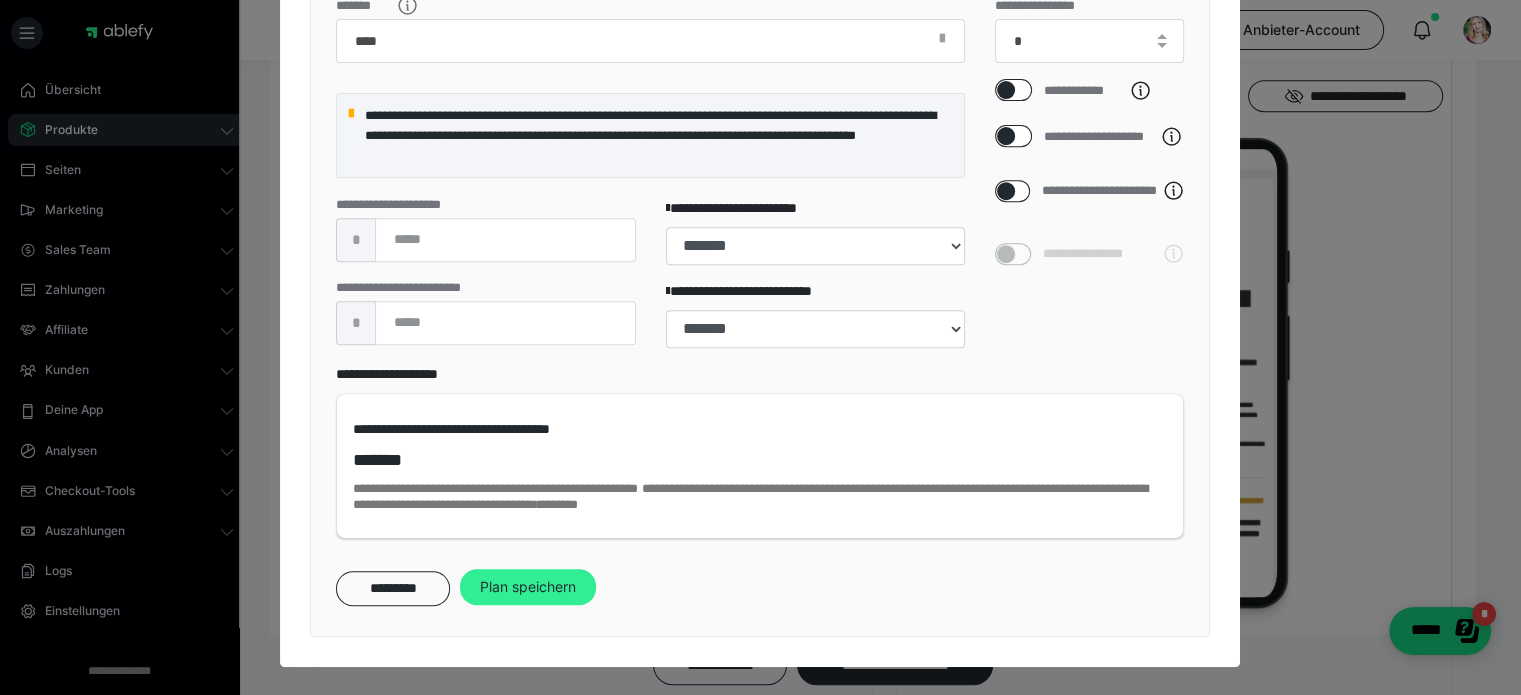 click on "Plan speichern" at bounding box center [528, 587] 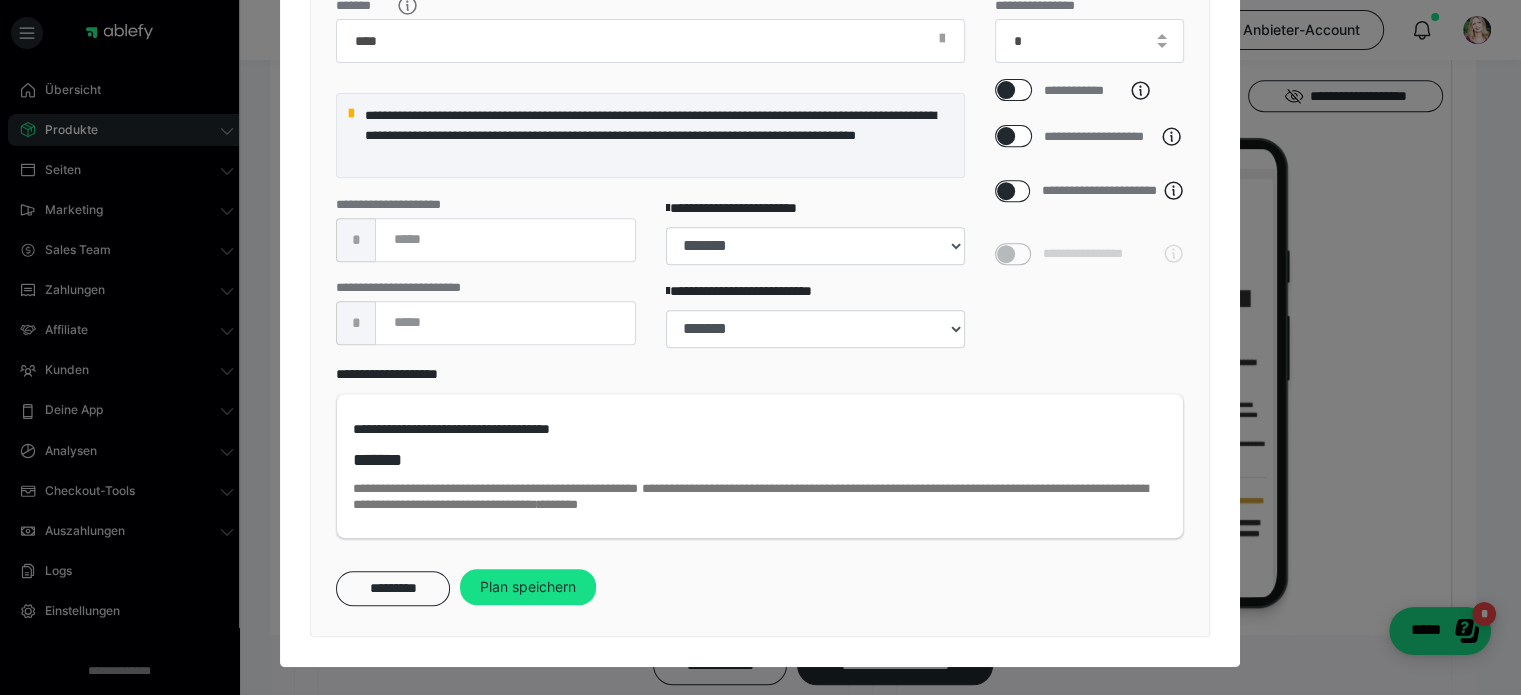 scroll, scrollTop: 0, scrollLeft: 0, axis: both 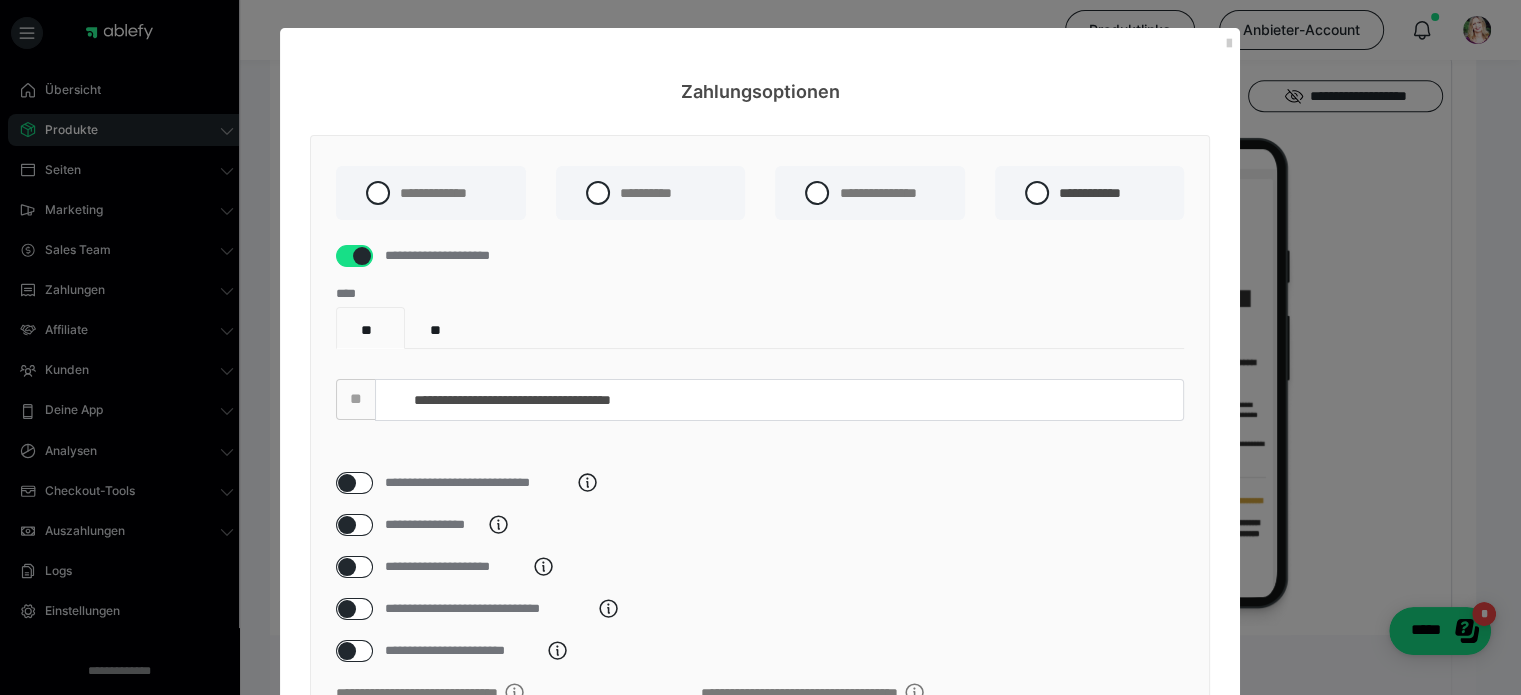 select on "**" 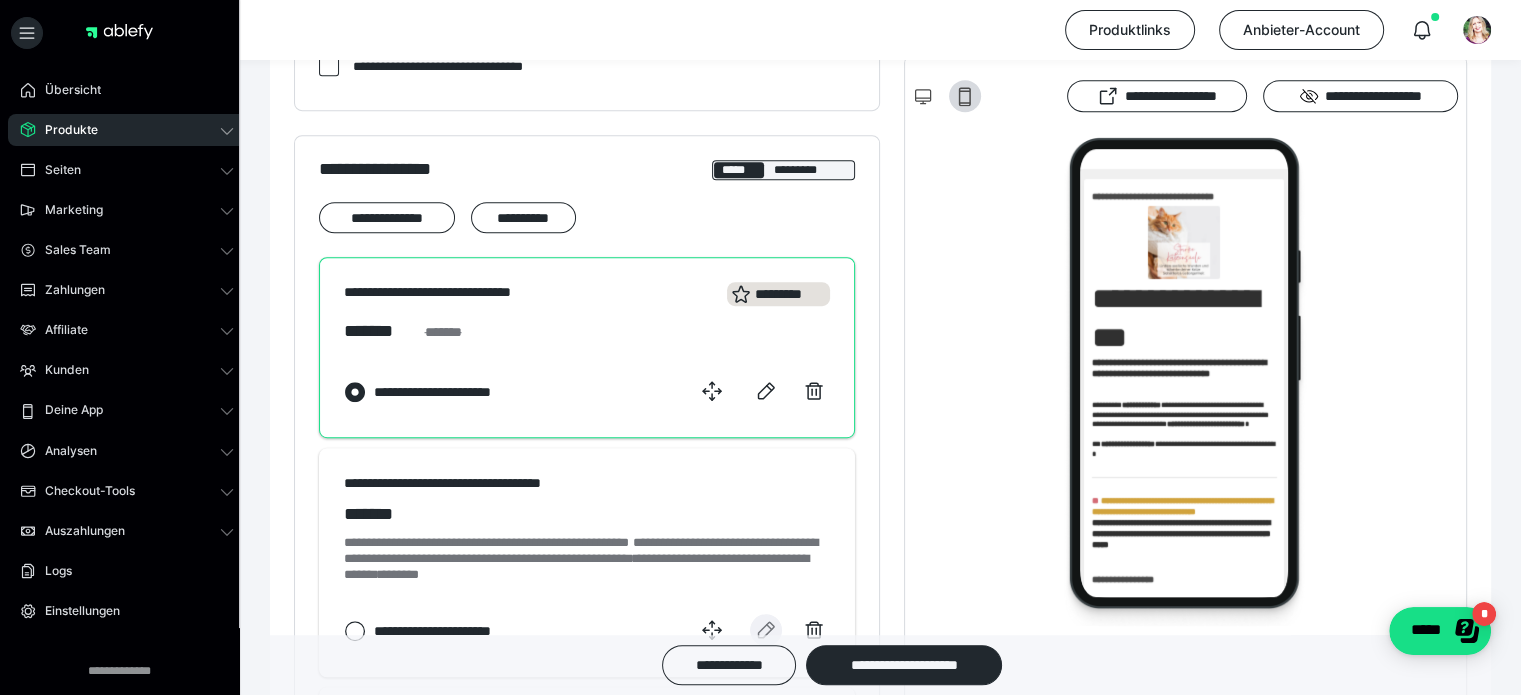 scroll, scrollTop: 1700, scrollLeft: 0, axis: vertical 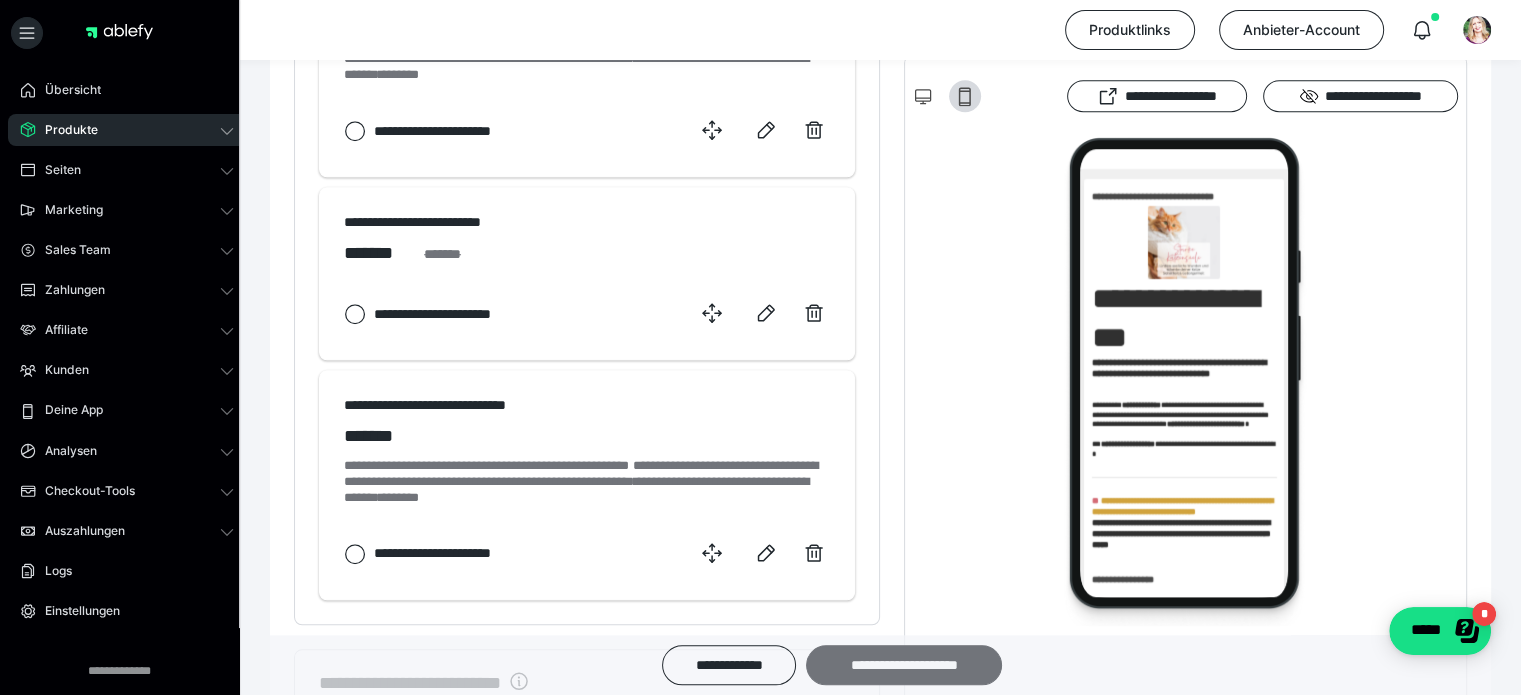 click on "**********" at bounding box center (904, 665) 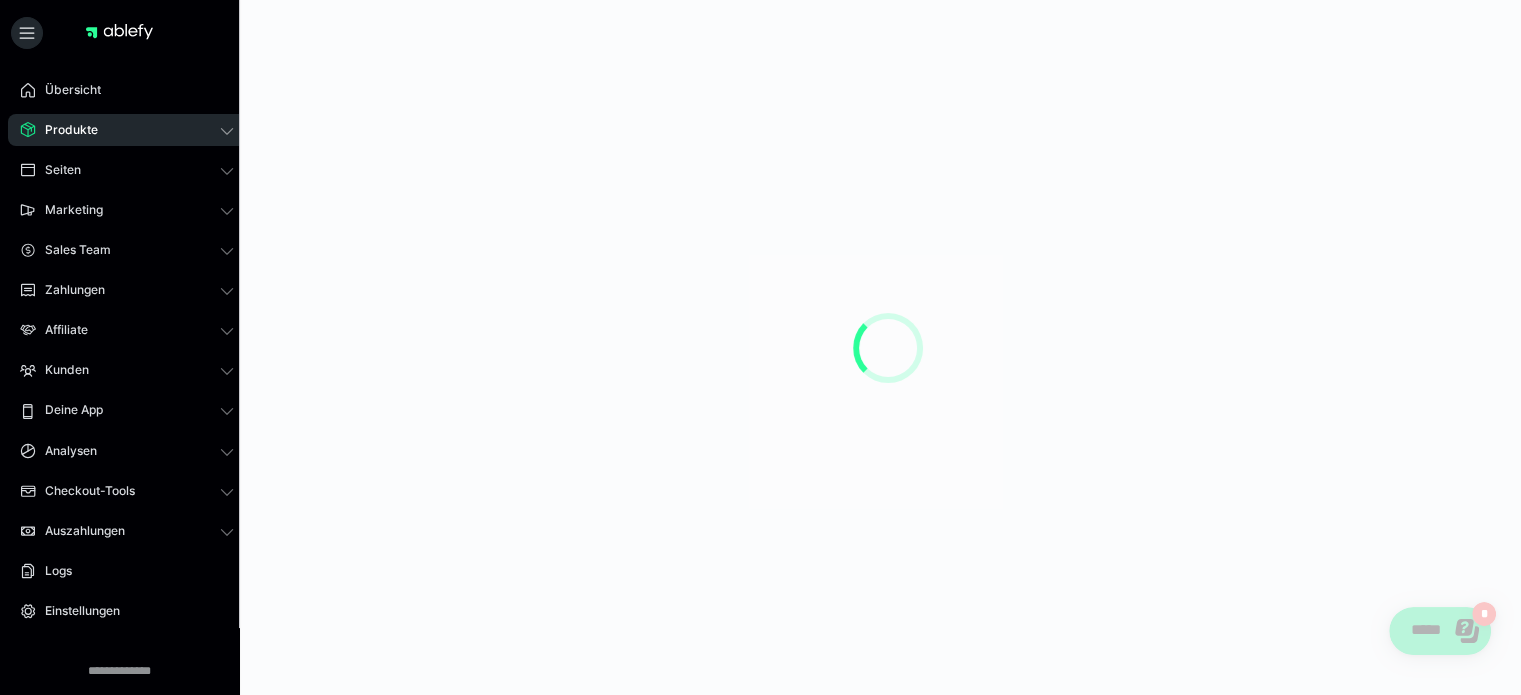 scroll, scrollTop: 0, scrollLeft: 0, axis: both 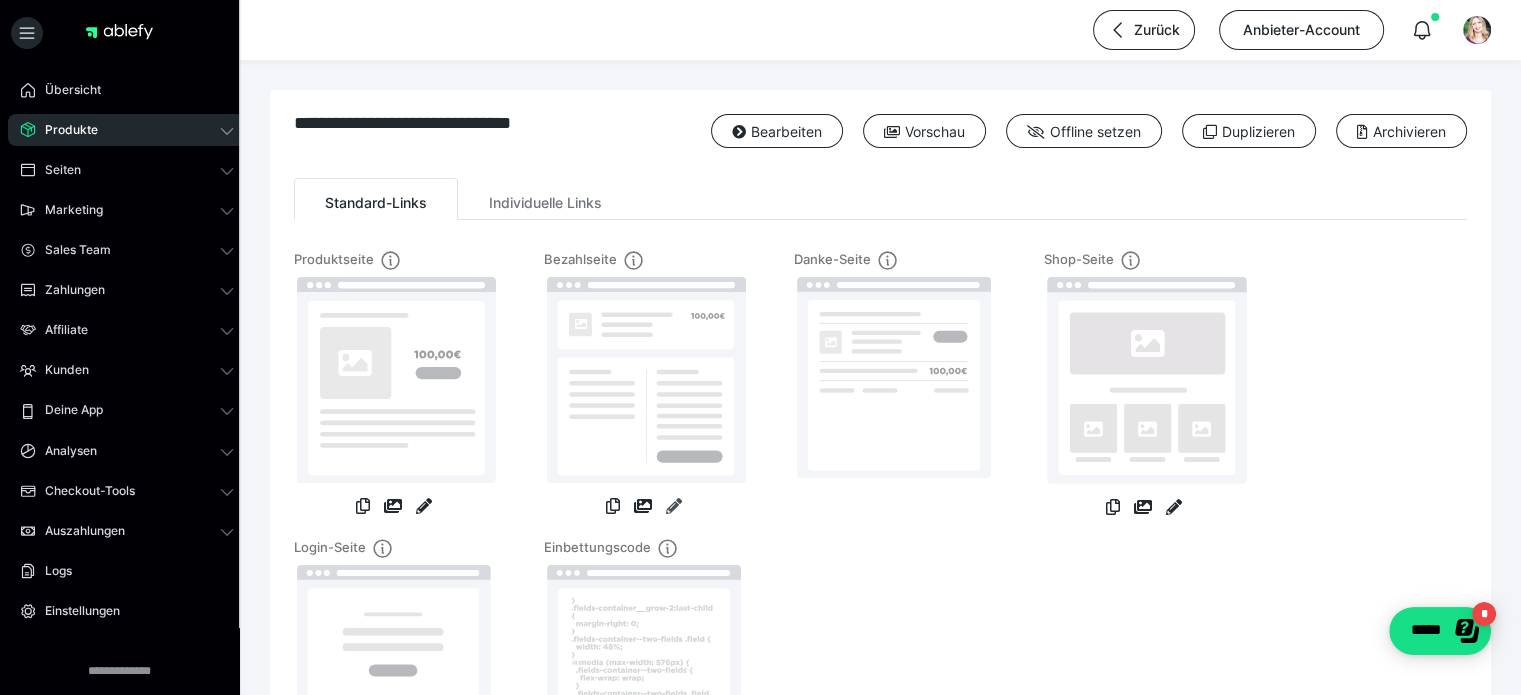 click at bounding box center (674, 506) 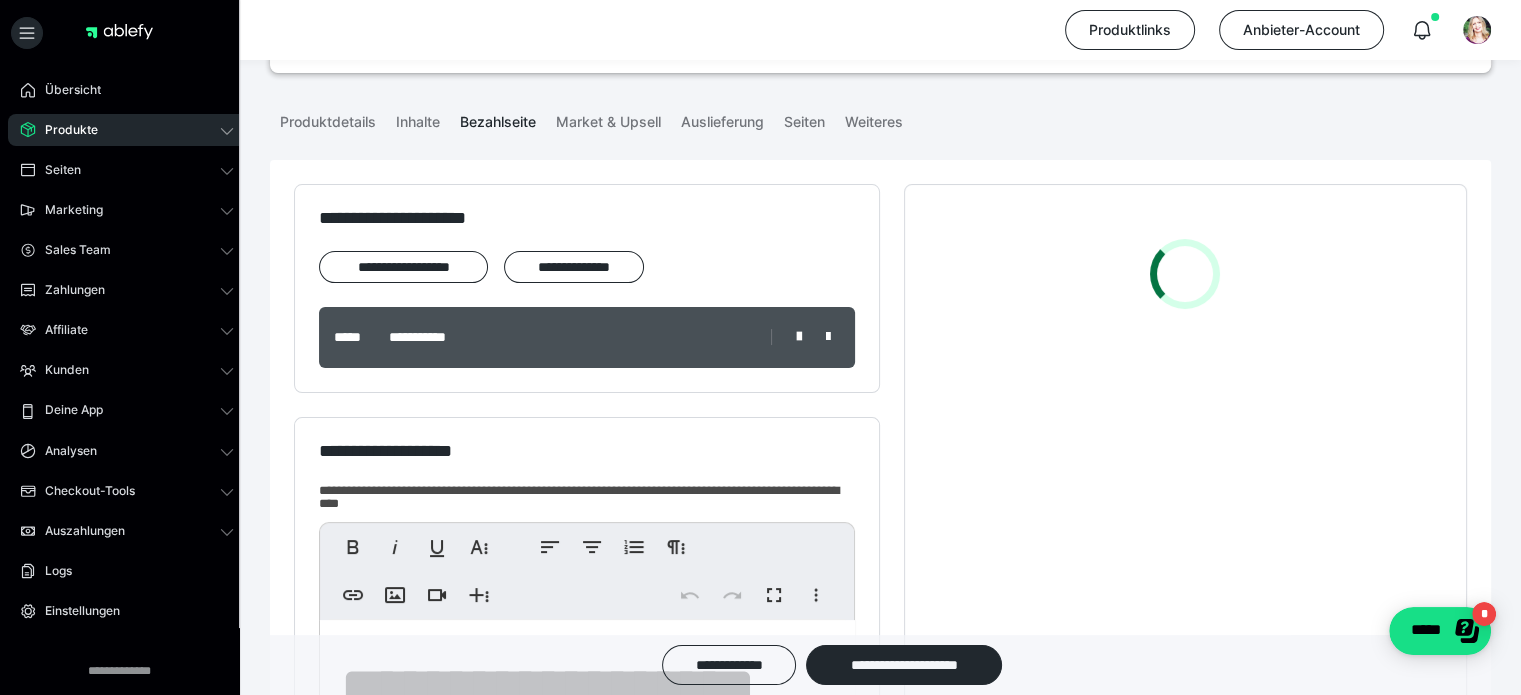 scroll, scrollTop: 400, scrollLeft: 0, axis: vertical 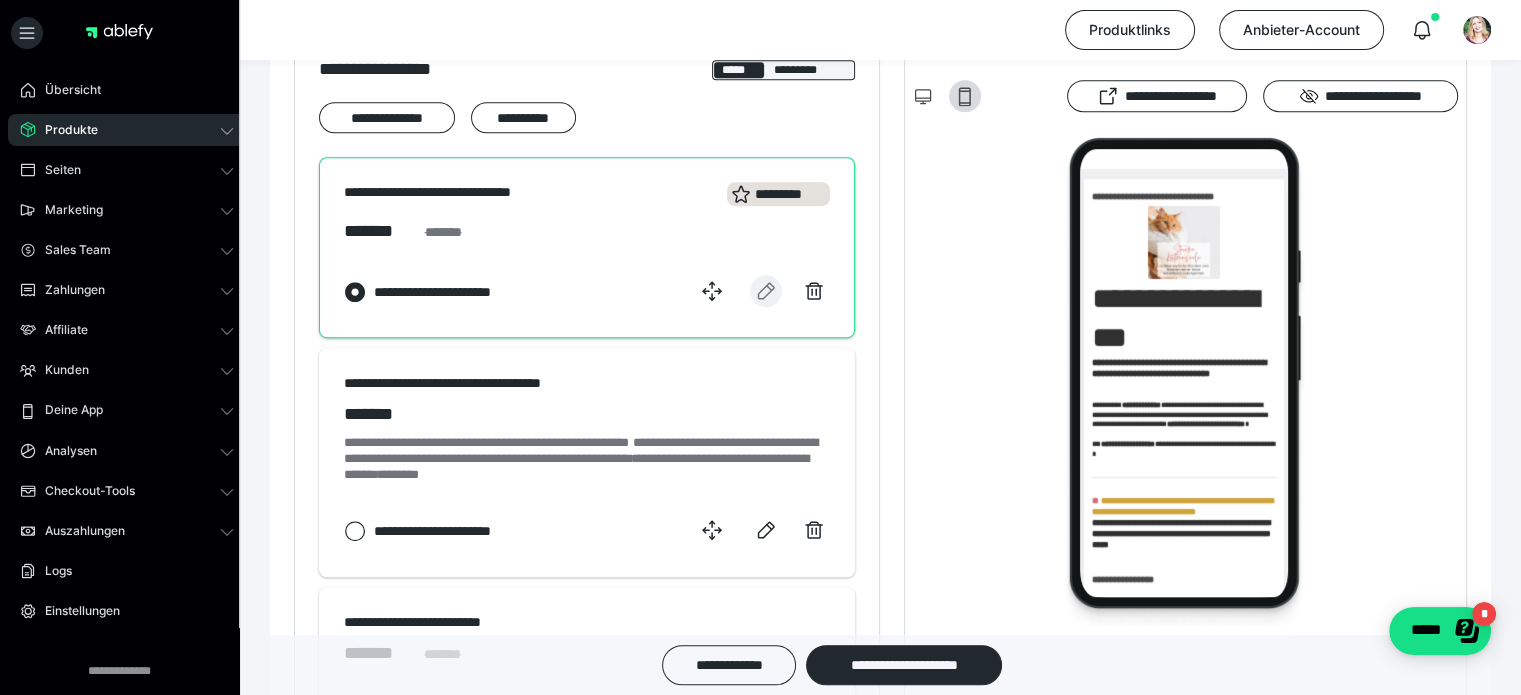 click 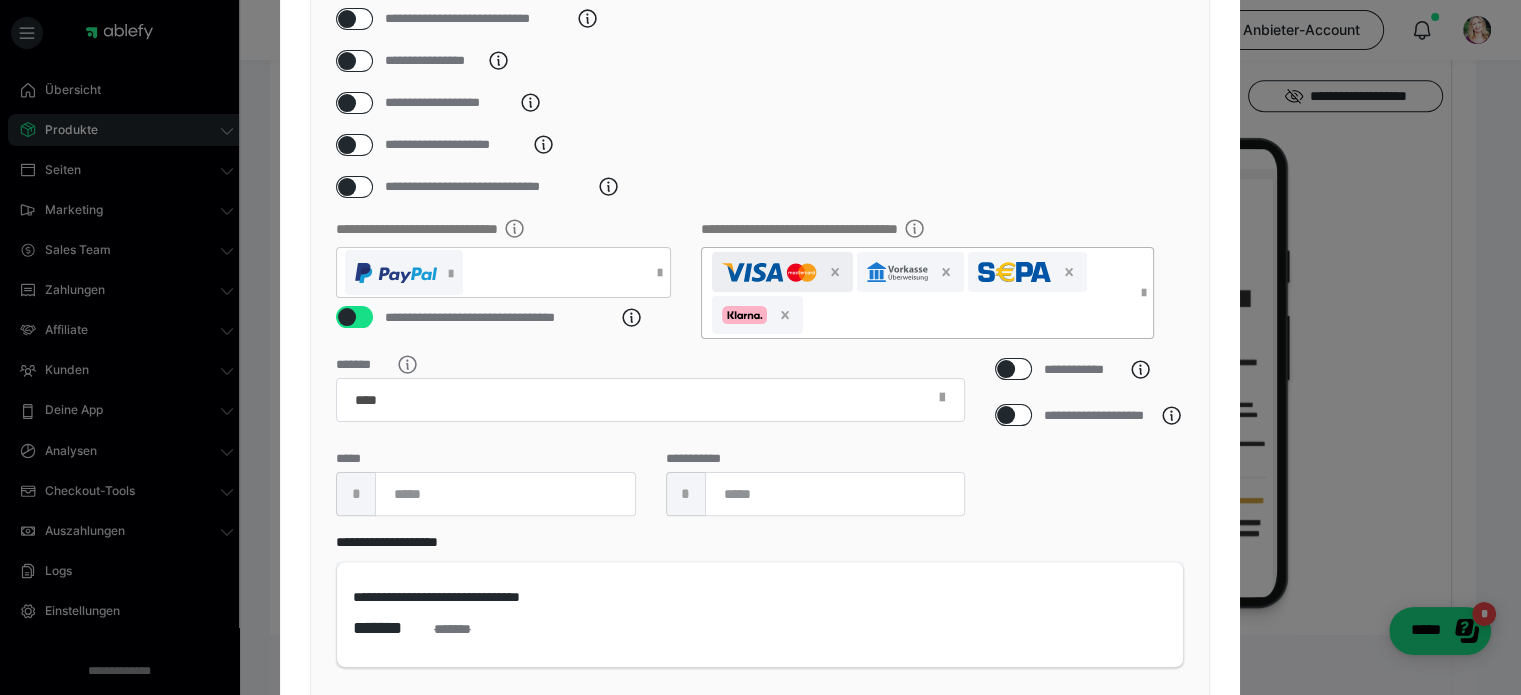 scroll, scrollTop: 500, scrollLeft: 0, axis: vertical 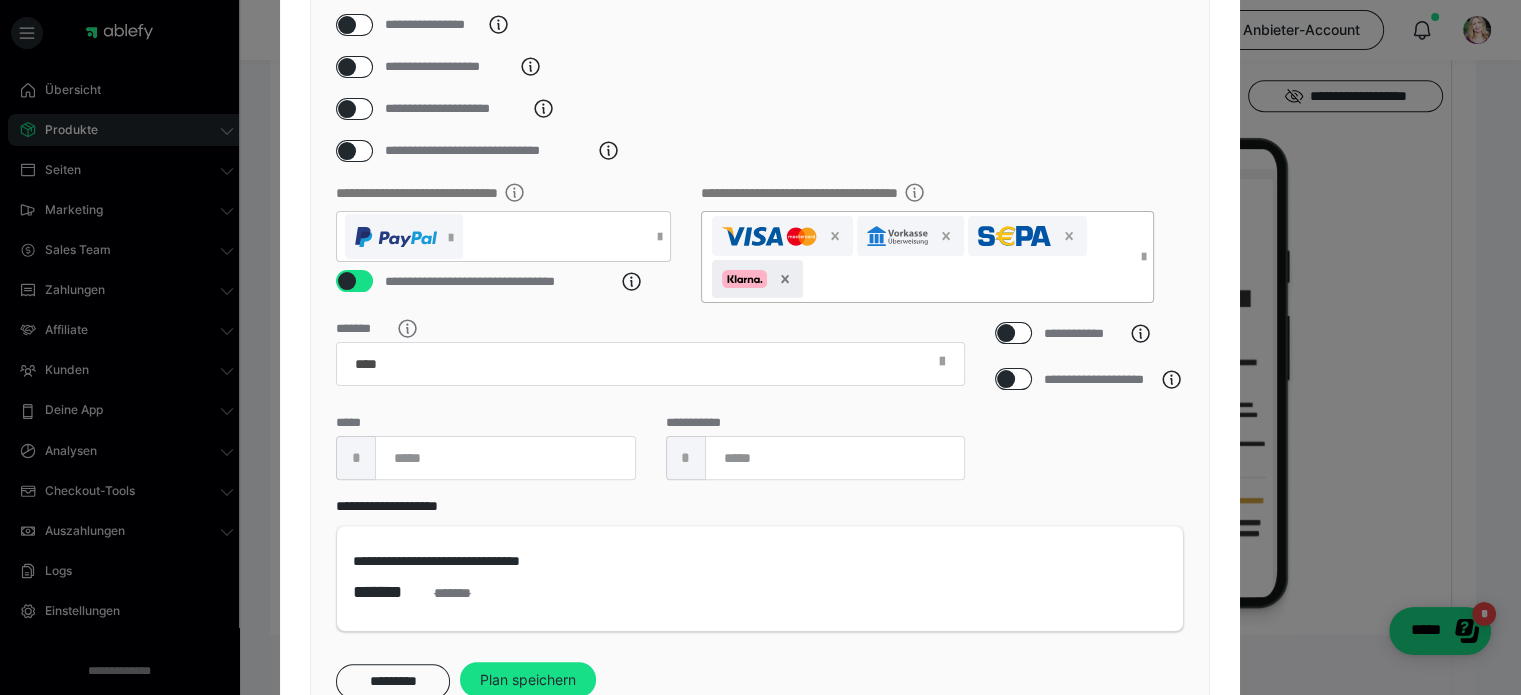 click 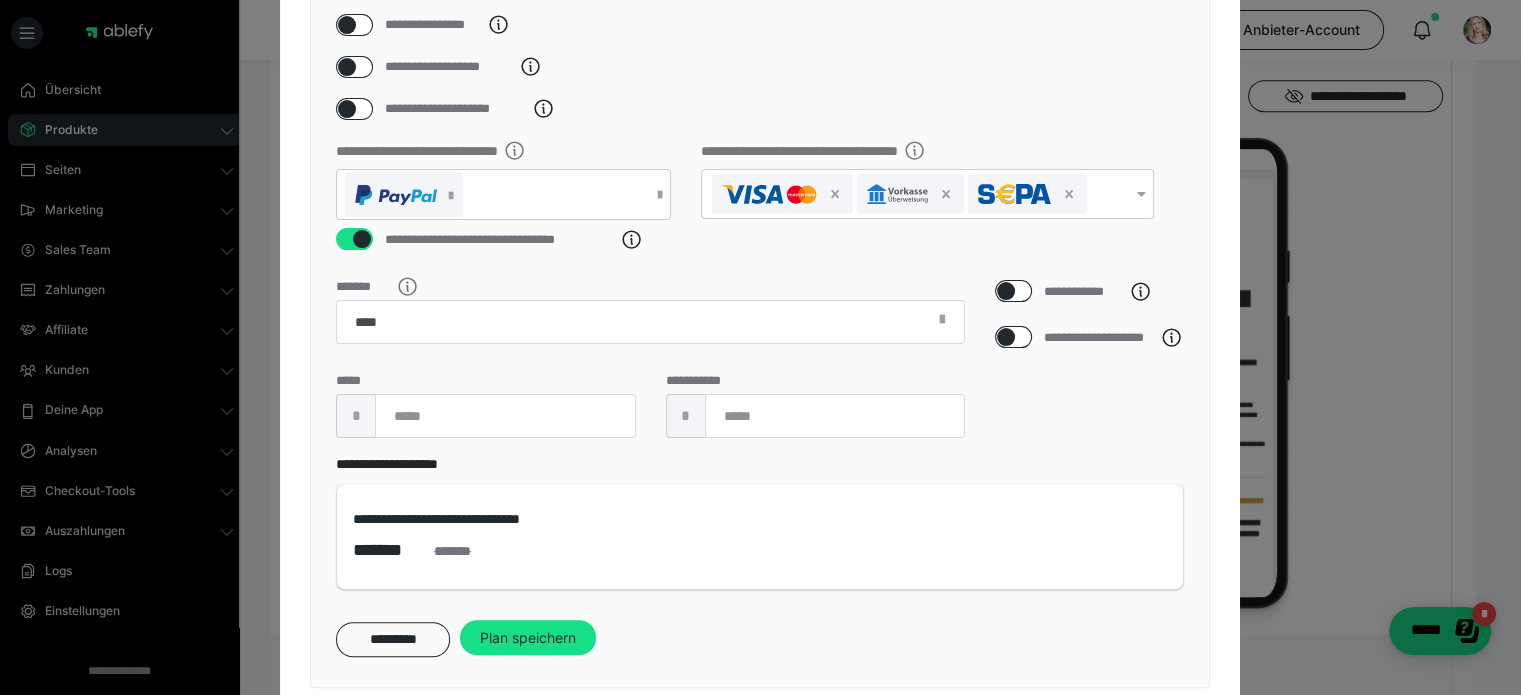 click on "Plan speichern" at bounding box center (528, 638) 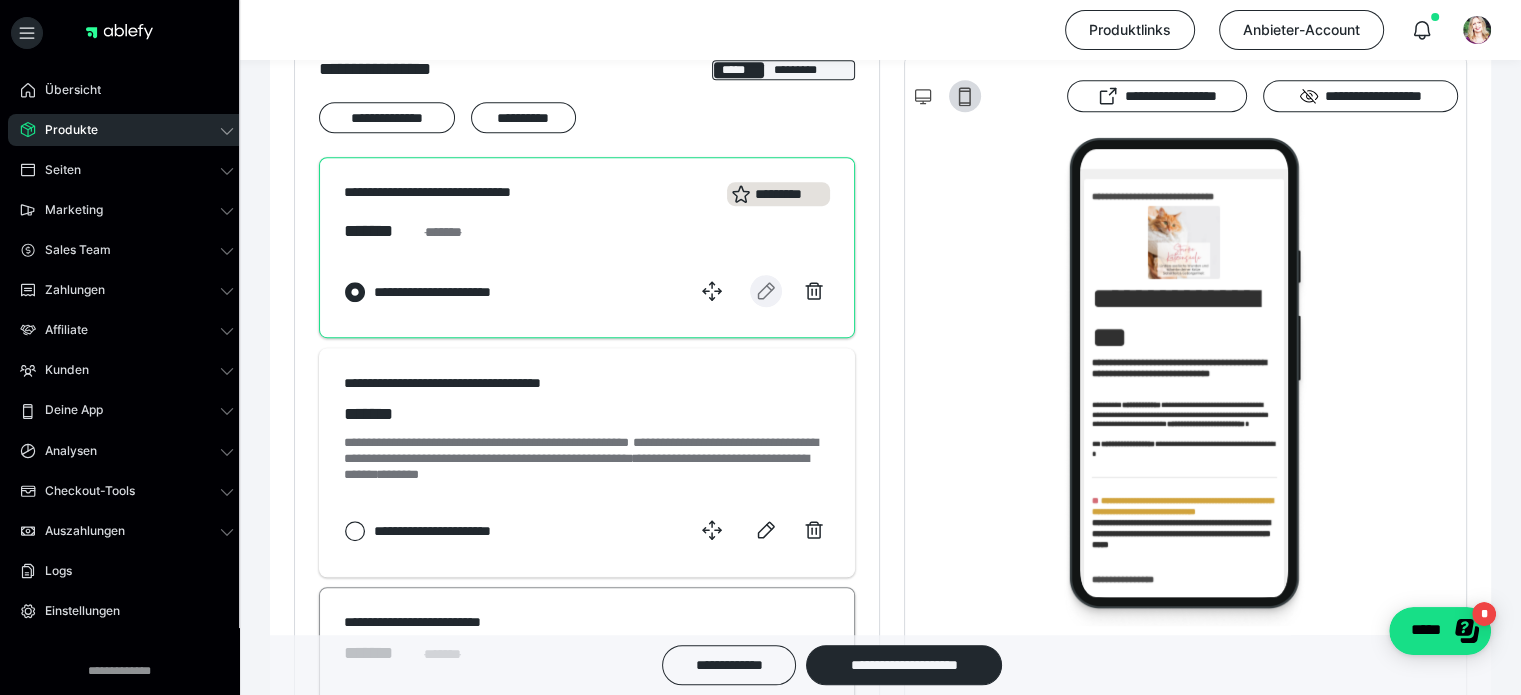 scroll, scrollTop: 1600, scrollLeft: 0, axis: vertical 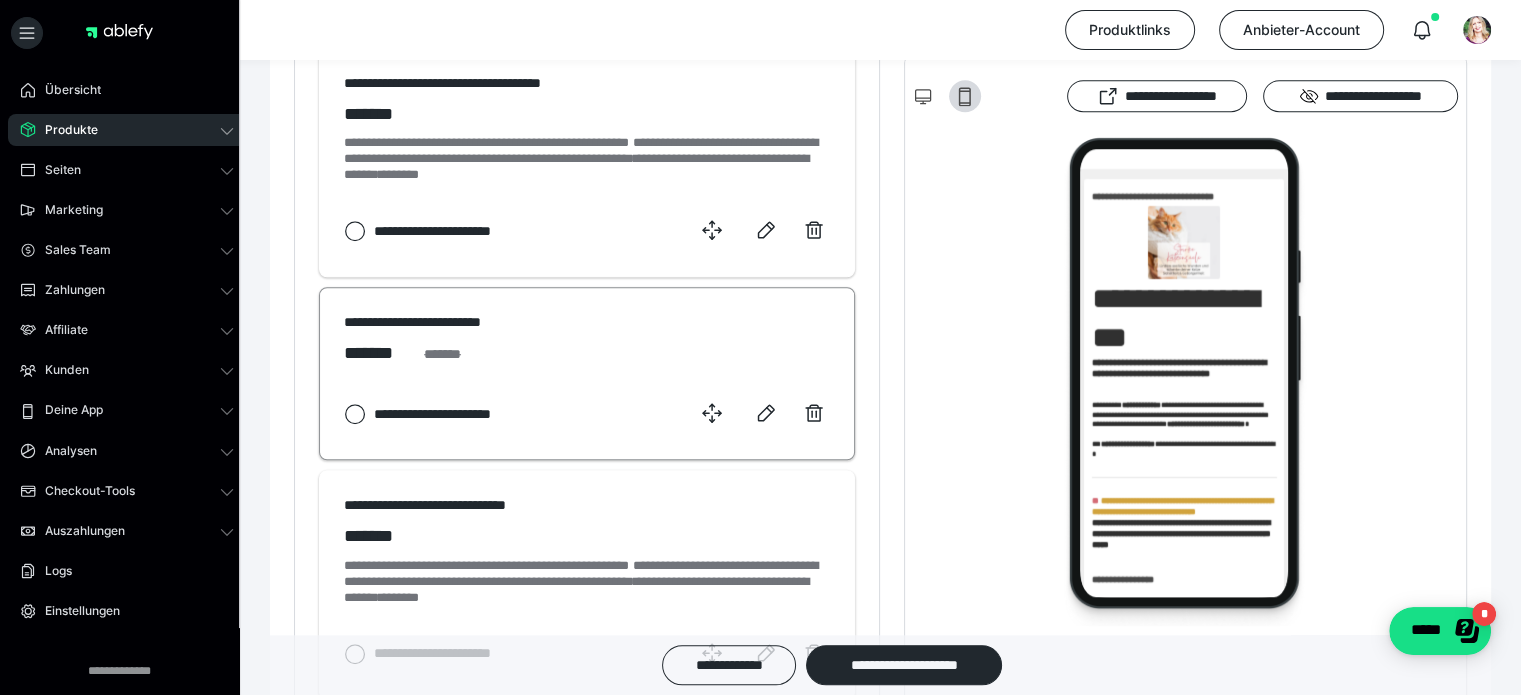 click at bounding box center (760, 413) 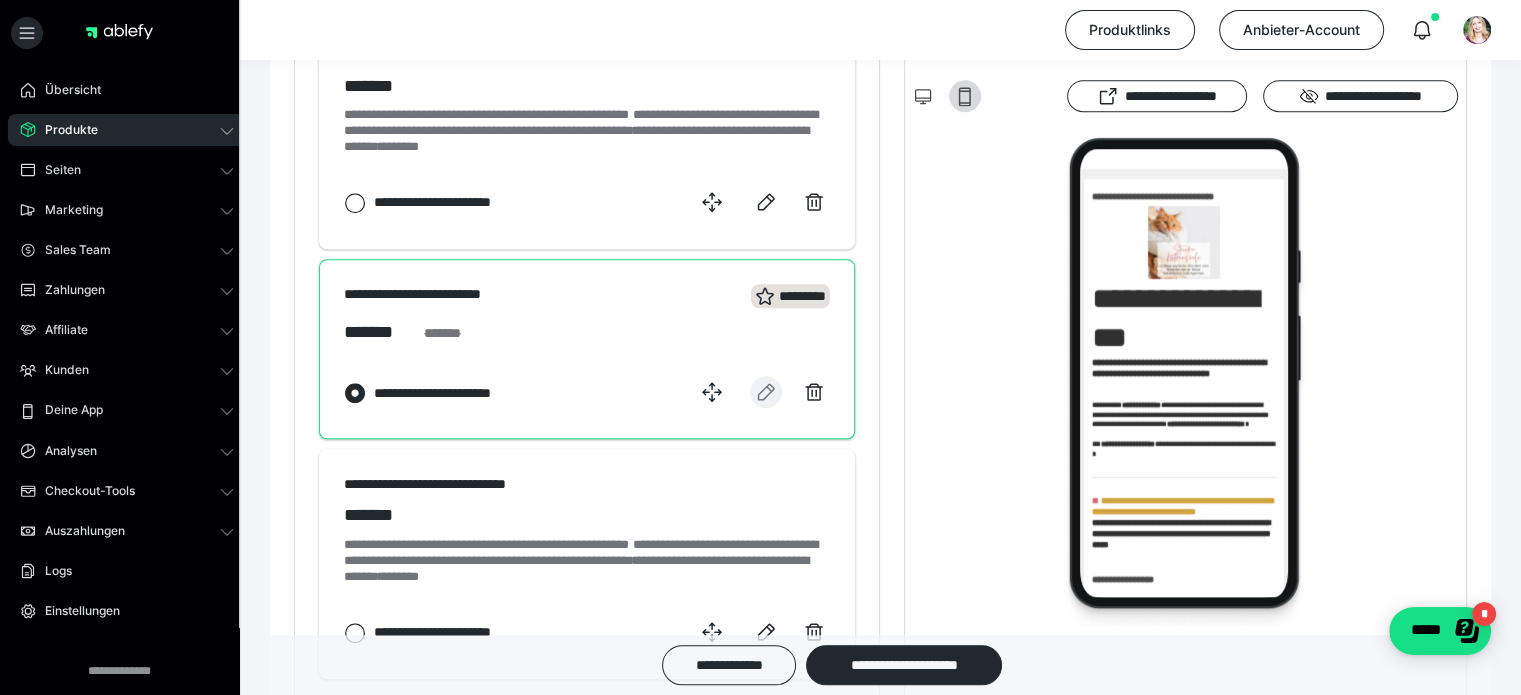scroll, scrollTop: 1593, scrollLeft: 0, axis: vertical 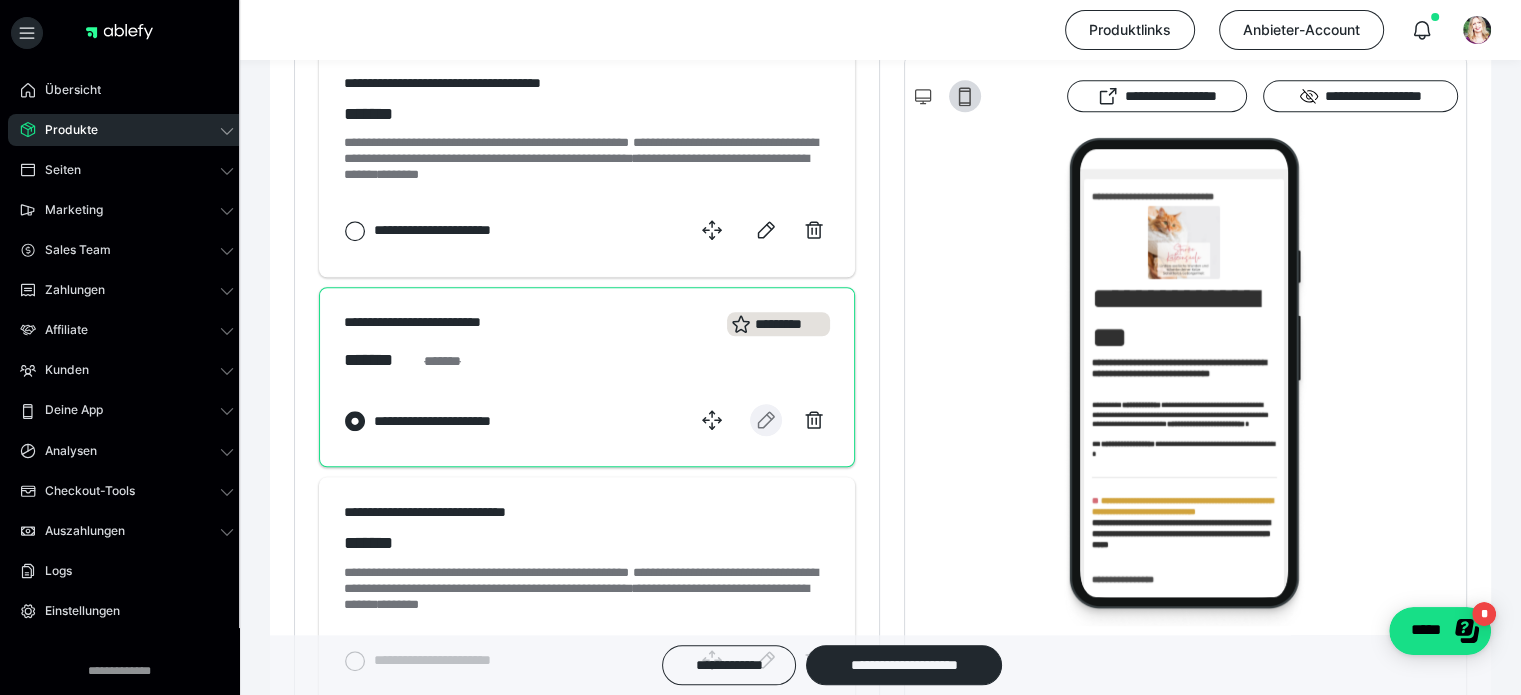 click 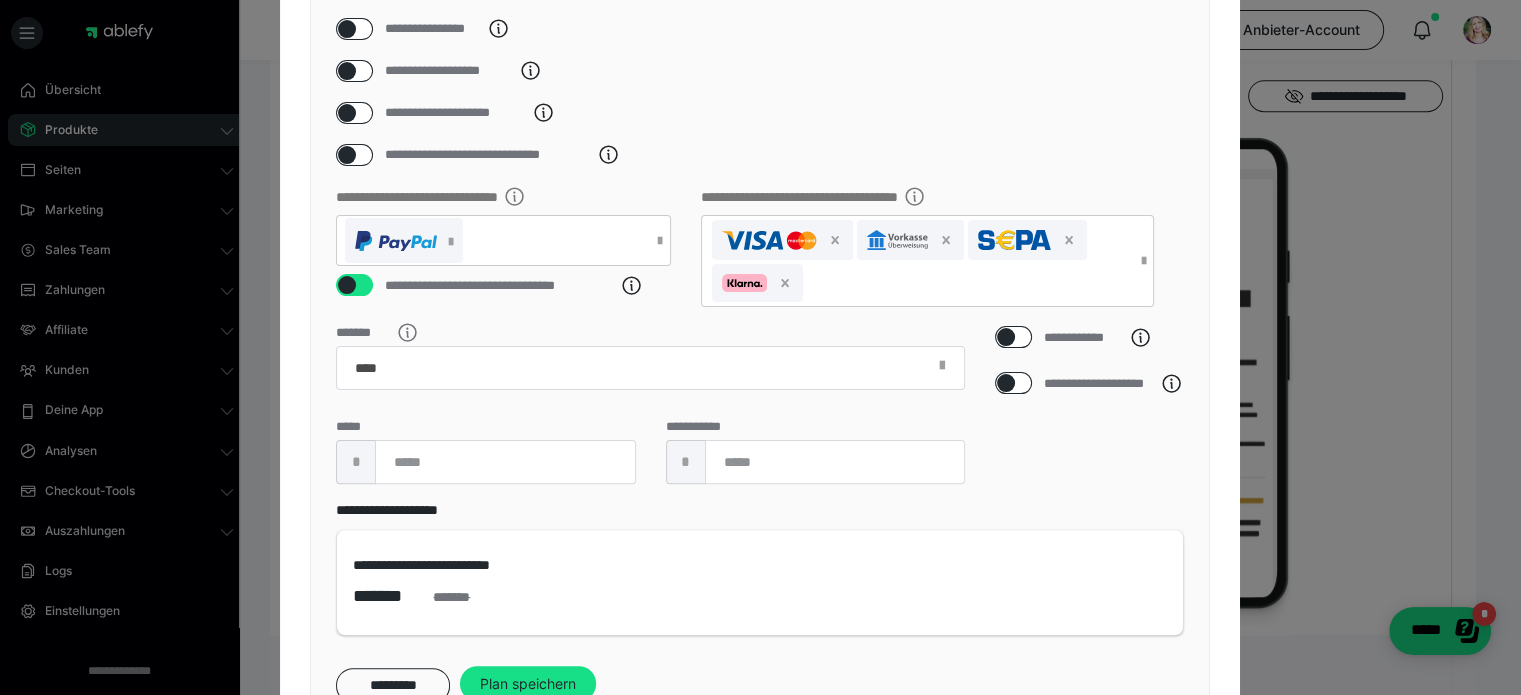 scroll, scrollTop: 500, scrollLeft: 0, axis: vertical 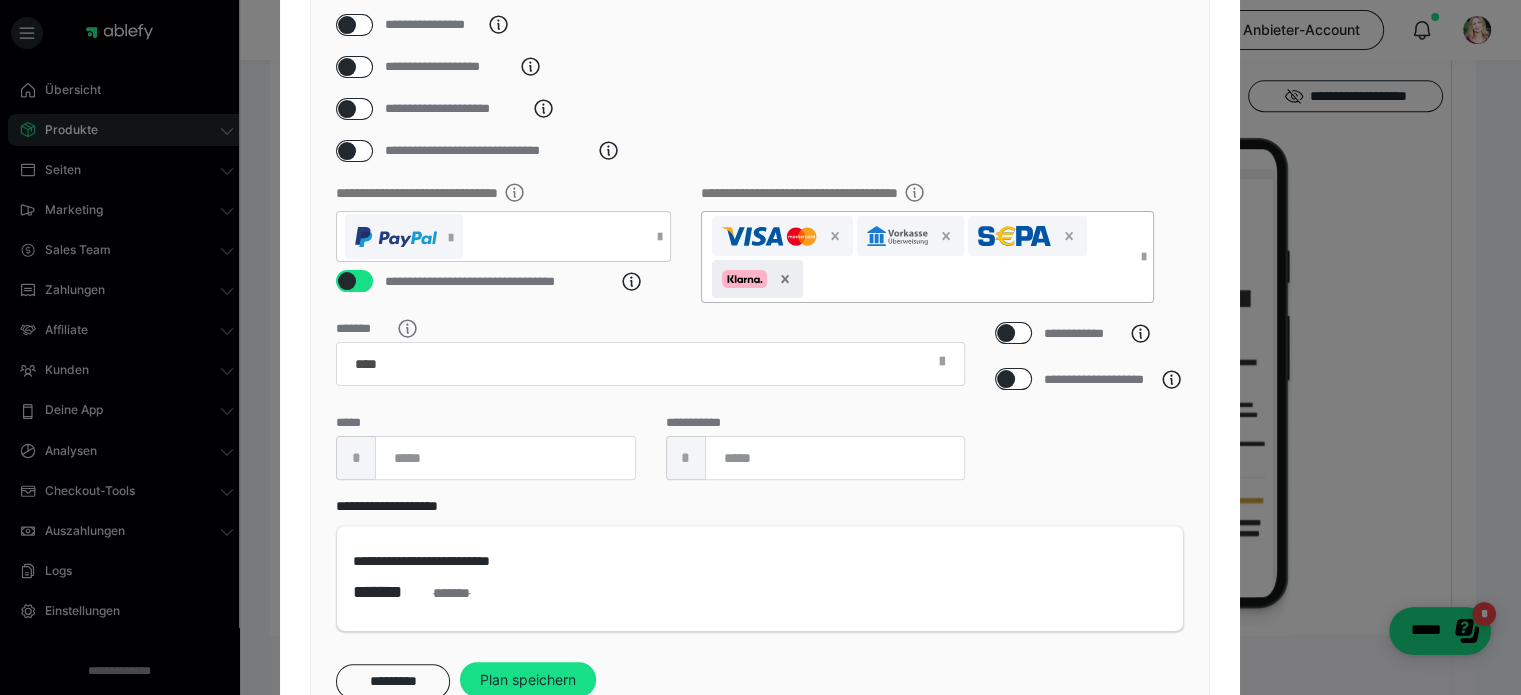 click 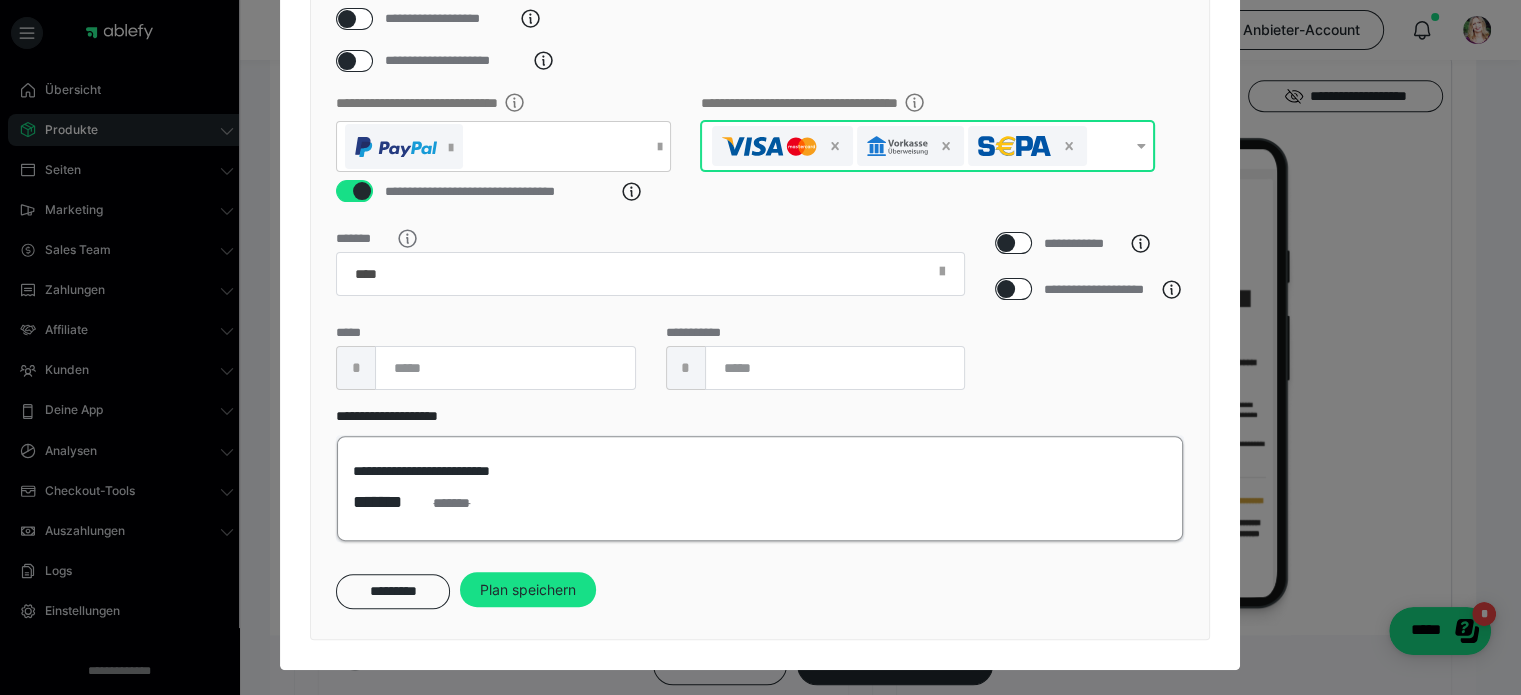 scroll, scrollTop: 570, scrollLeft: 0, axis: vertical 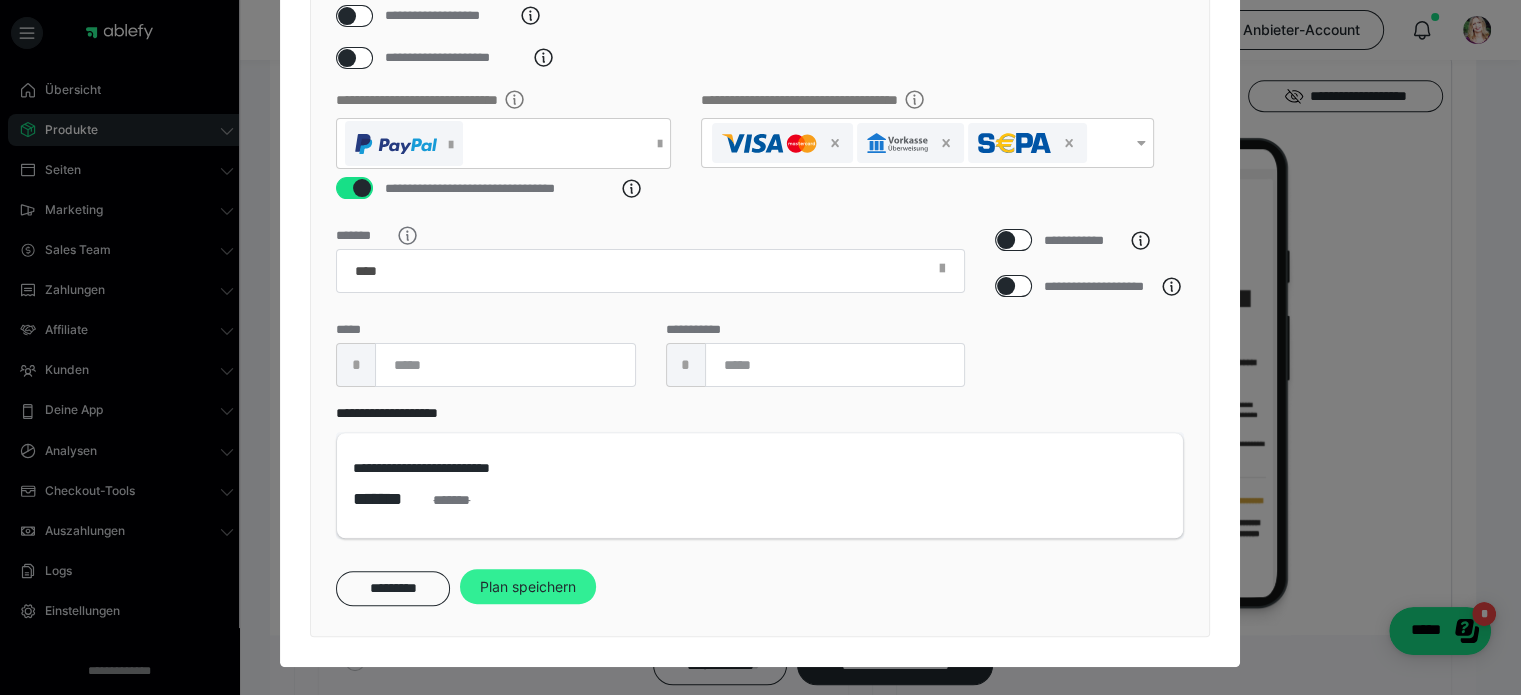 click on "Plan speichern" at bounding box center [528, 587] 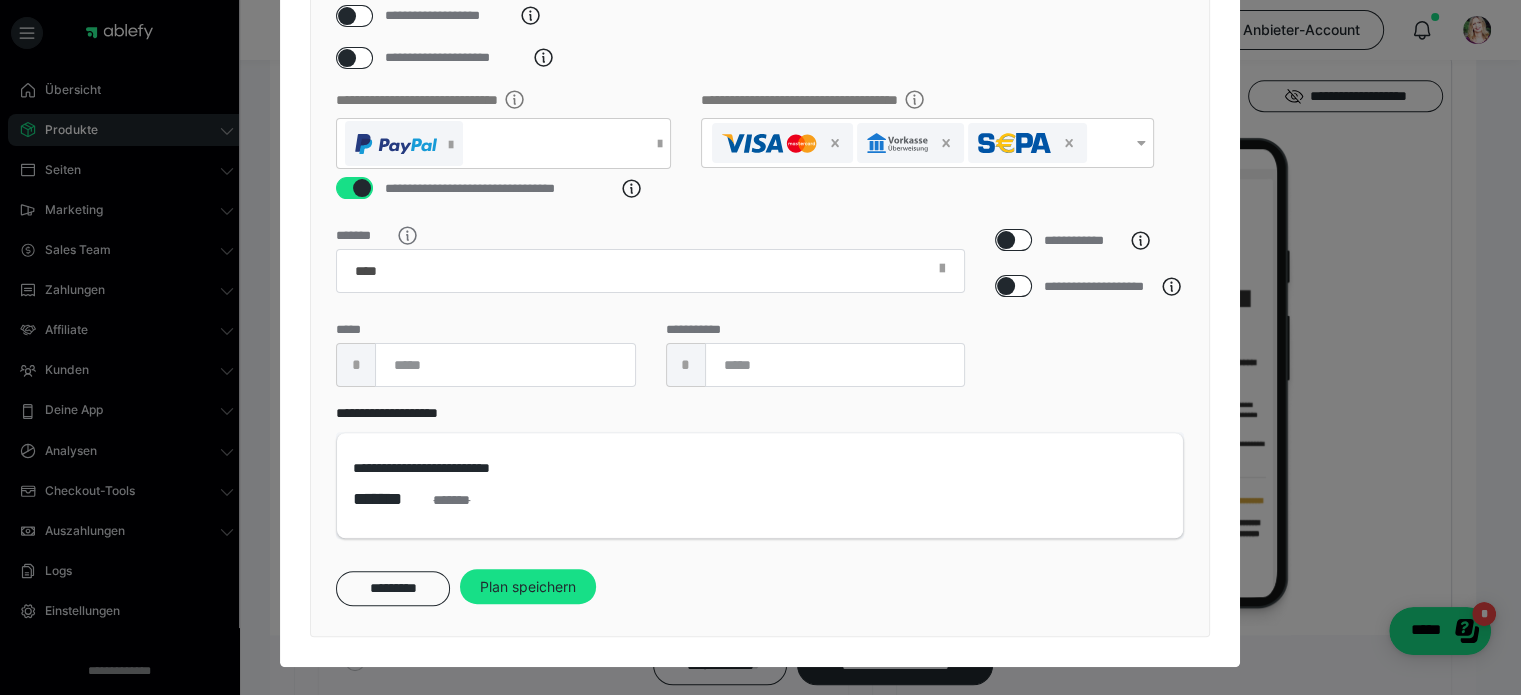 scroll, scrollTop: 0, scrollLeft: 0, axis: both 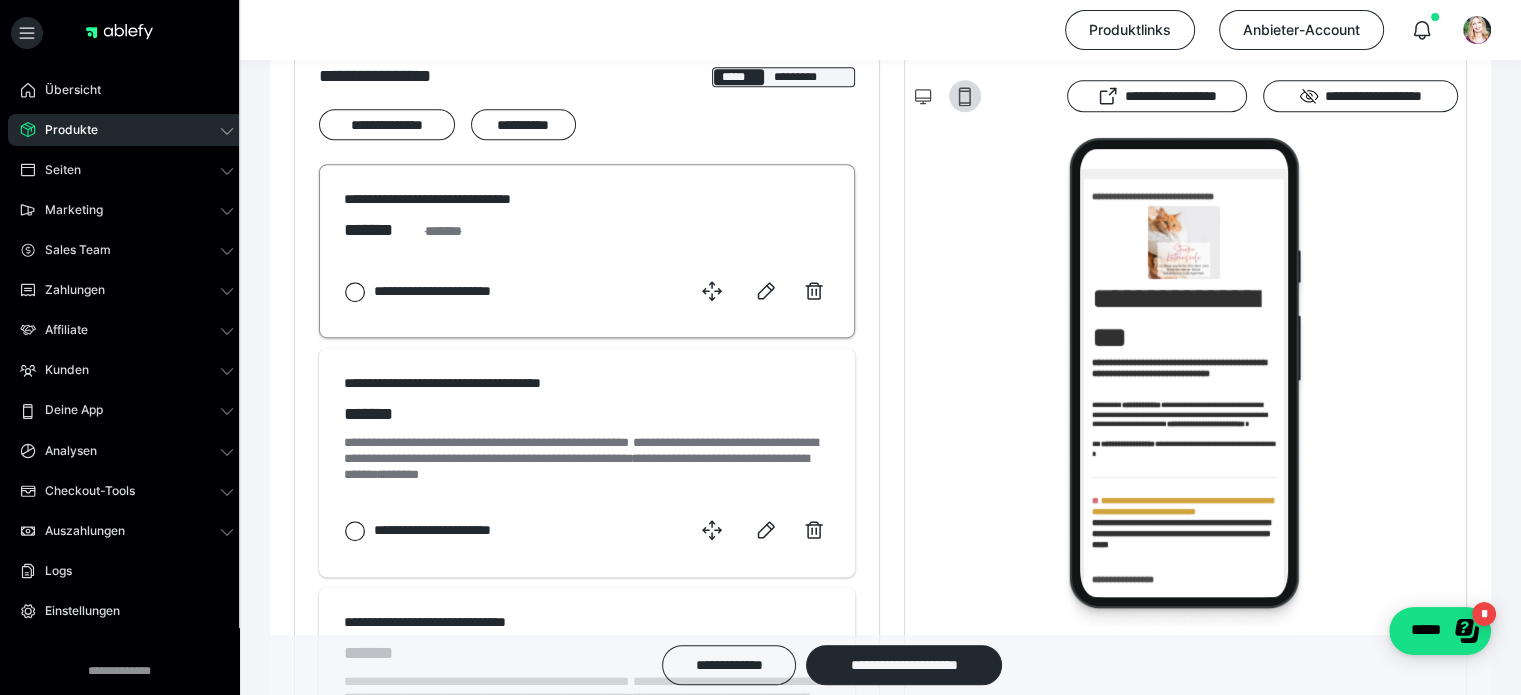 click on "**********" at bounding box center (459, 291) 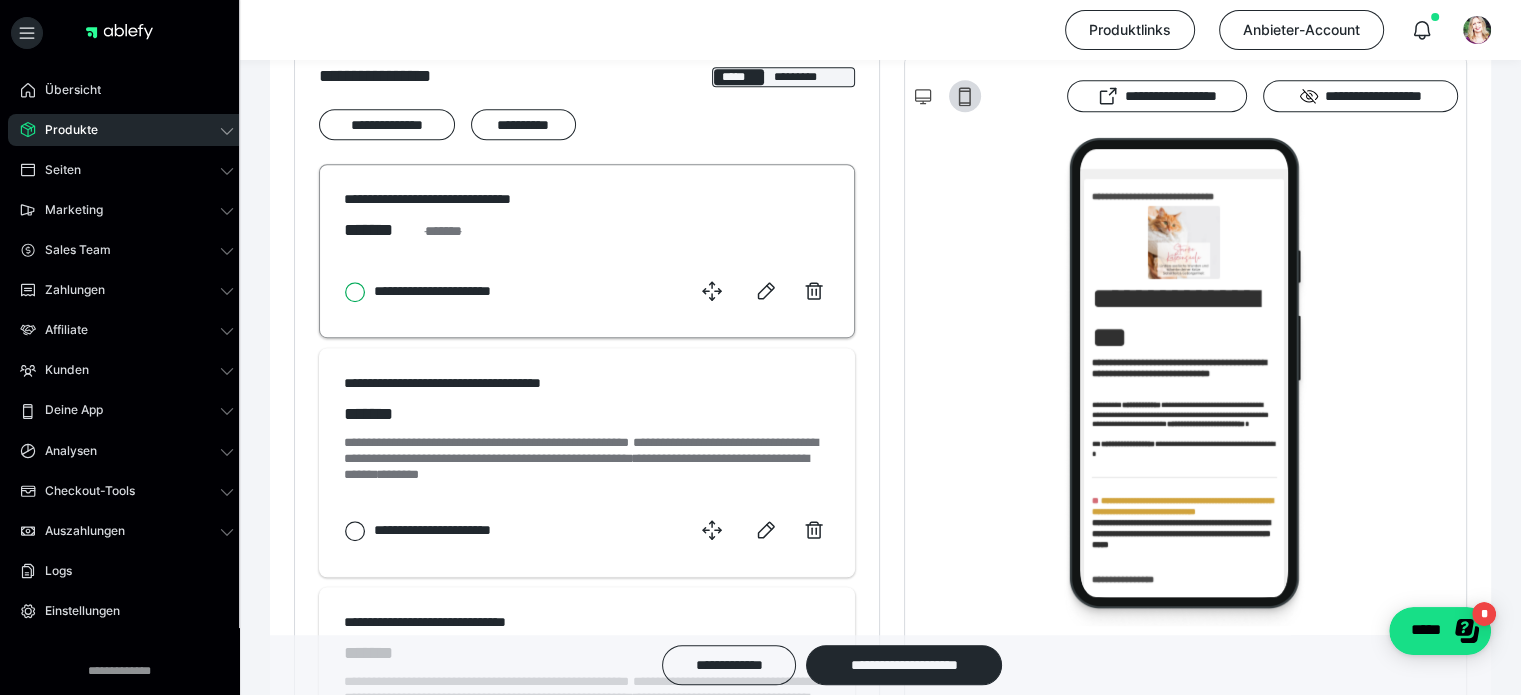 click on "**********" at bounding box center [344, 292] 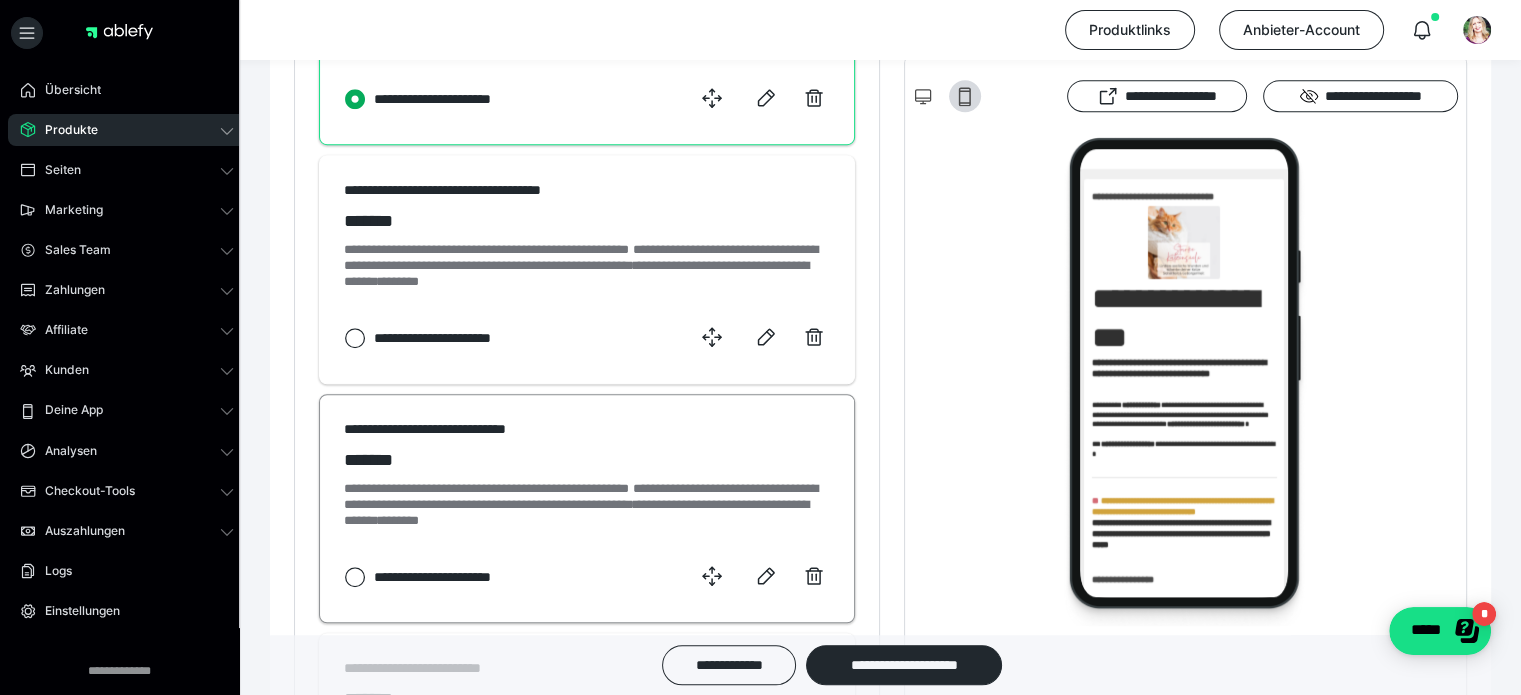 scroll, scrollTop: 1893, scrollLeft: 0, axis: vertical 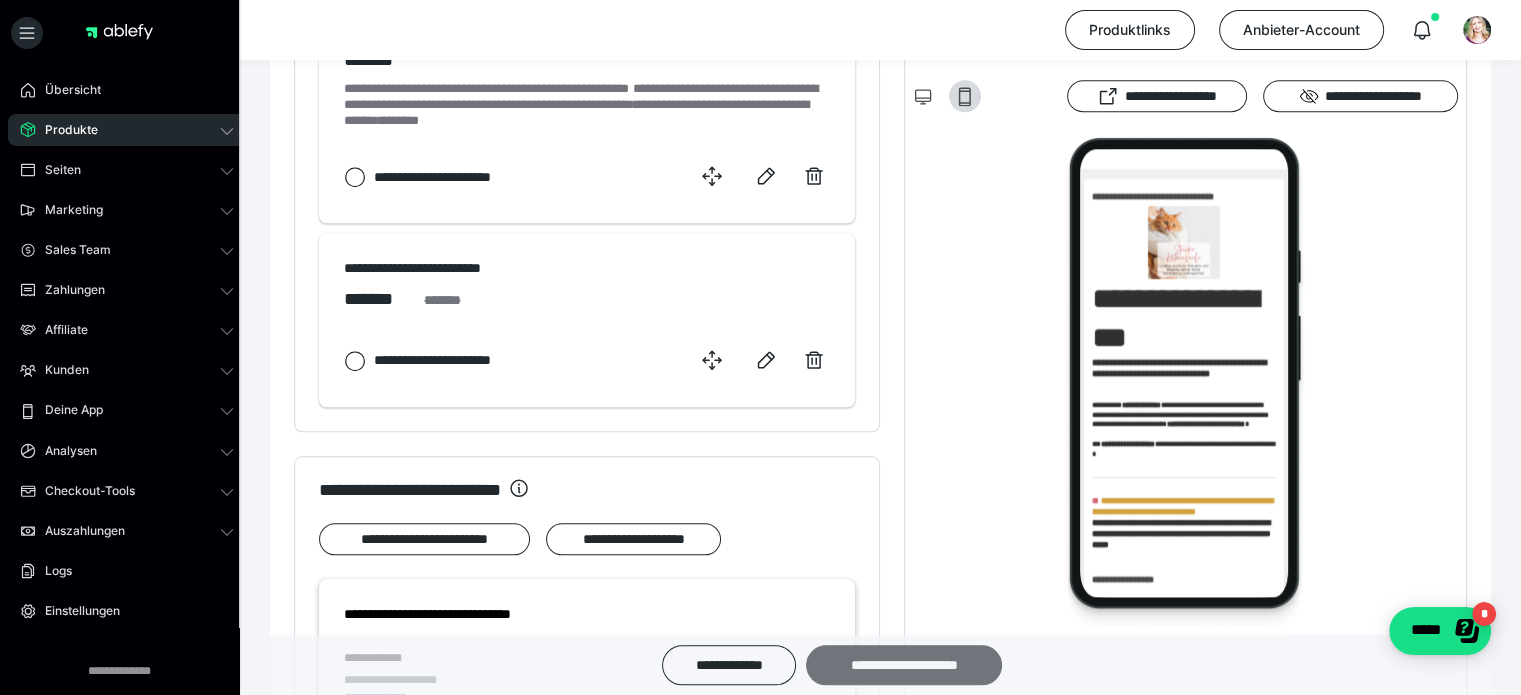 click on "**********" at bounding box center [904, 665] 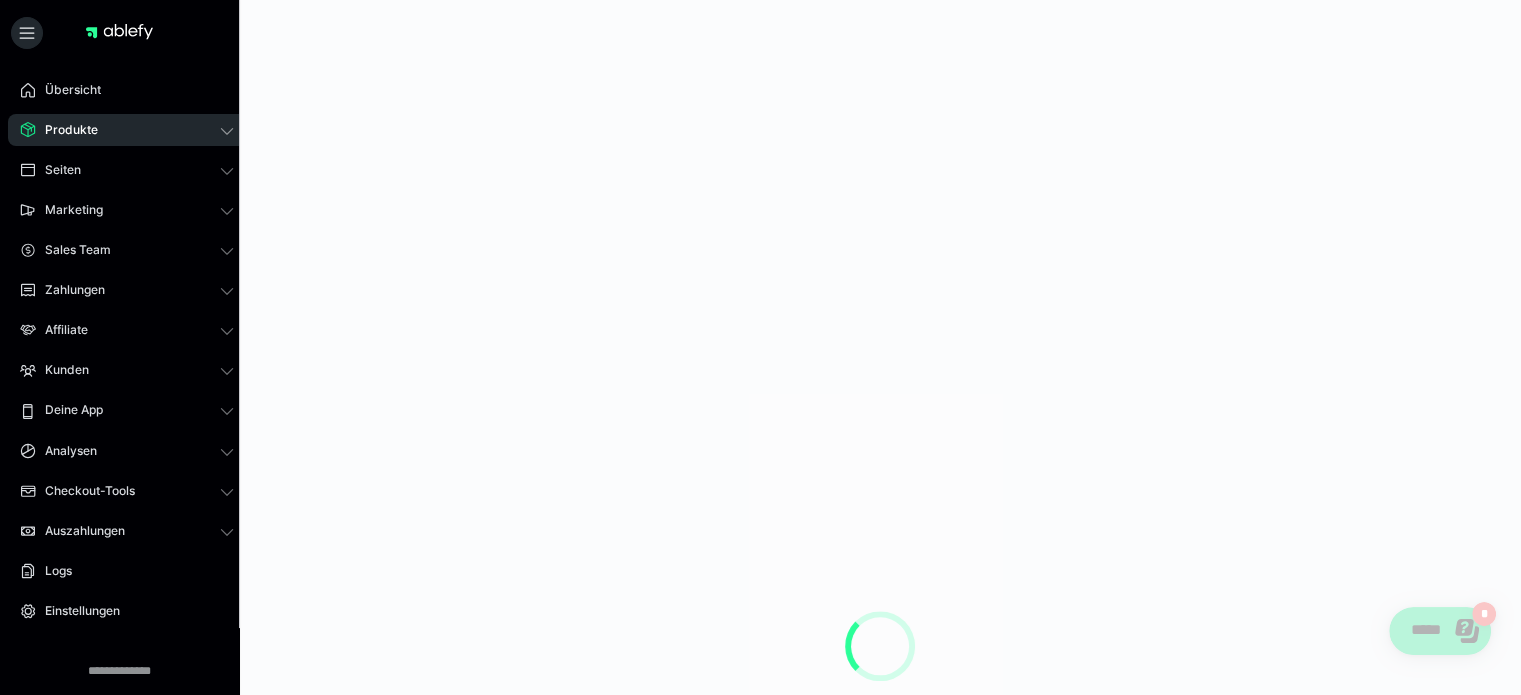 scroll, scrollTop: 0, scrollLeft: 0, axis: both 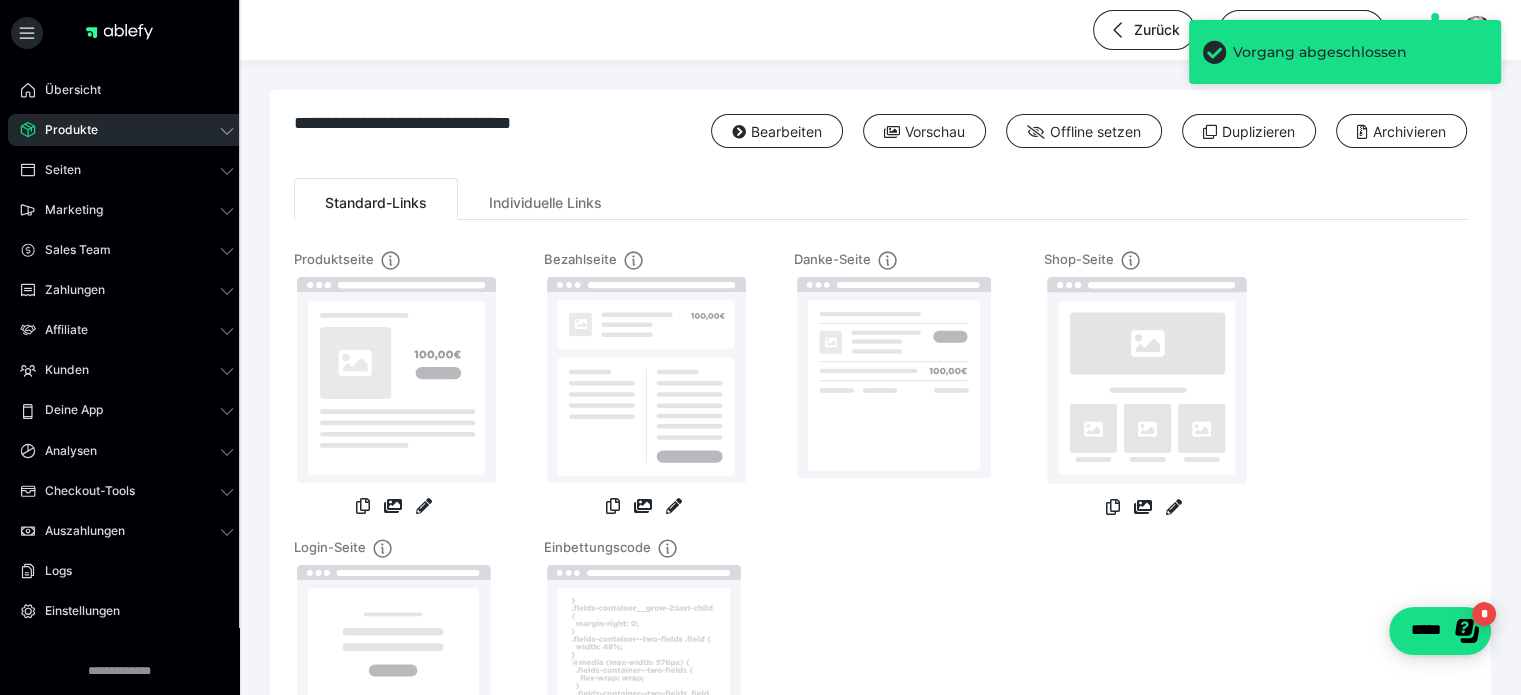 click on "Produkte" at bounding box center (127, 130) 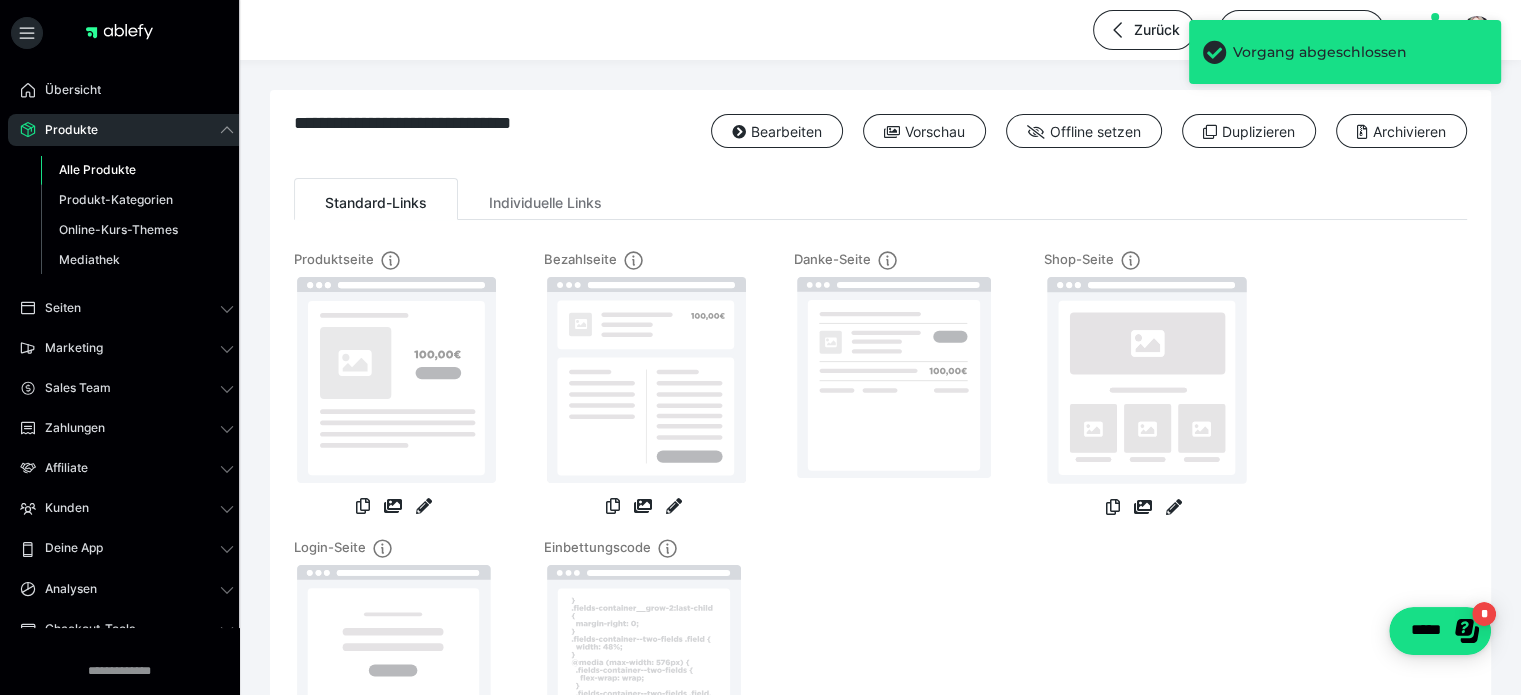 click on "Alle Produkte" at bounding box center (97, 169) 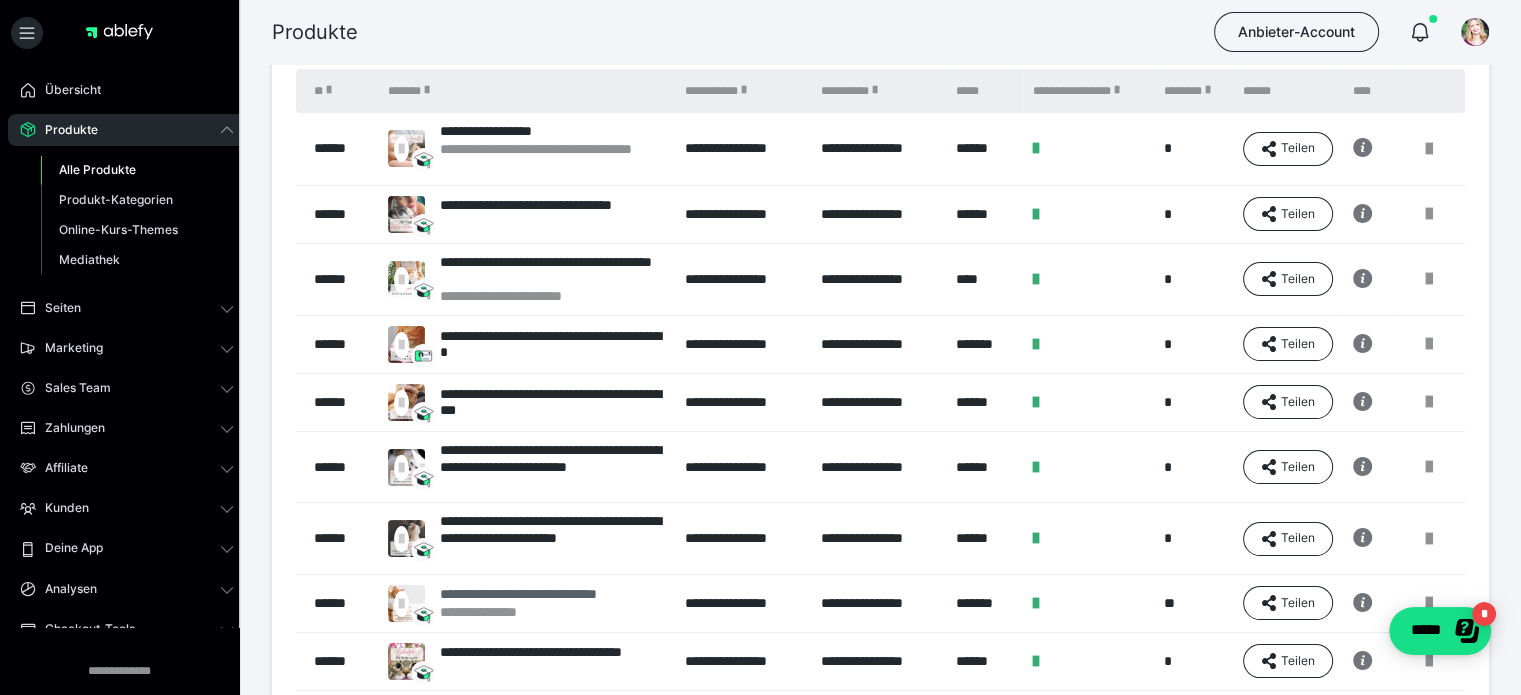 scroll, scrollTop: 388, scrollLeft: 0, axis: vertical 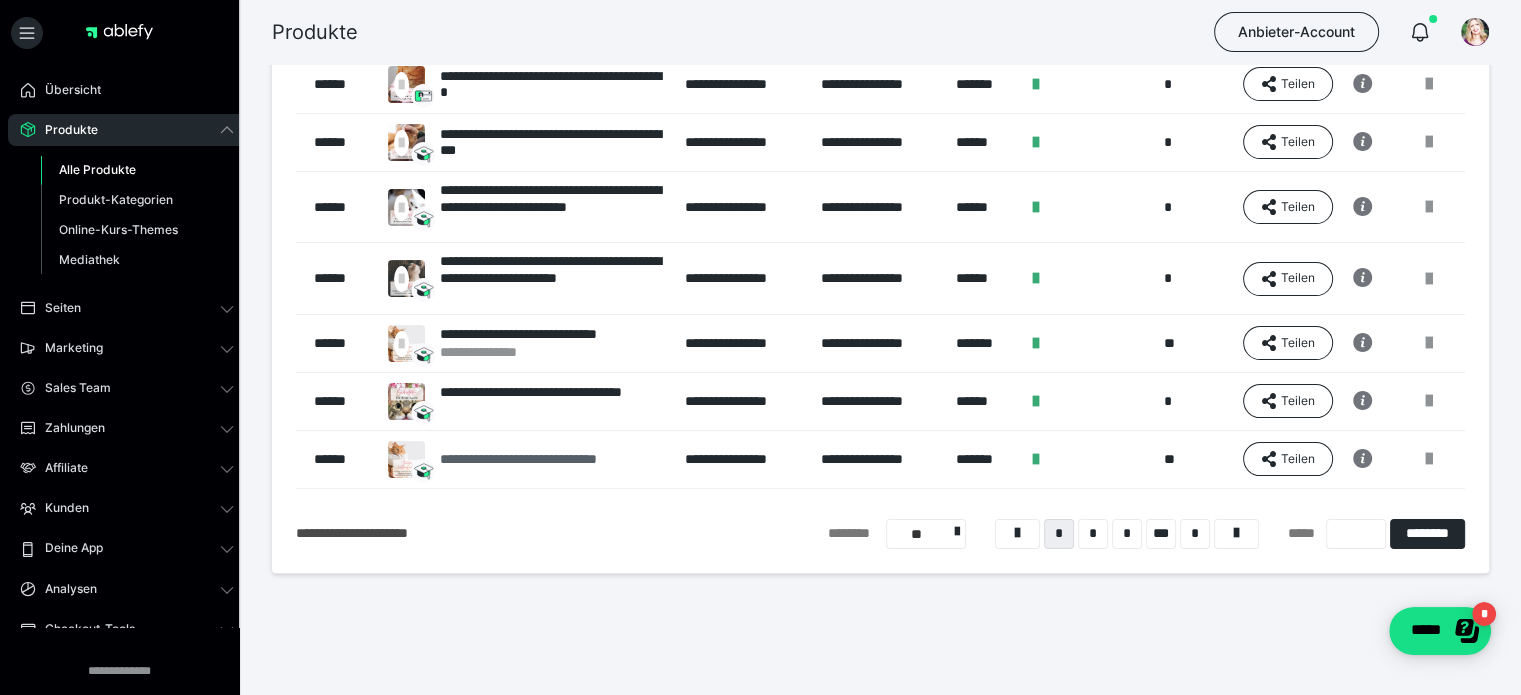 click on "**********" at bounding box center (548, 459) 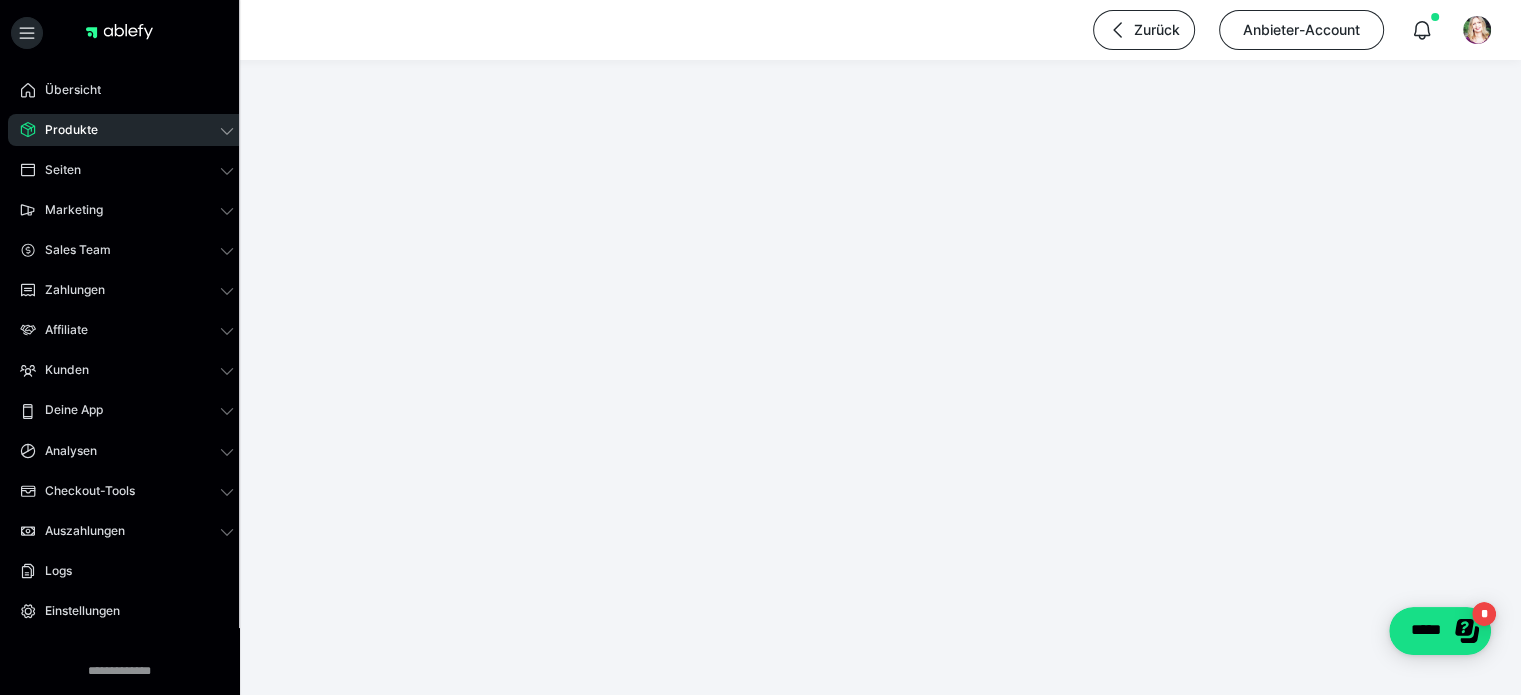 scroll, scrollTop: 0, scrollLeft: 0, axis: both 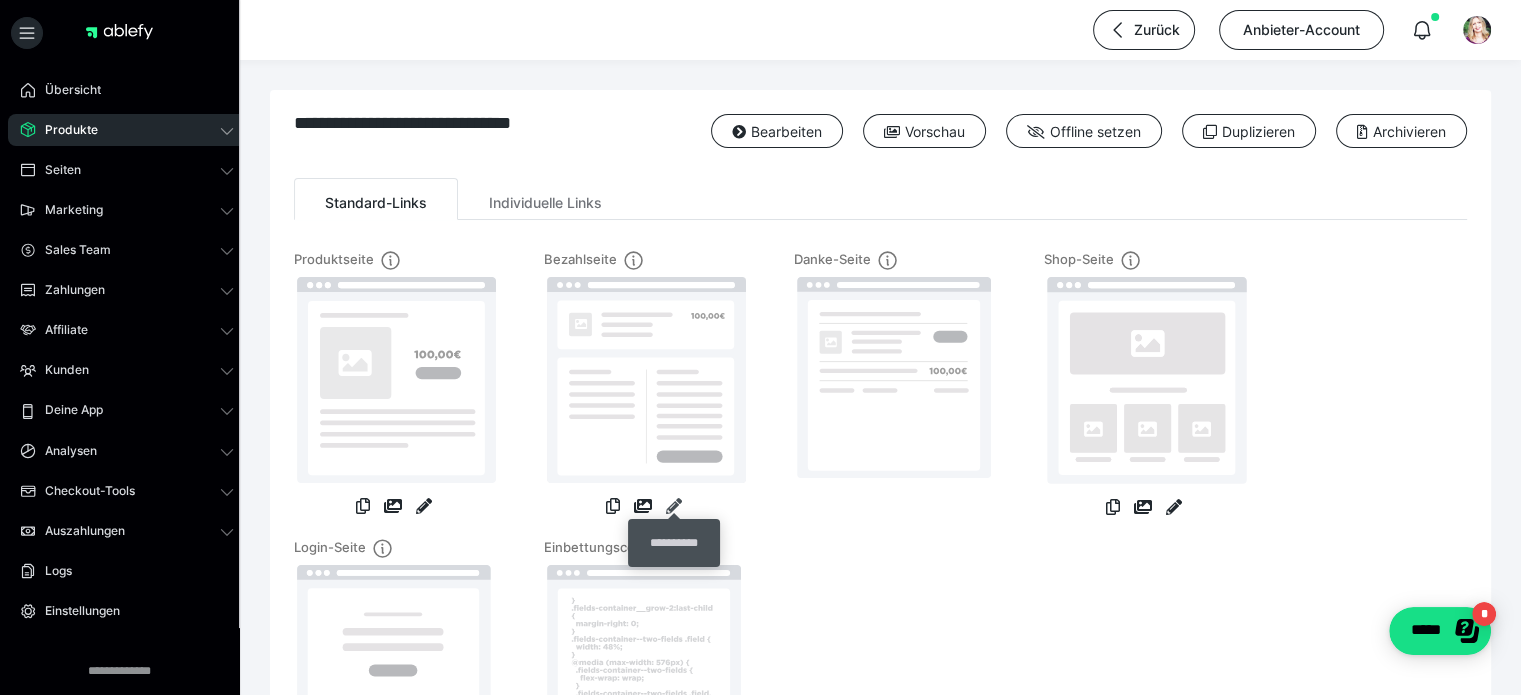 click at bounding box center (674, 506) 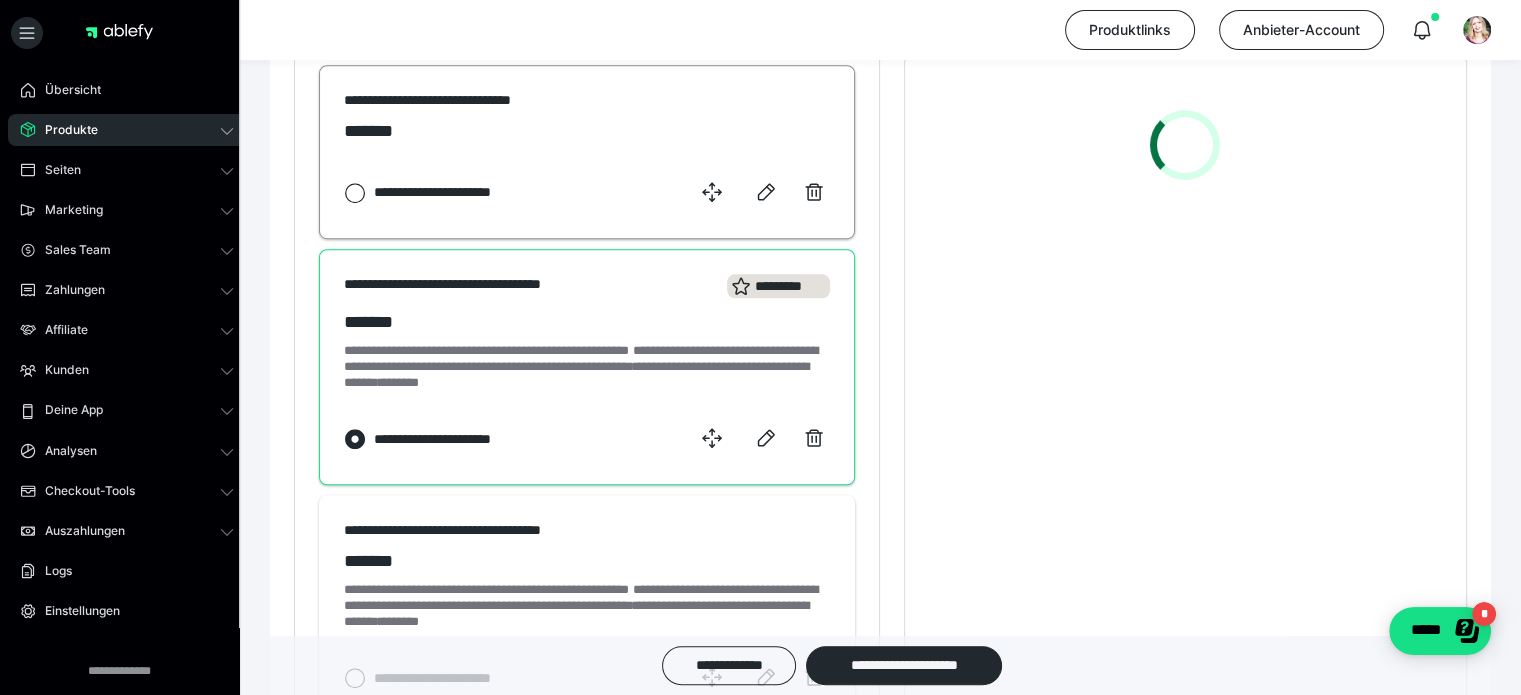 scroll, scrollTop: 1400, scrollLeft: 0, axis: vertical 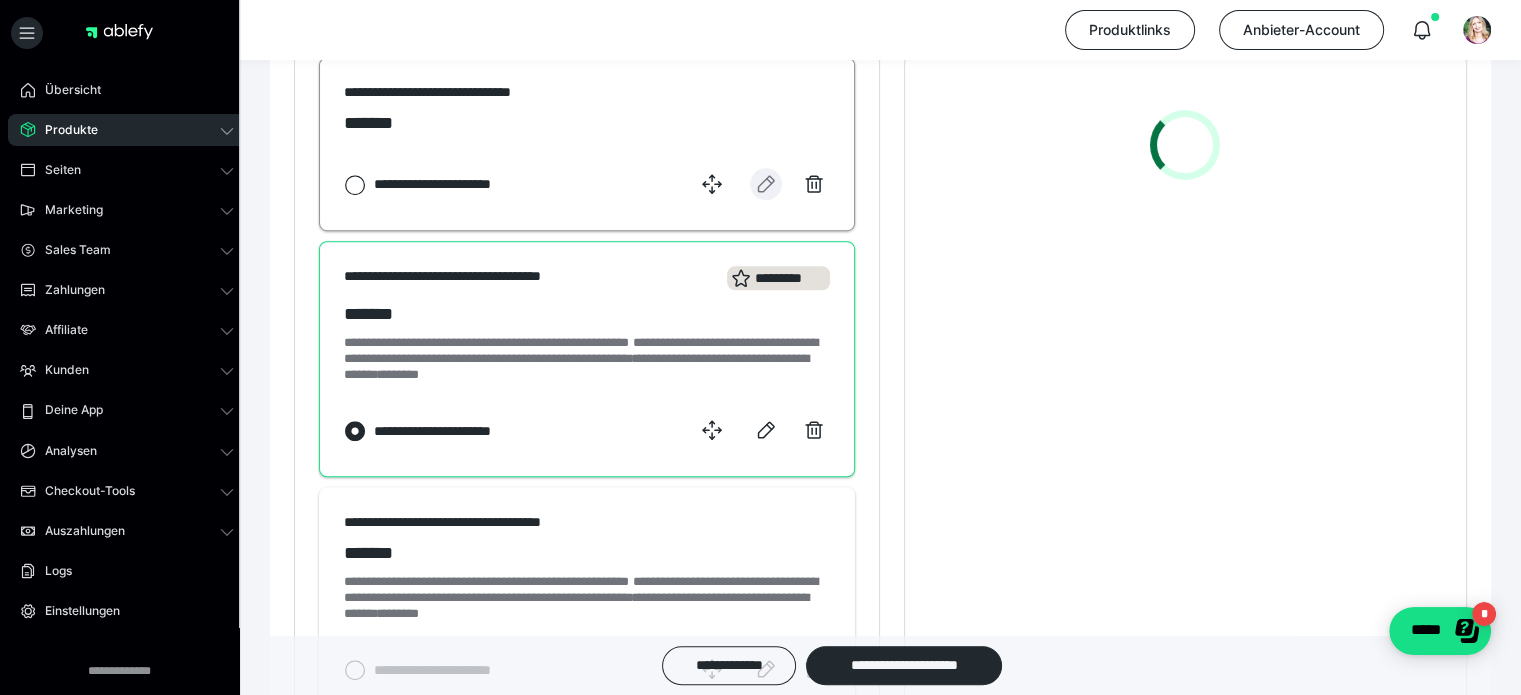 click at bounding box center [766, 184] 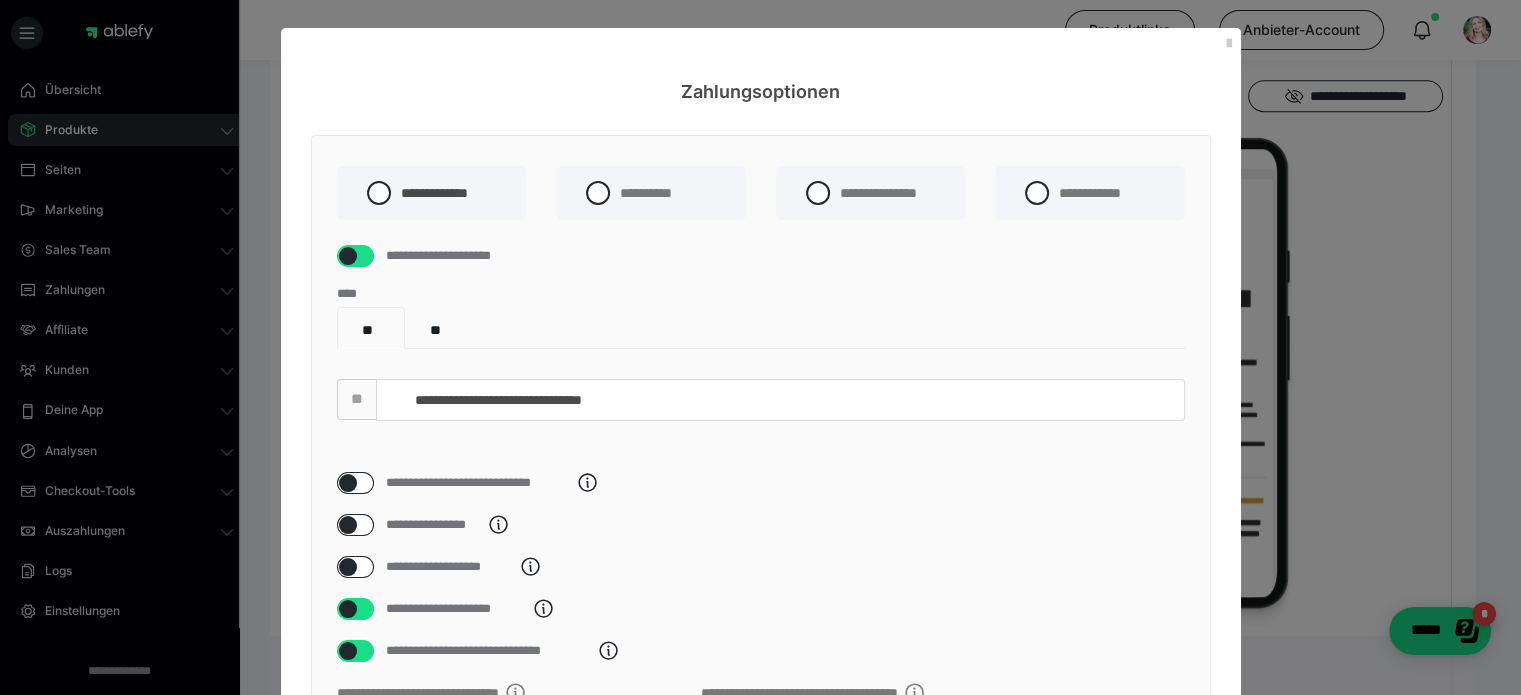 scroll, scrollTop: 0, scrollLeft: 0, axis: both 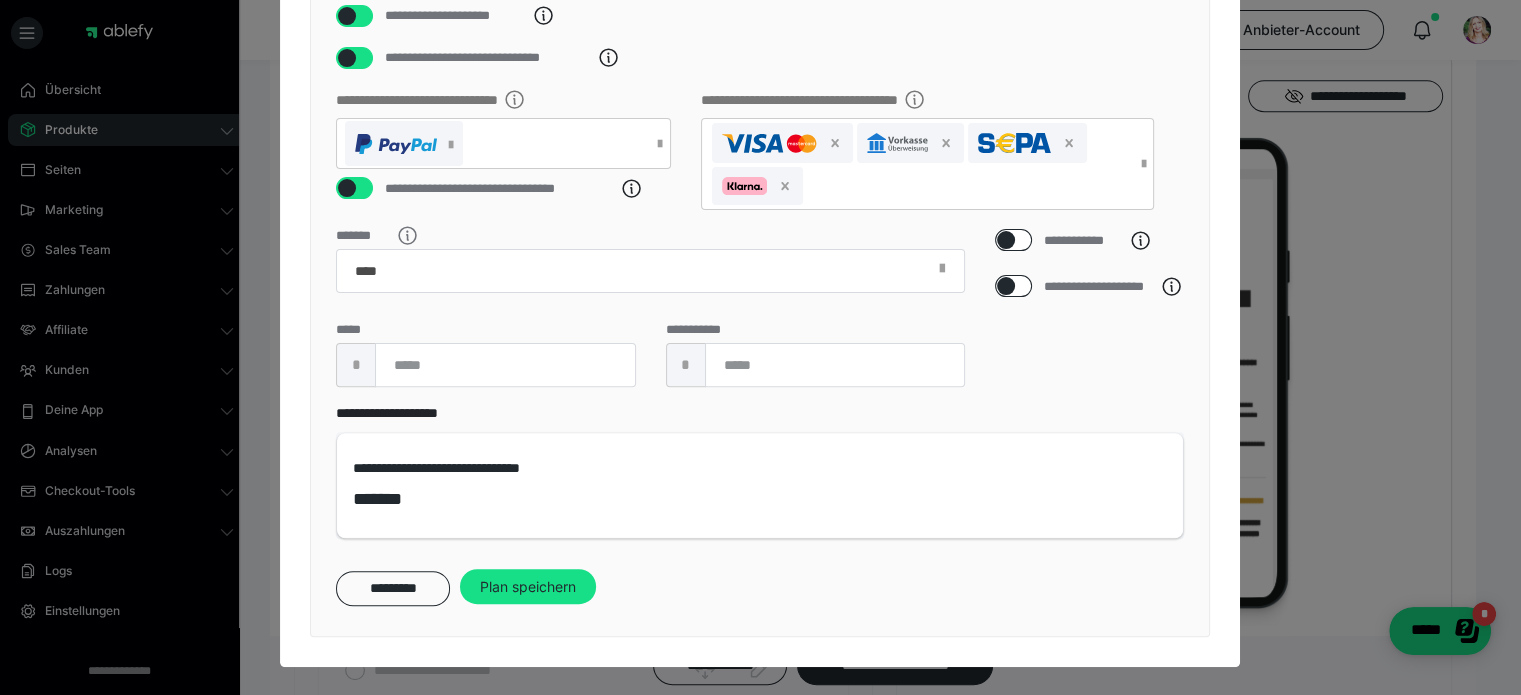 click 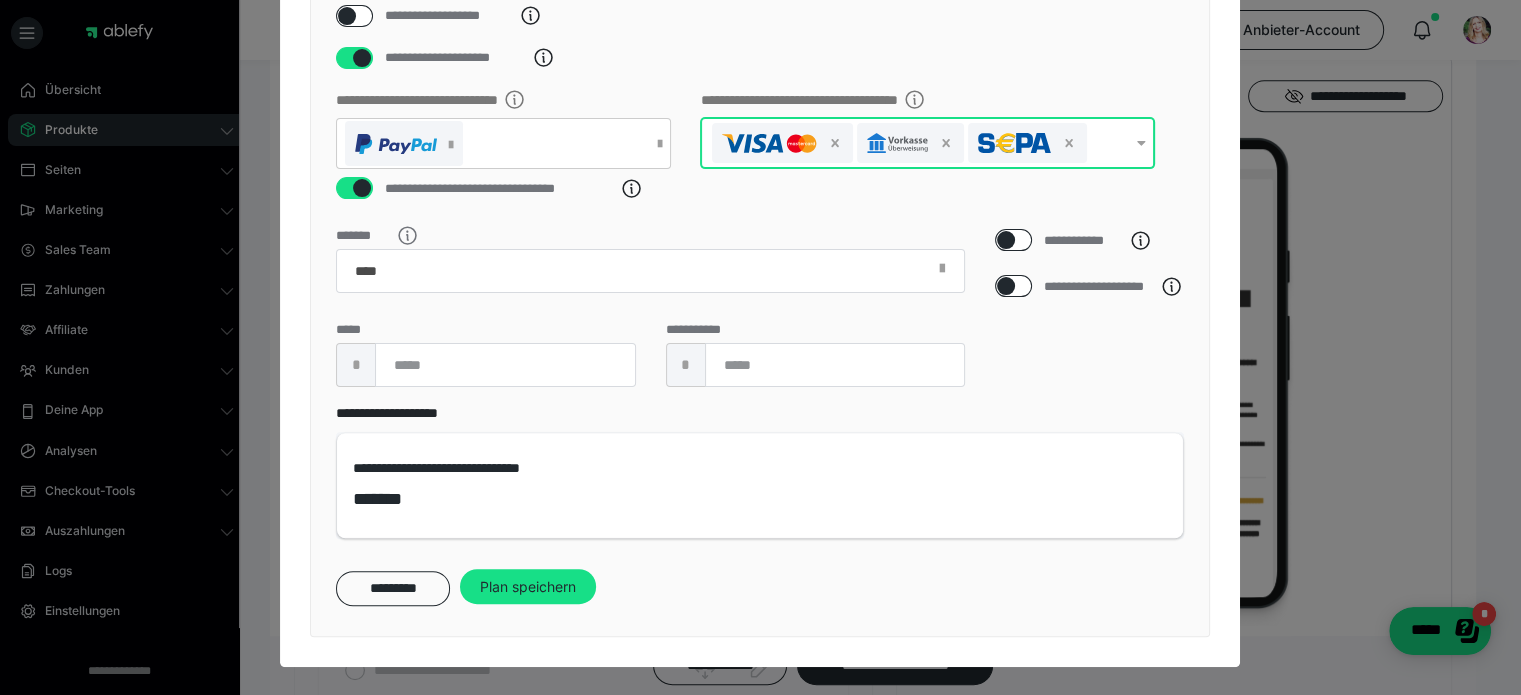 scroll, scrollTop: 570, scrollLeft: 0, axis: vertical 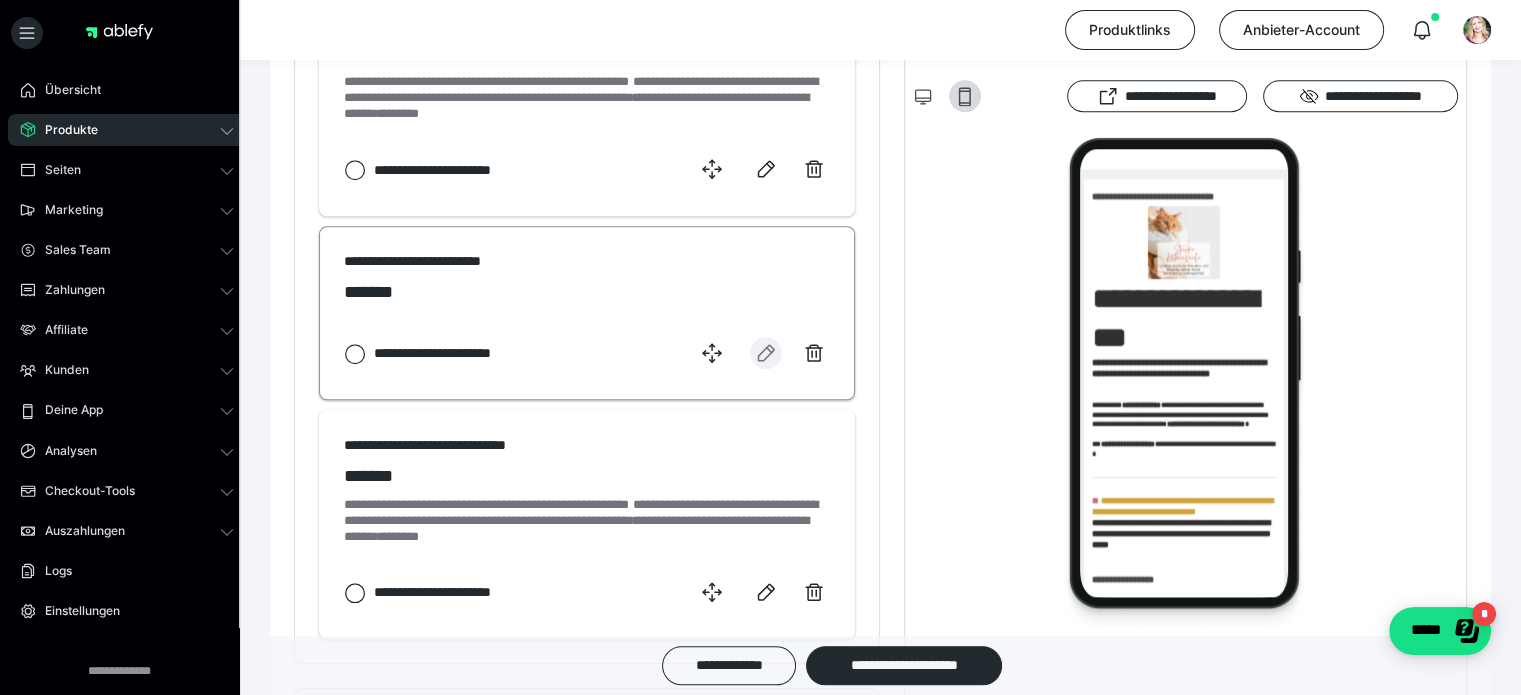click 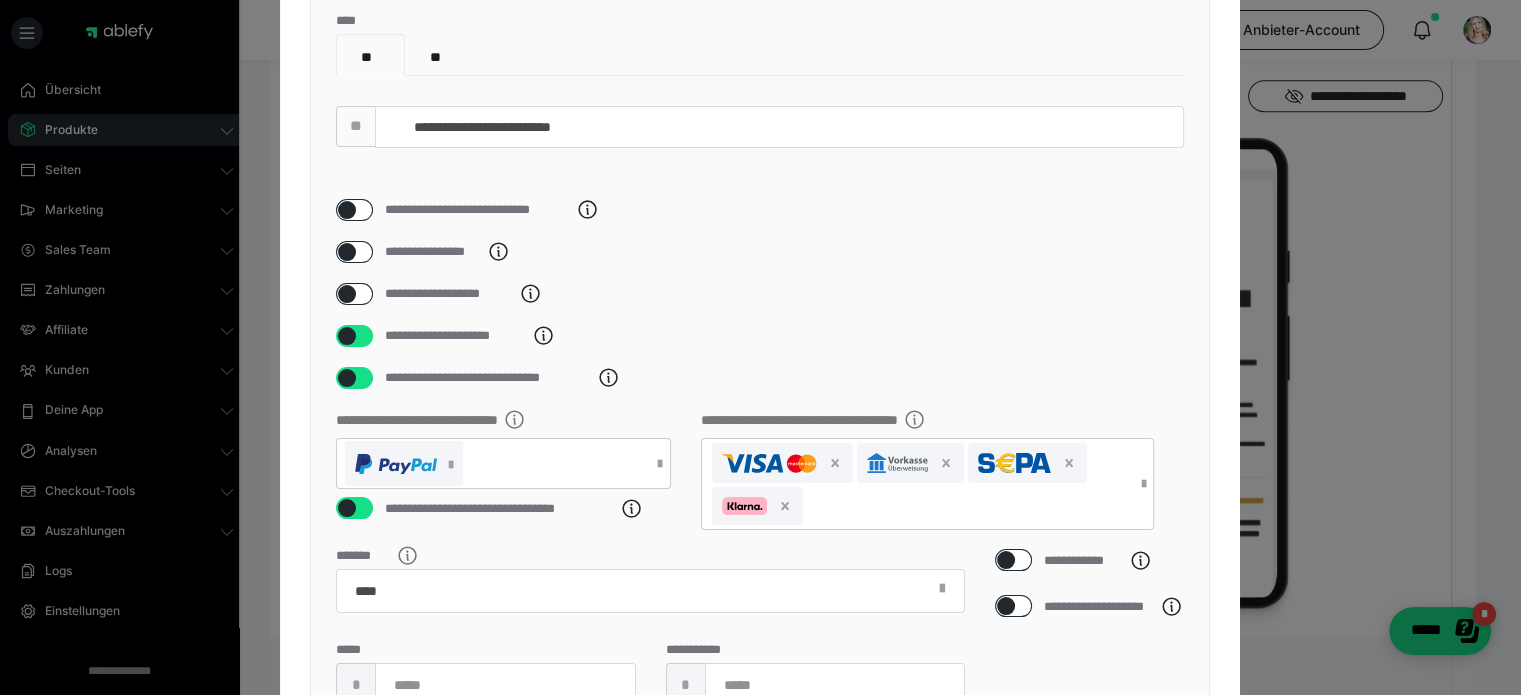 scroll, scrollTop: 400, scrollLeft: 0, axis: vertical 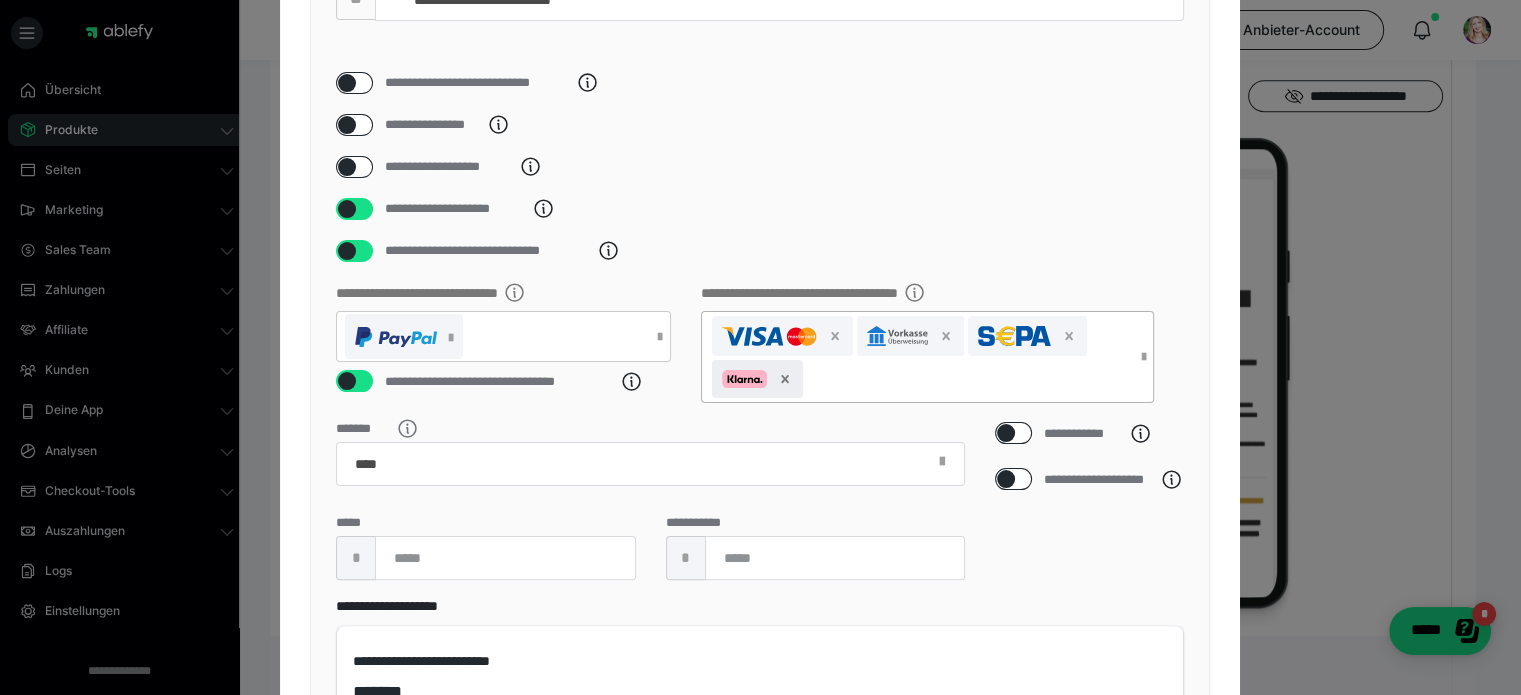 click 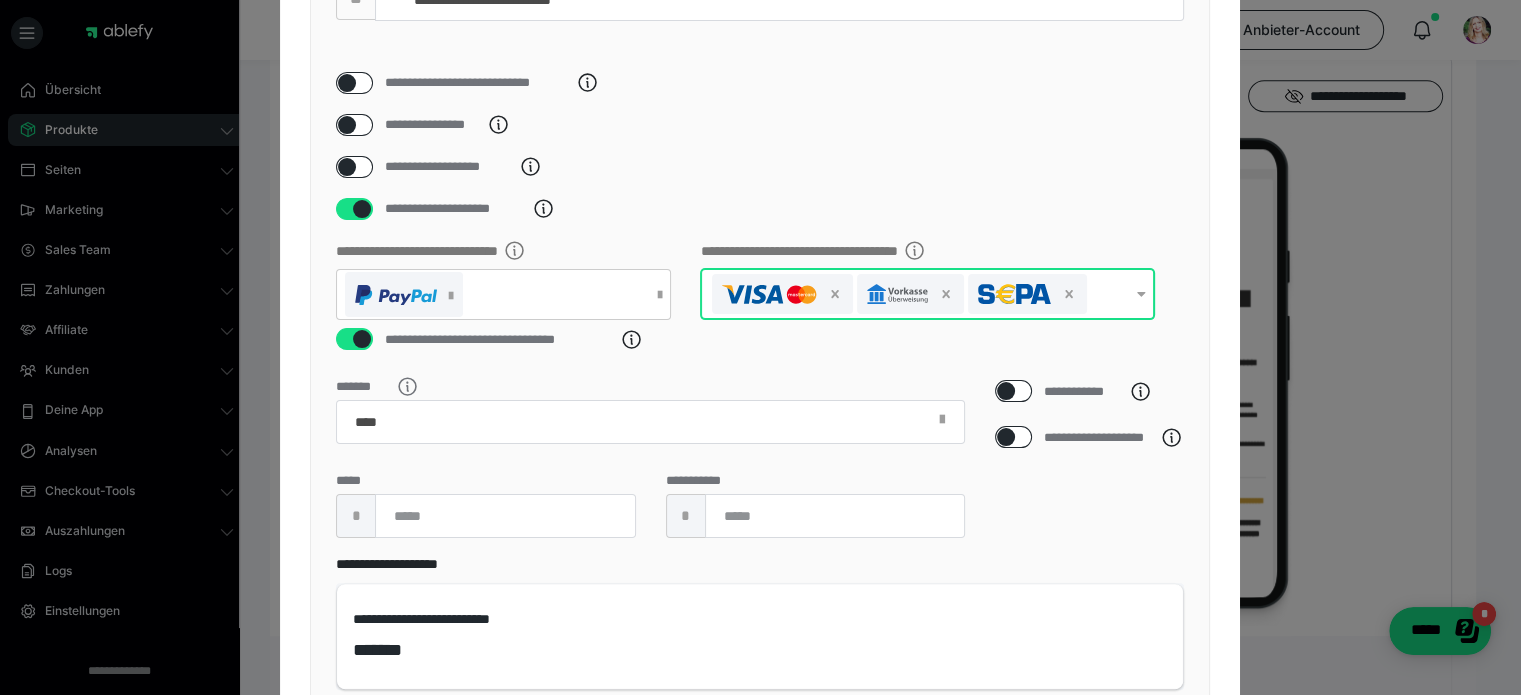 scroll, scrollTop: 570, scrollLeft: 0, axis: vertical 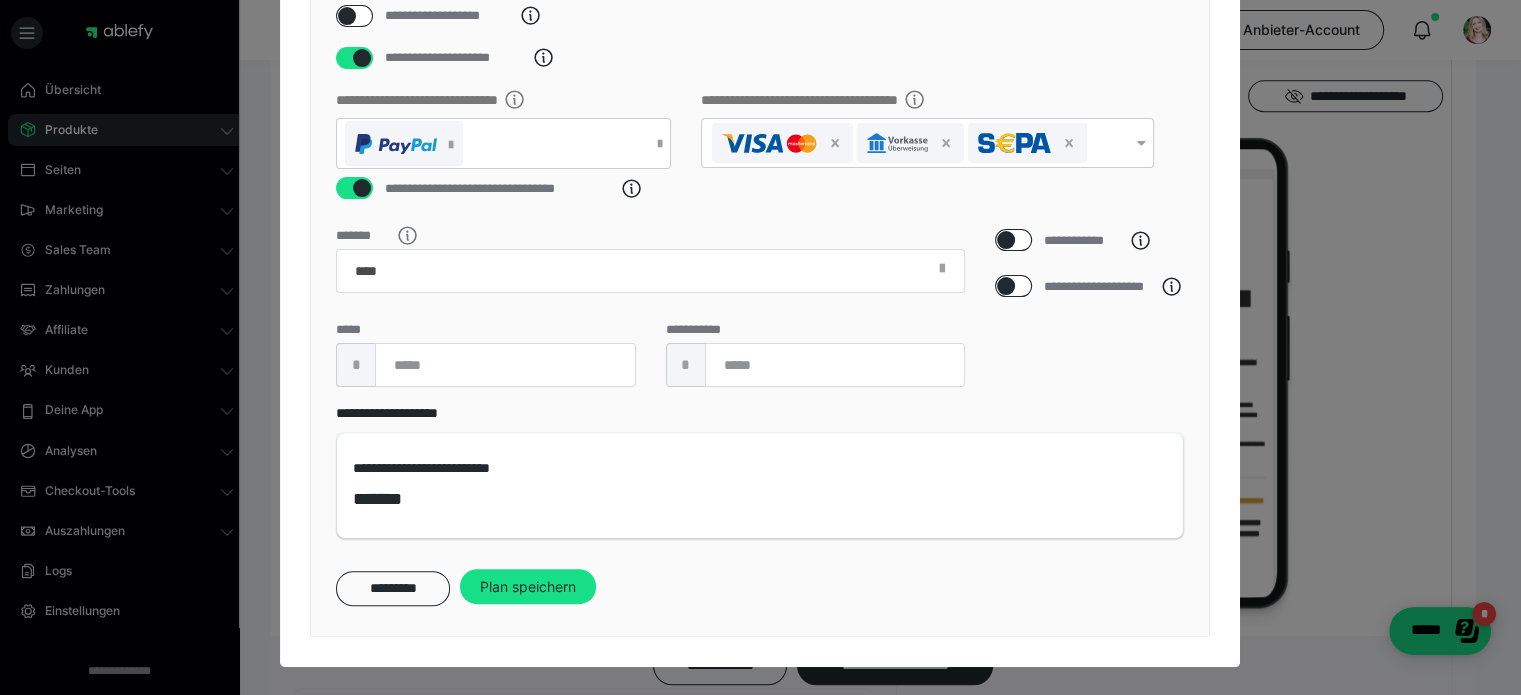 click on "Plan speichern" at bounding box center (528, 587) 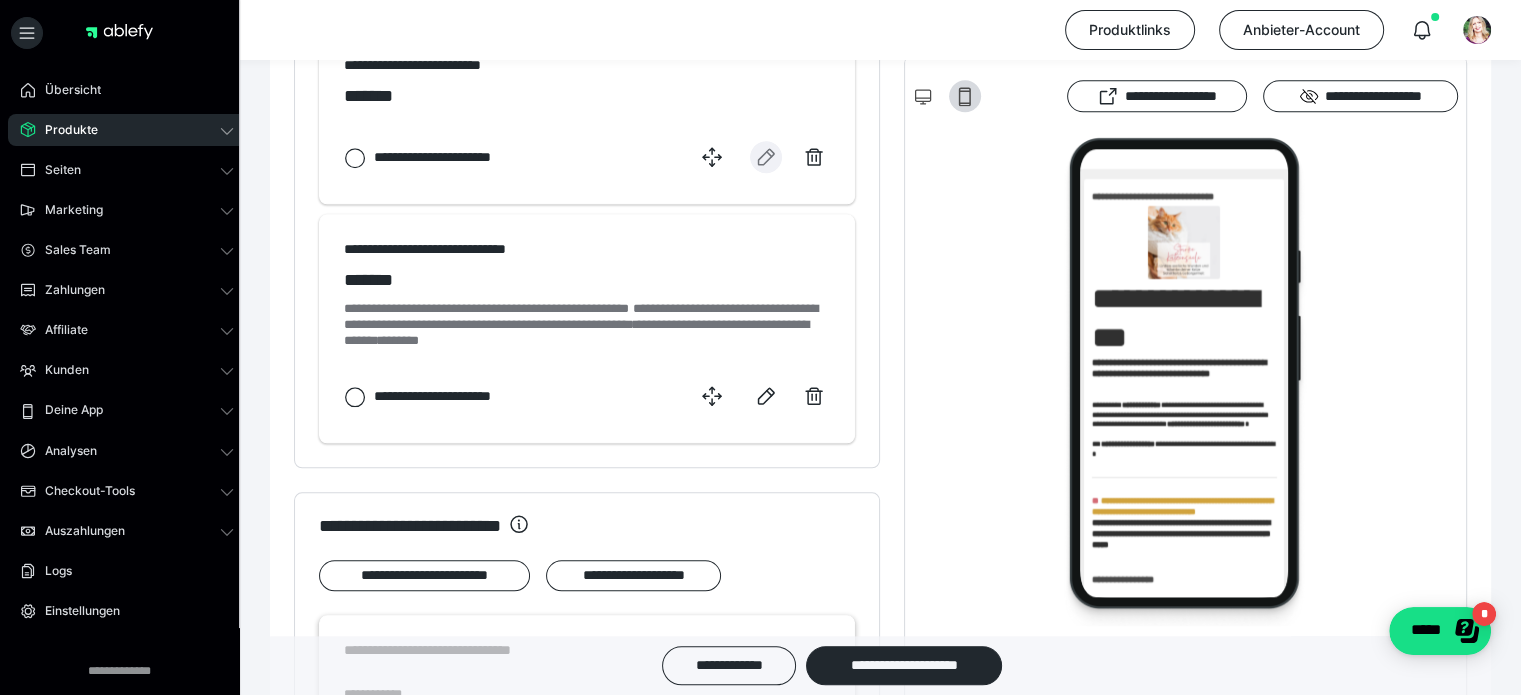scroll, scrollTop: 2000, scrollLeft: 0, axis: vertical 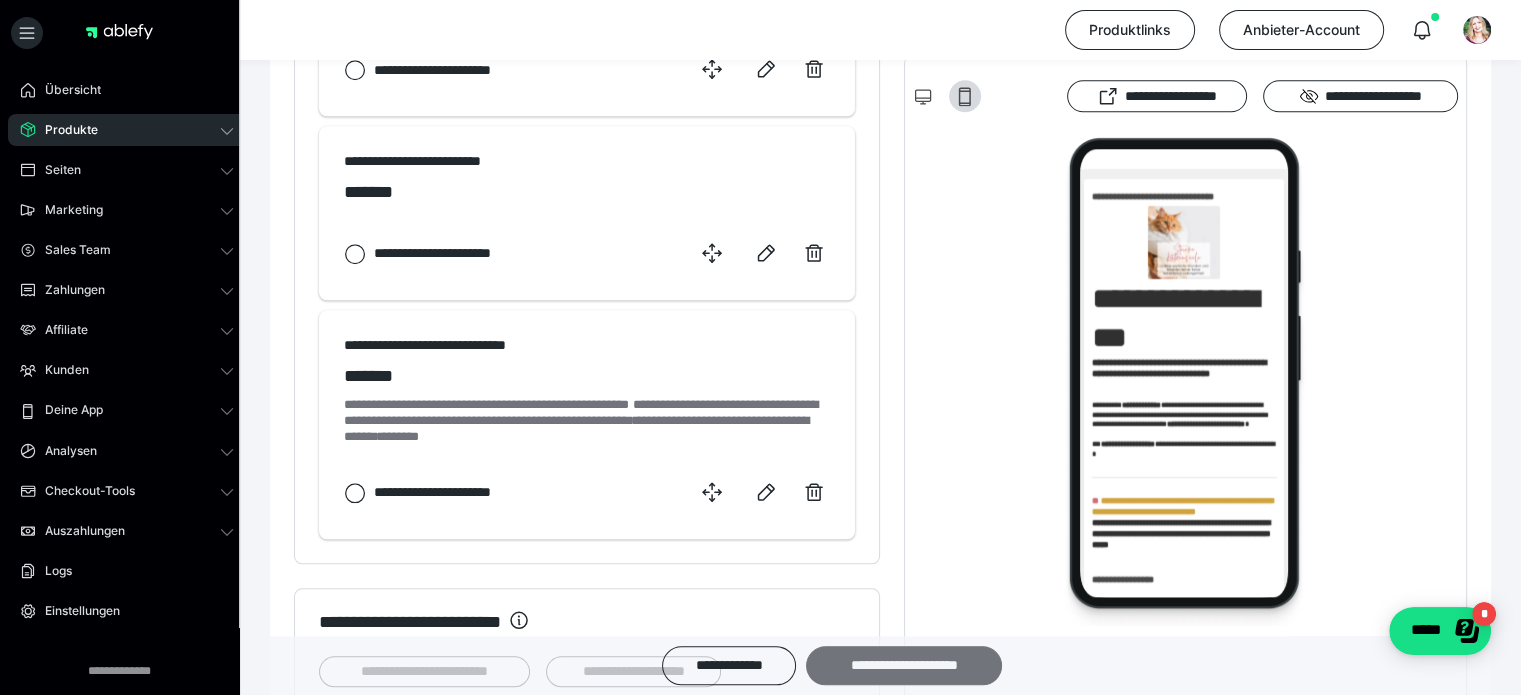 click on "**********" at bounding box center (904, 665) 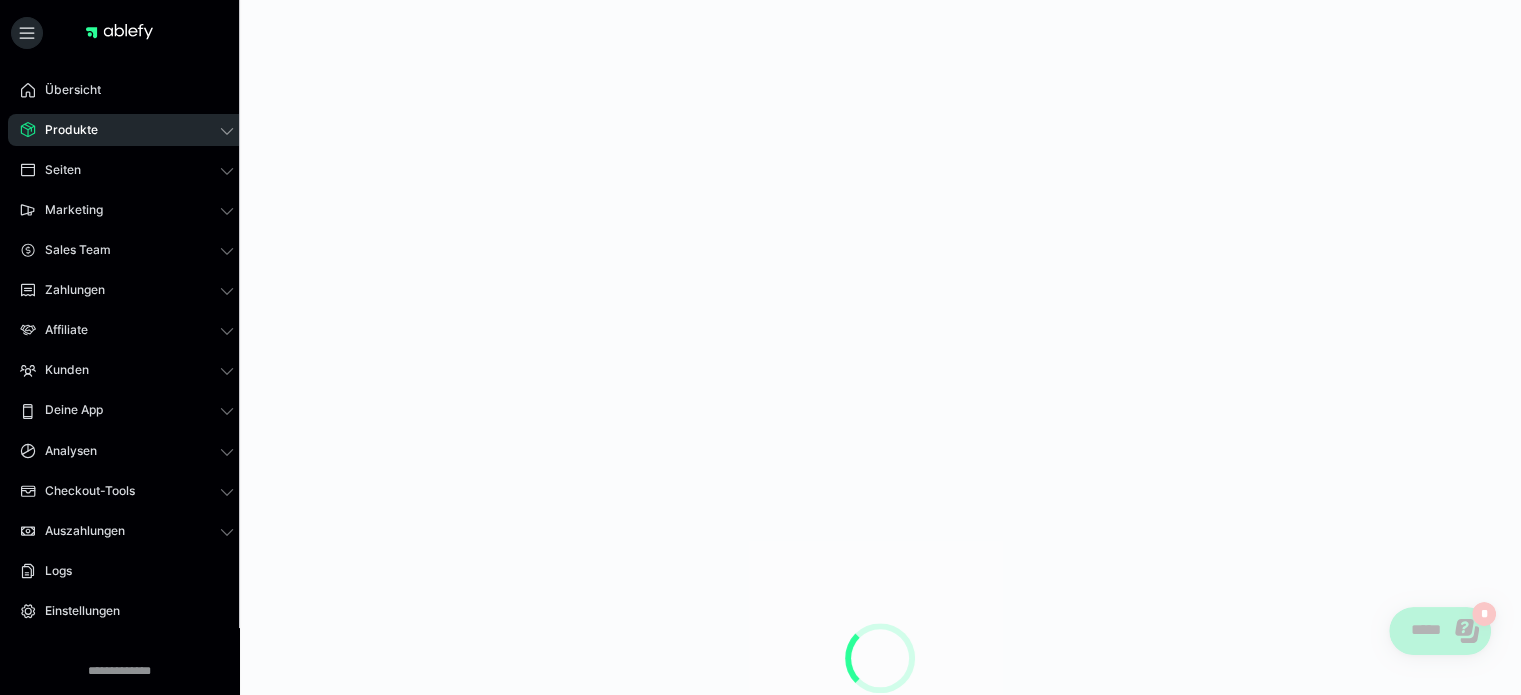 scroll, scrollTop: 0, scrollLeft: 0, axis: both 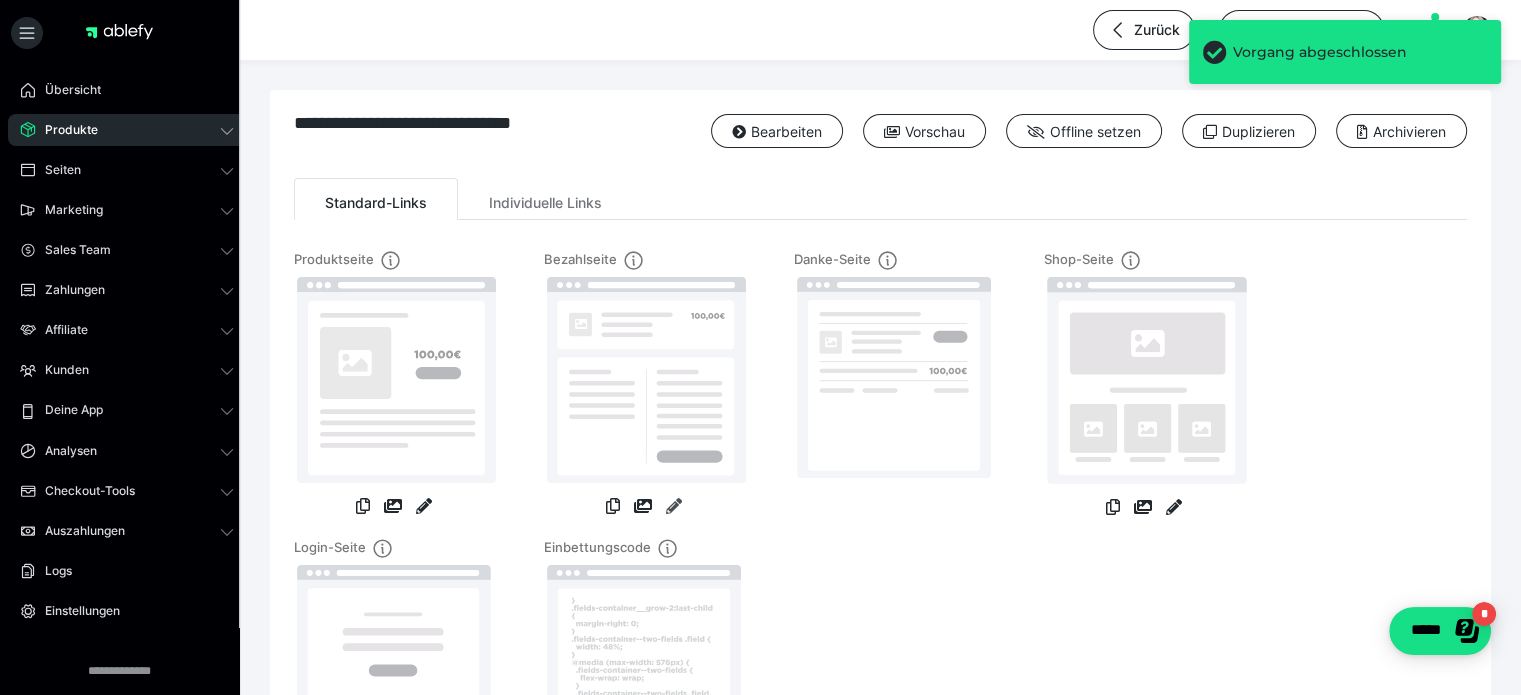 click at bounding box center (674, 508) 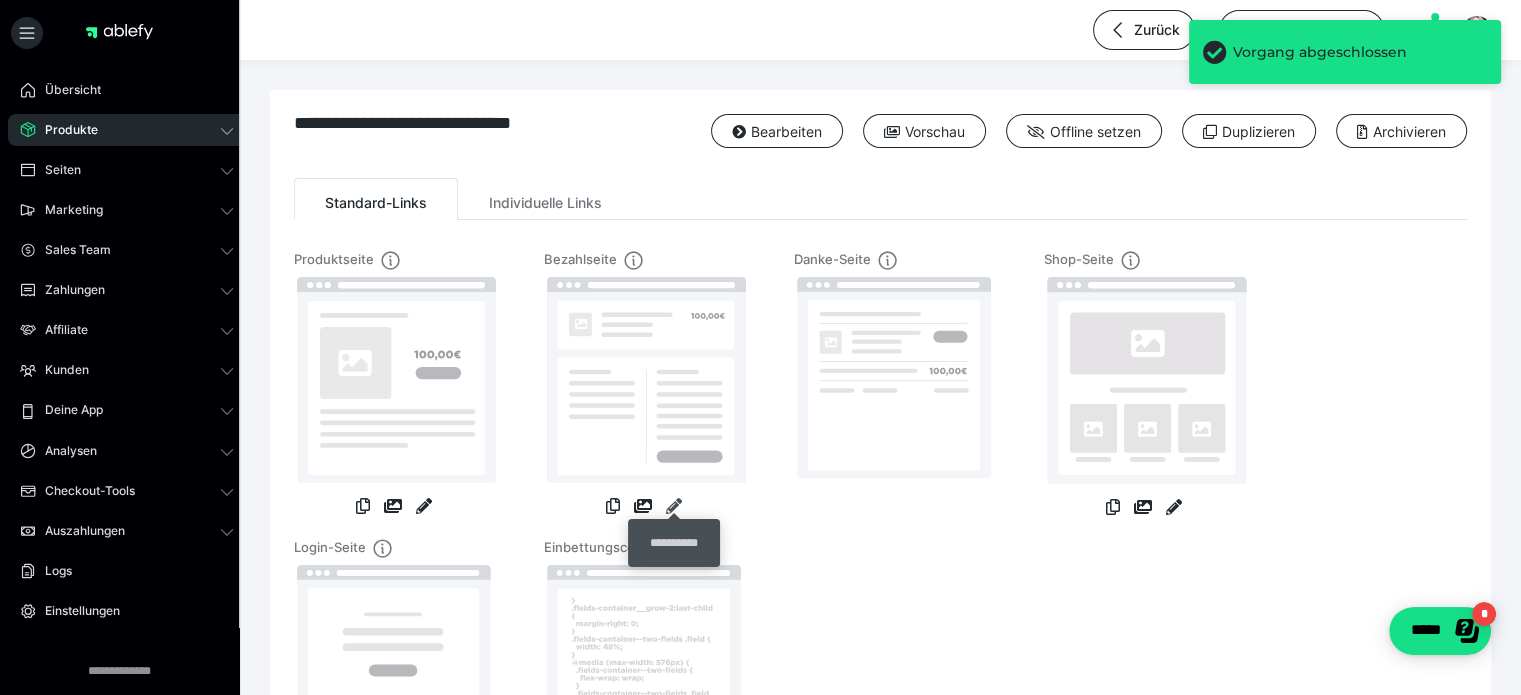 click at bounding box center (674, 506) 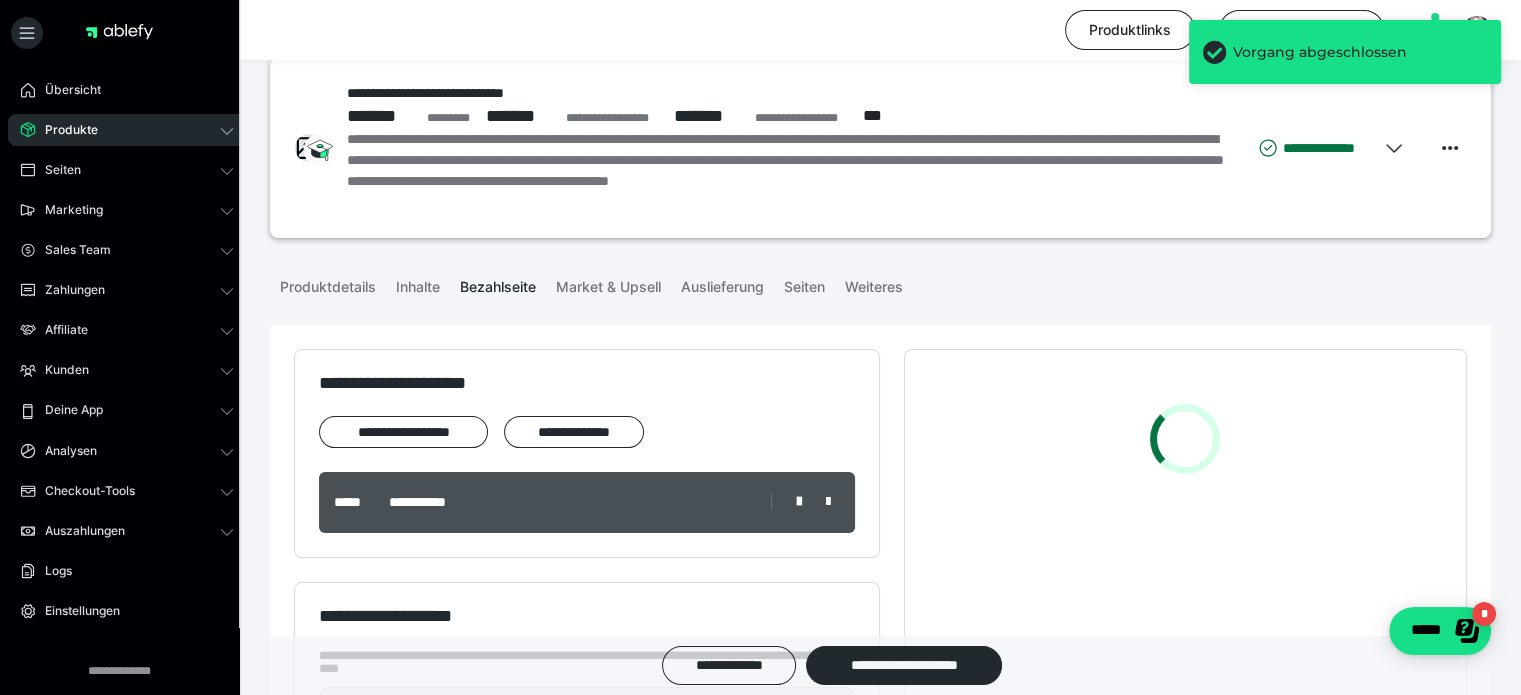 scroll, scrollTop: 500, scrollLeft: 0, axis: vertical 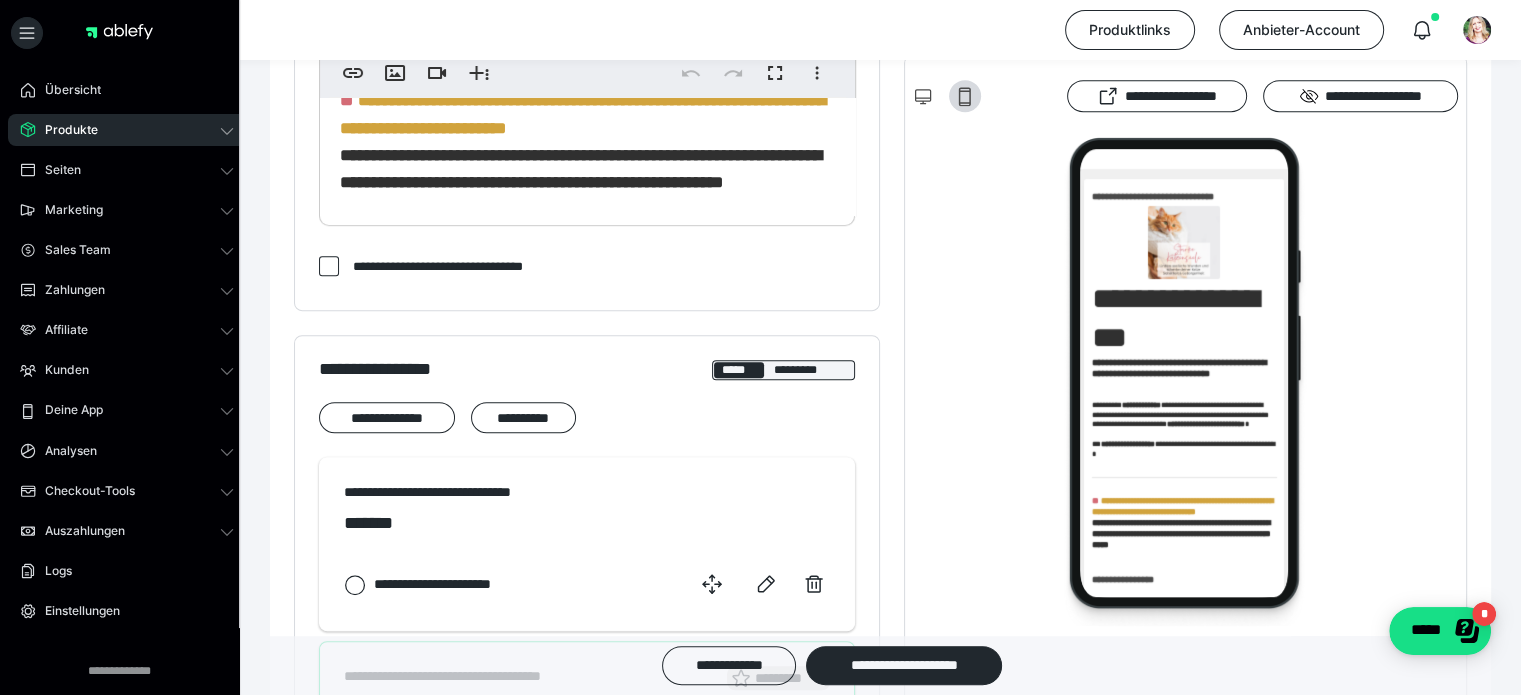 click on "Produkte" at bounding box center [127, 130] 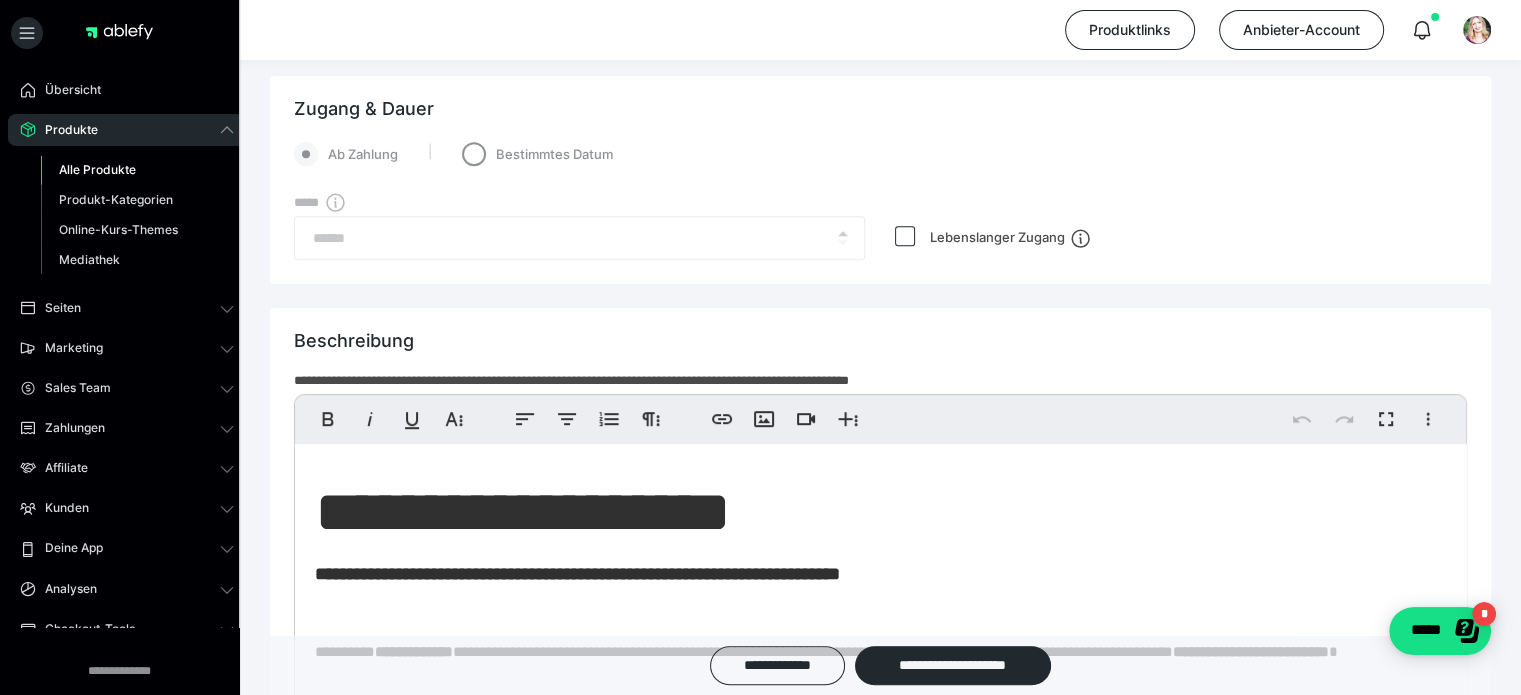 click on "Alle Produkte" at bounding box center [97, 169] 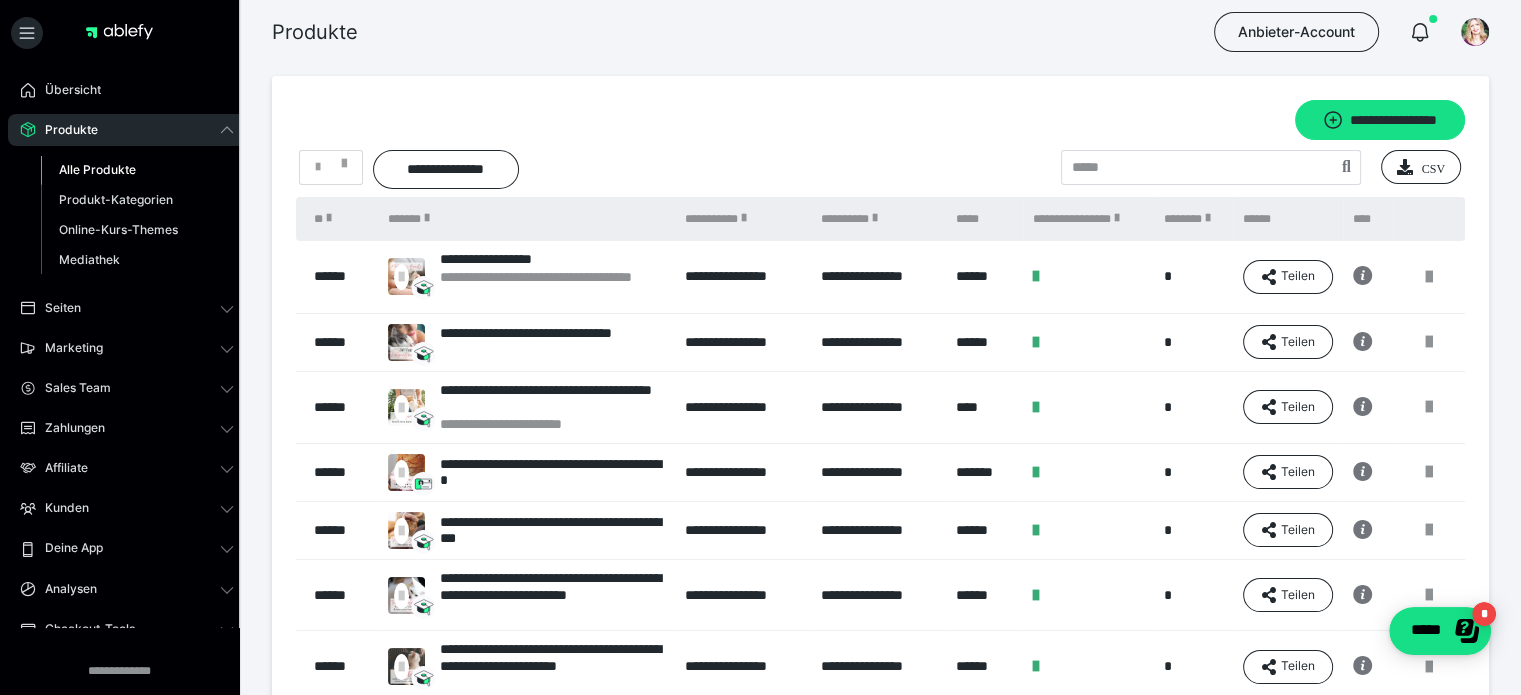 scroll, scrollTop: 388, scrollLeft: 0, axis: vertical 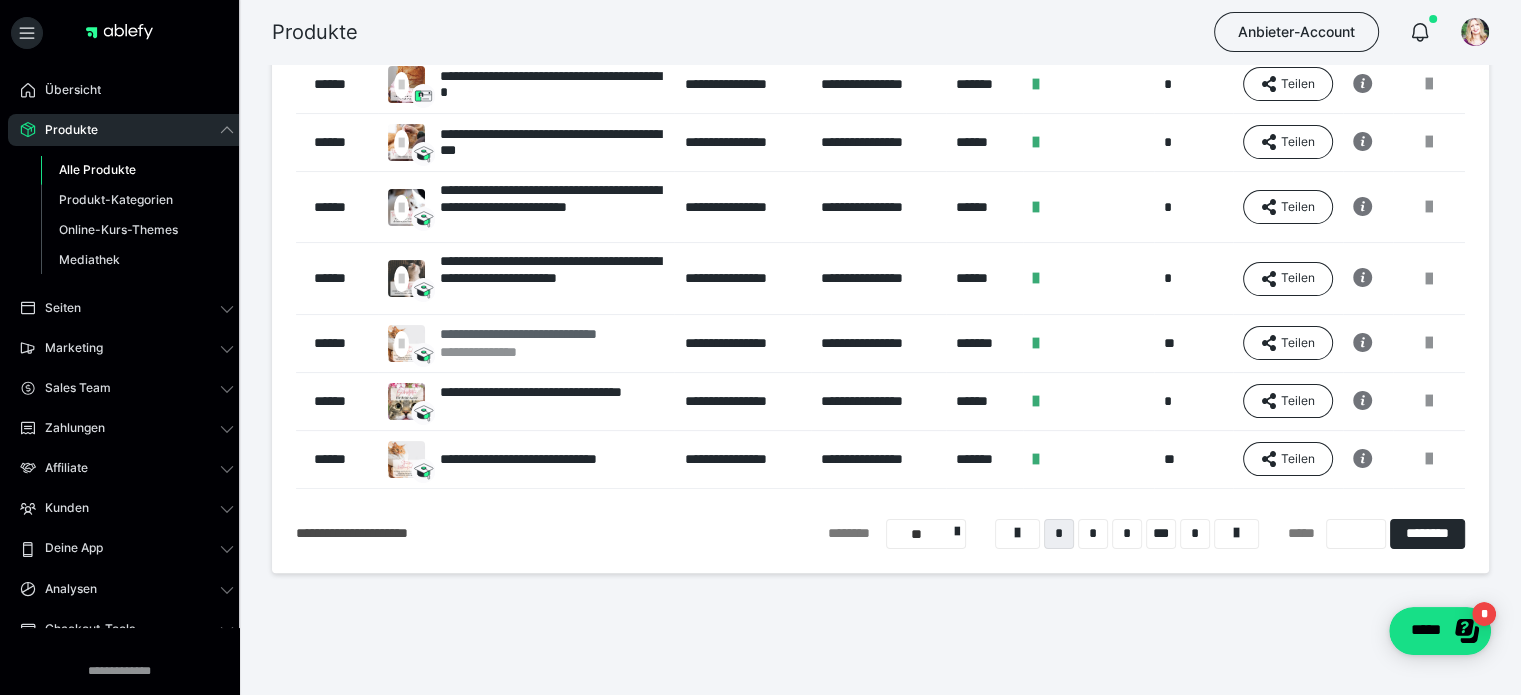 click on "**********" at bounding box center [548, 352] 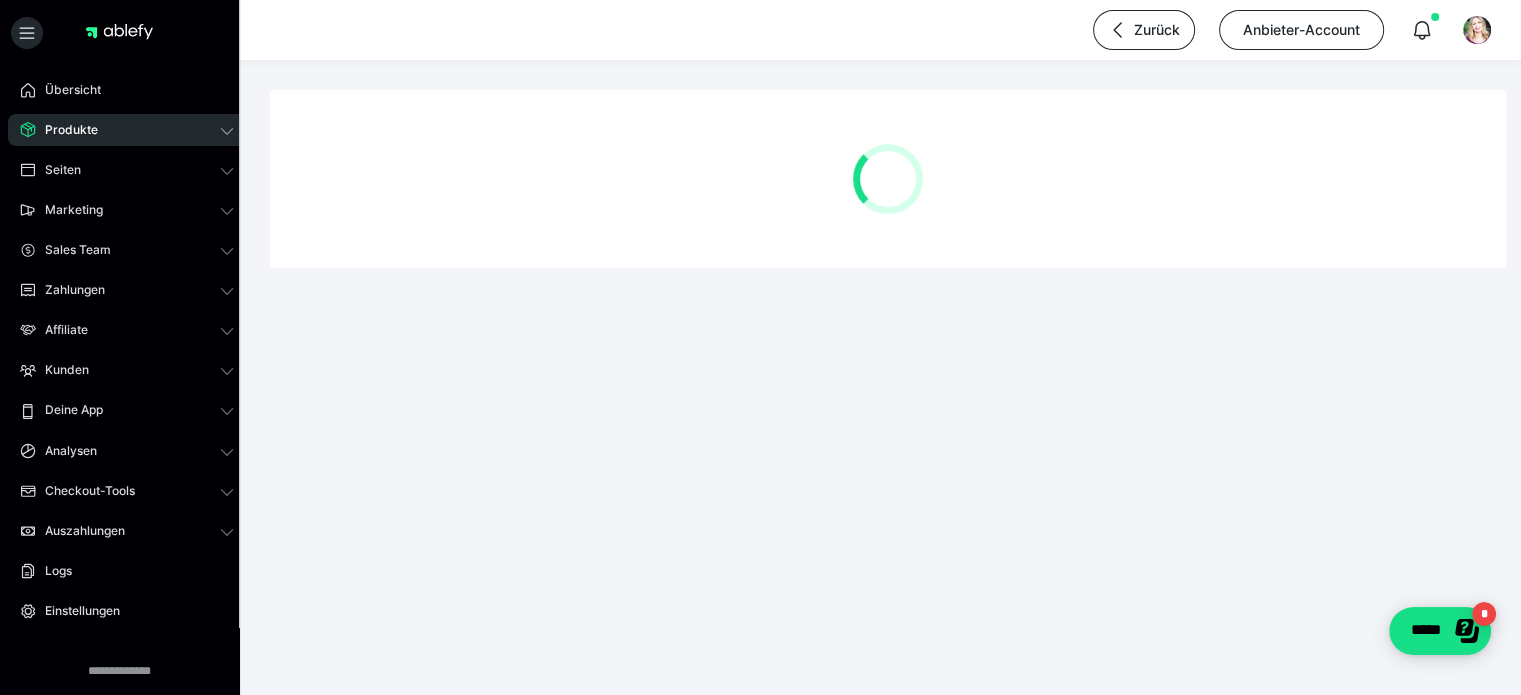 scroll, scrollTop: 0, scrollLeft: 0, axis: both 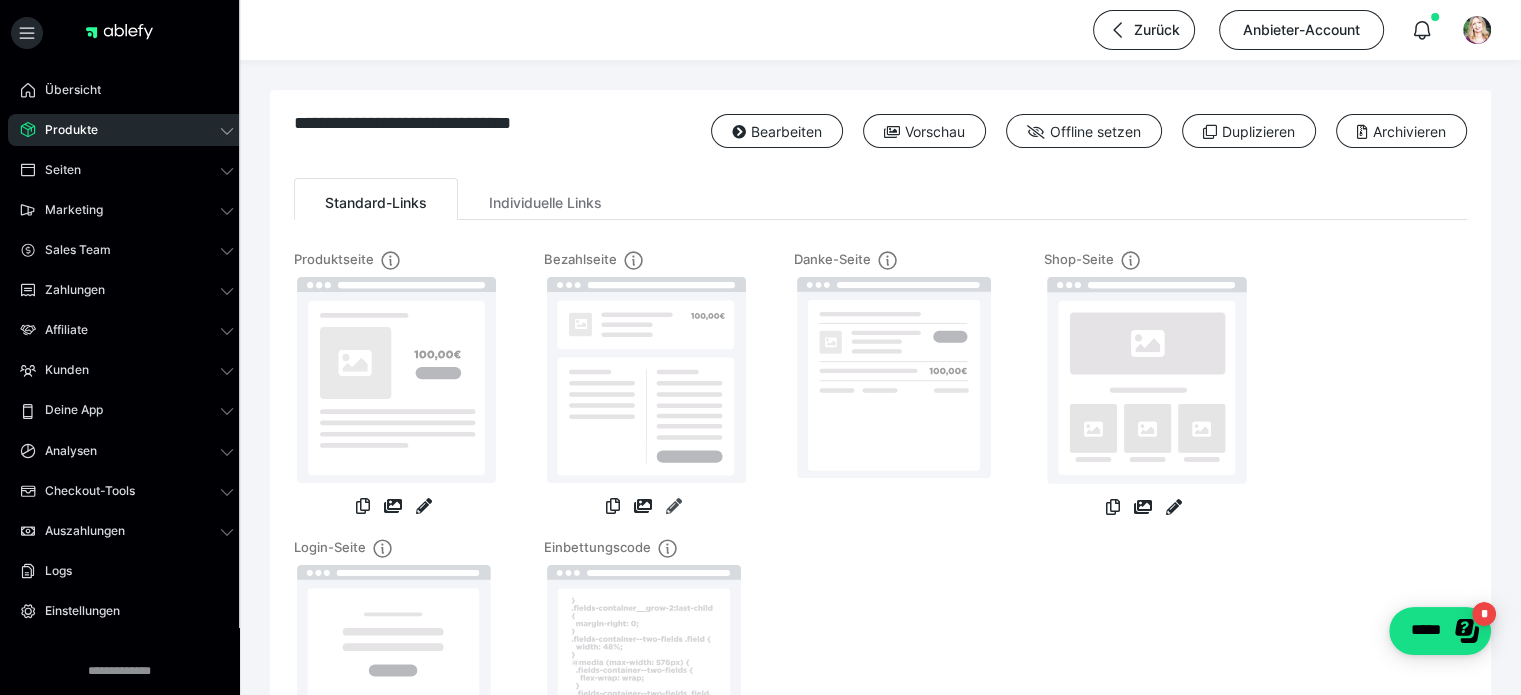 click at bounding box center (674, 506) 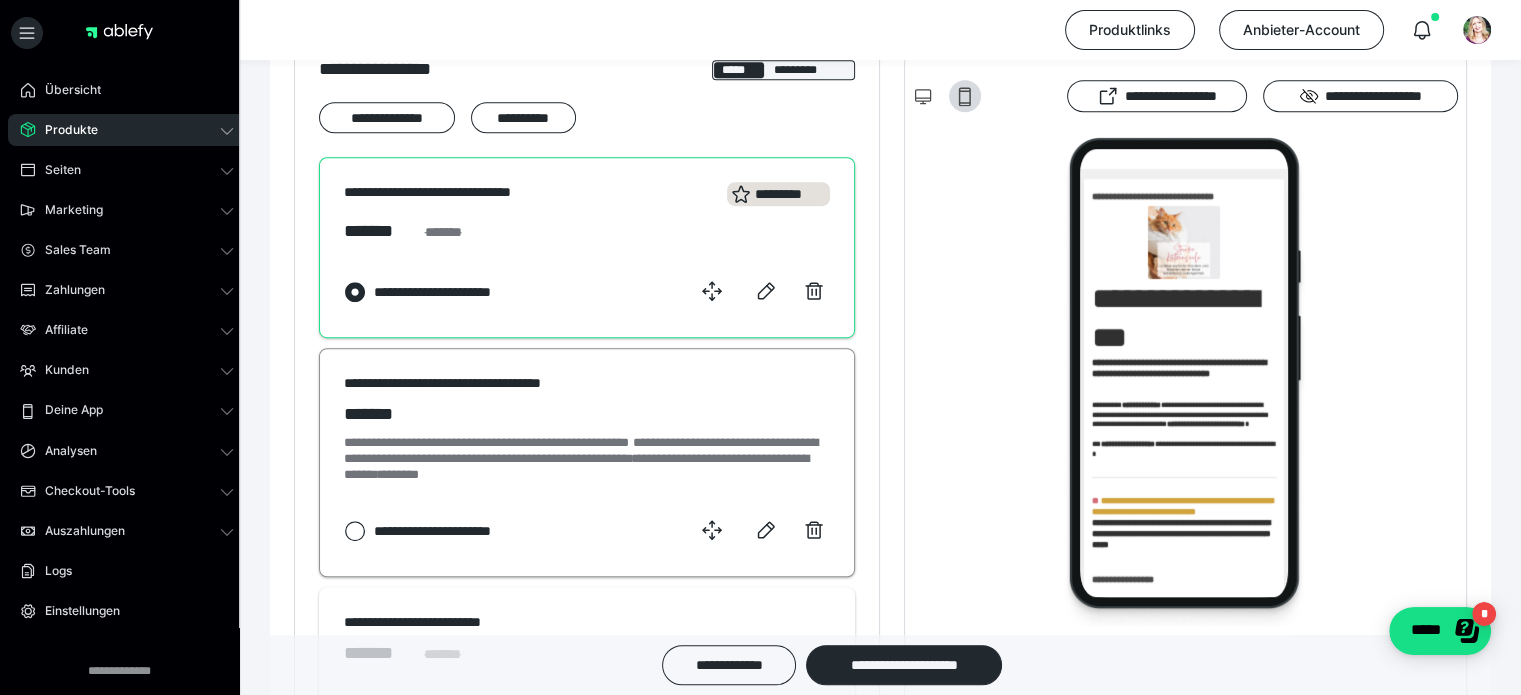 scroll, scrollTop: 0, scrollLeft: 0, axis: both 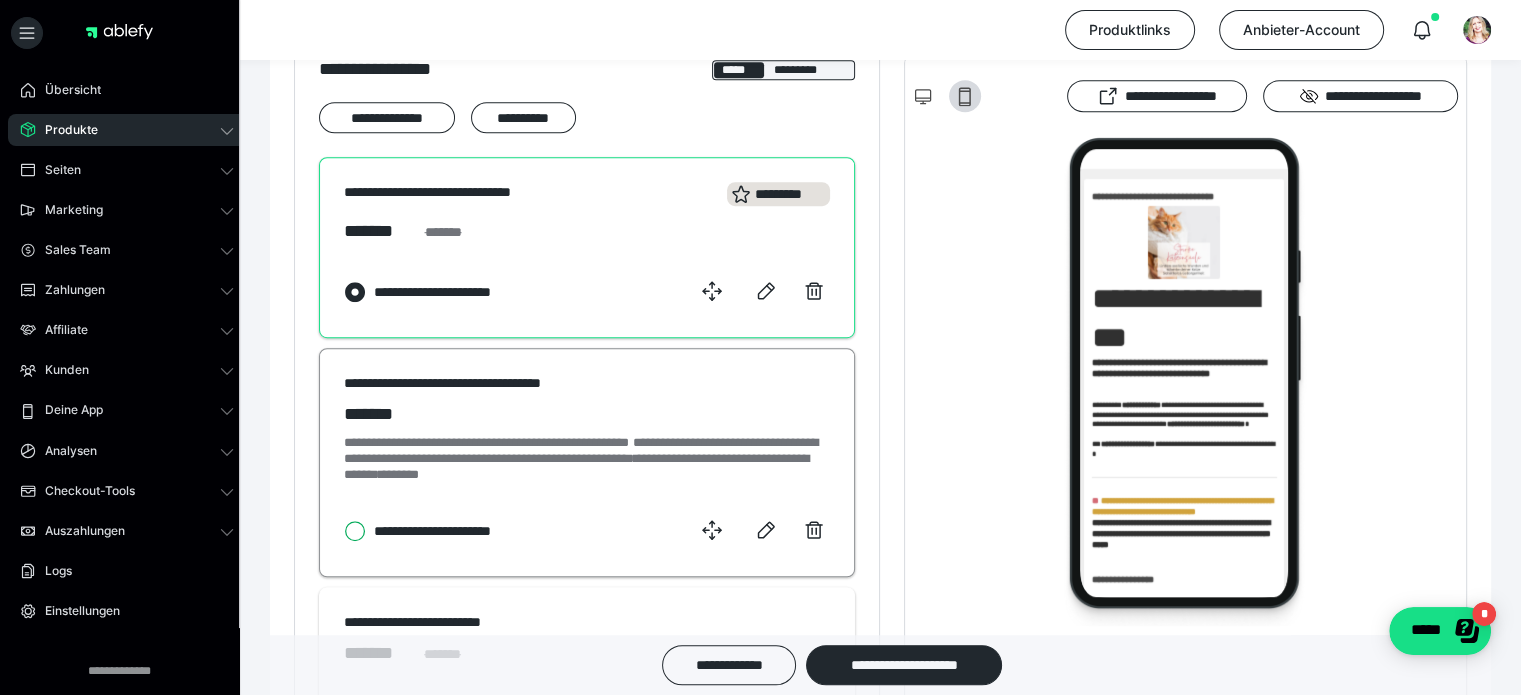 click on "**********" at bounding box center (344, 531) 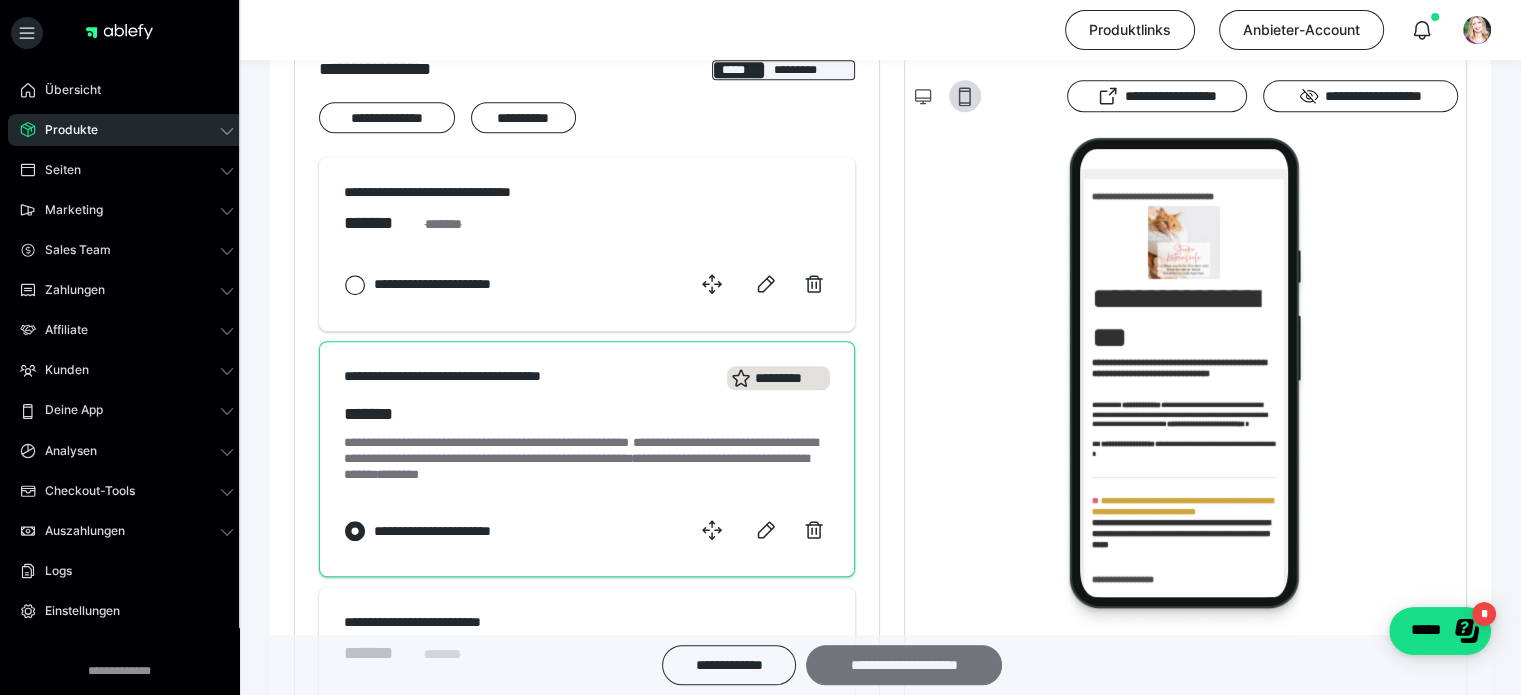 click on "**********" at bounding box center (904, 665) 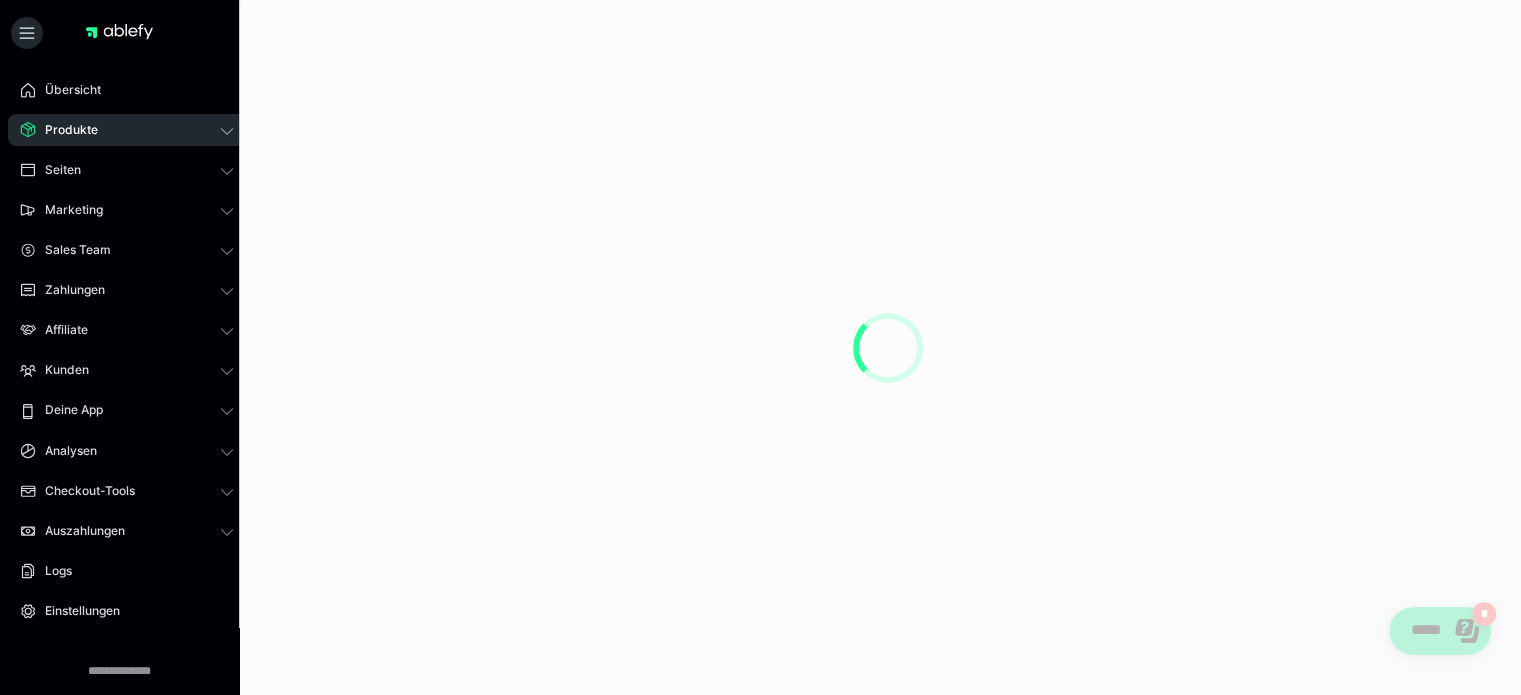 scroll, scrollTop: 0, scrollLeft: 0, axis: both 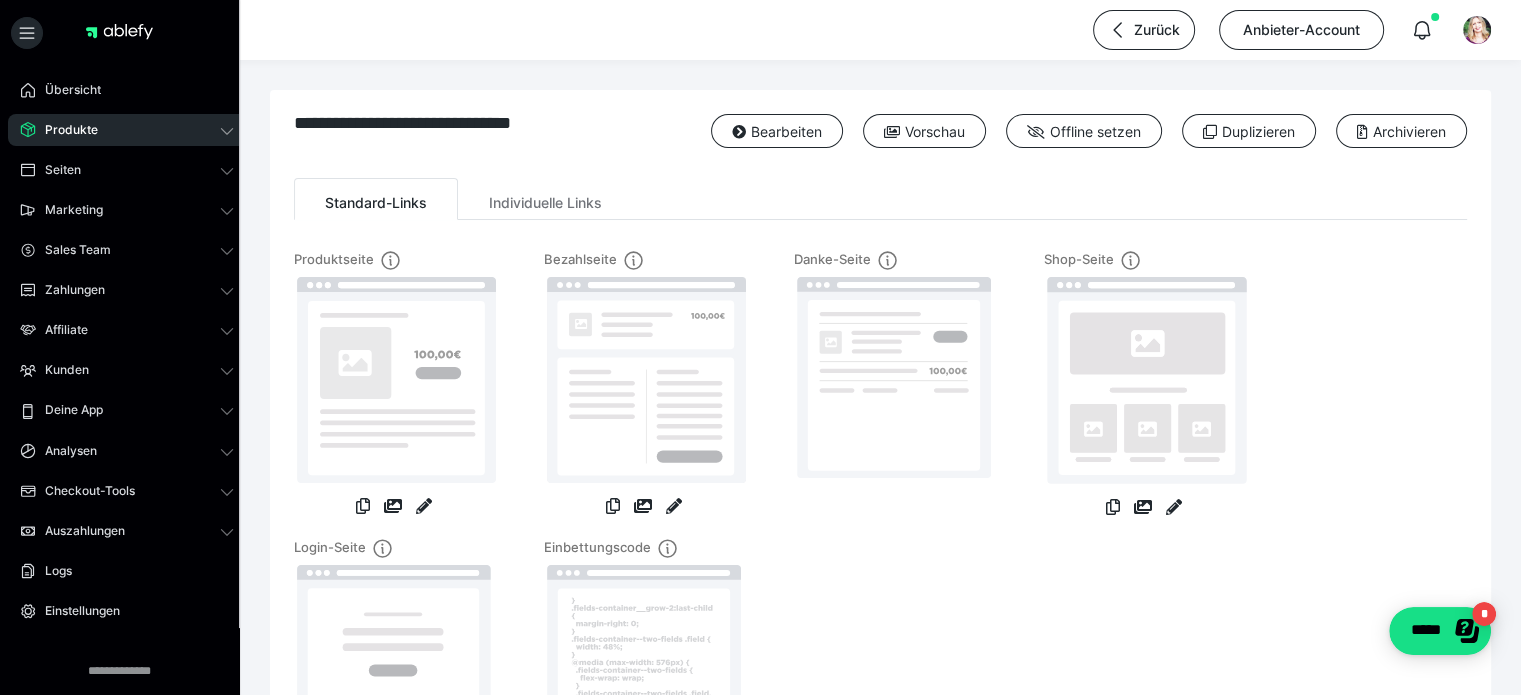 click at bounding box center (119, 32) 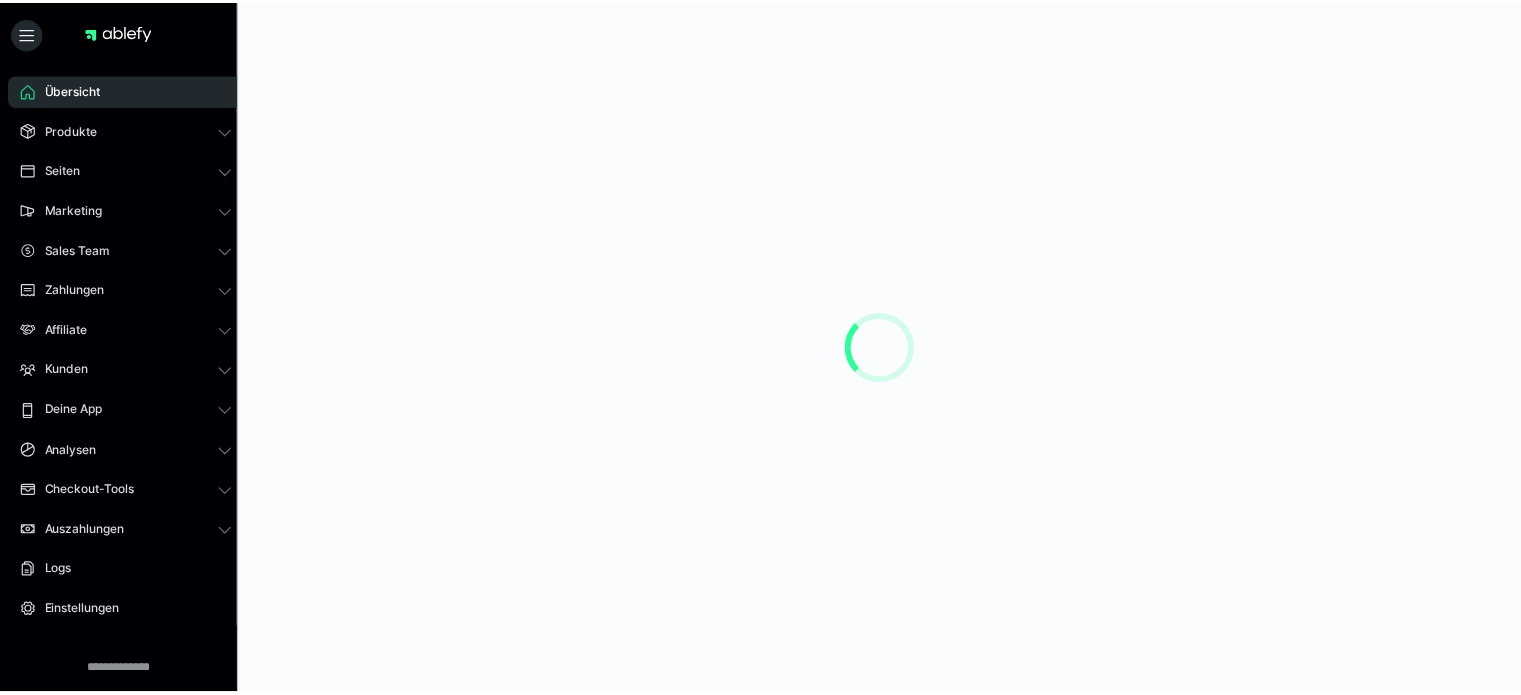 scroll, scrollTop: 0, scrollLeft: 0, axis: both 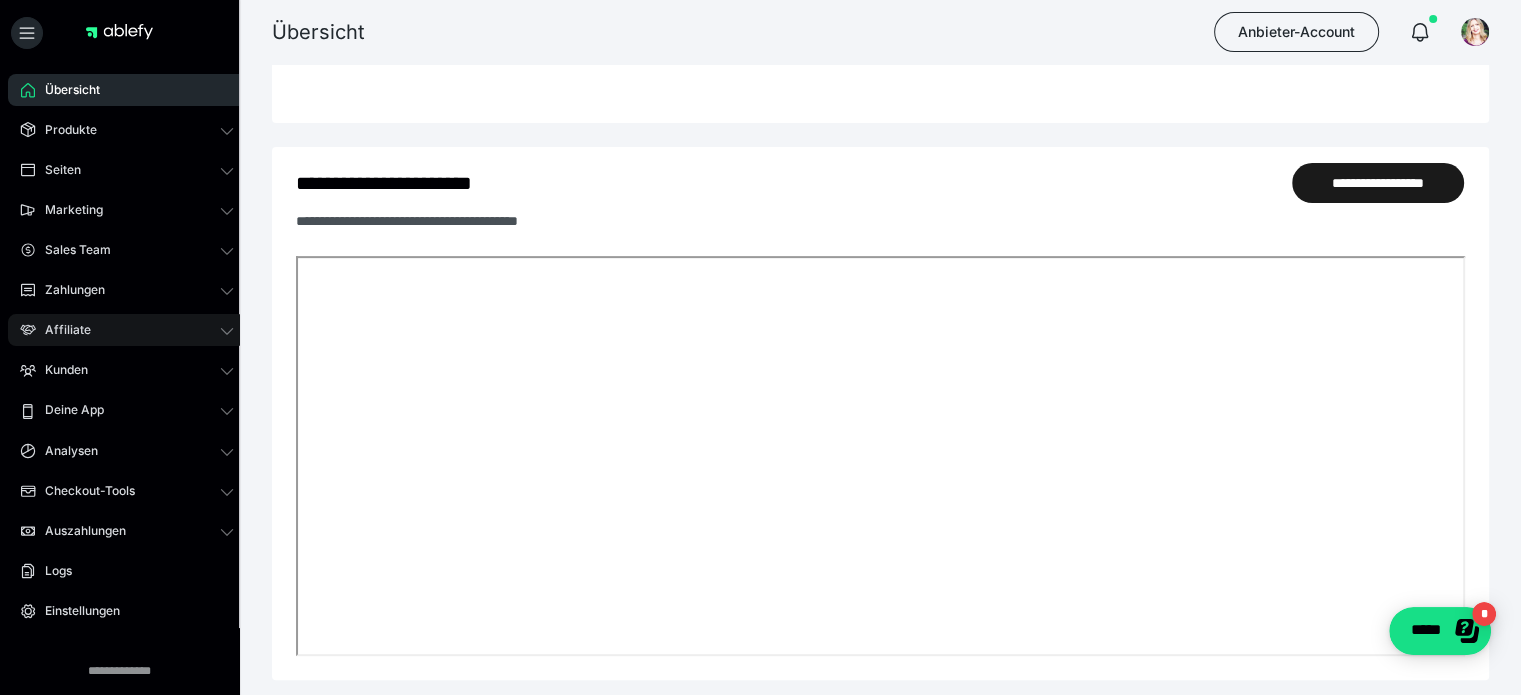 click on "Affiliate" at bounding box center (127, 330) 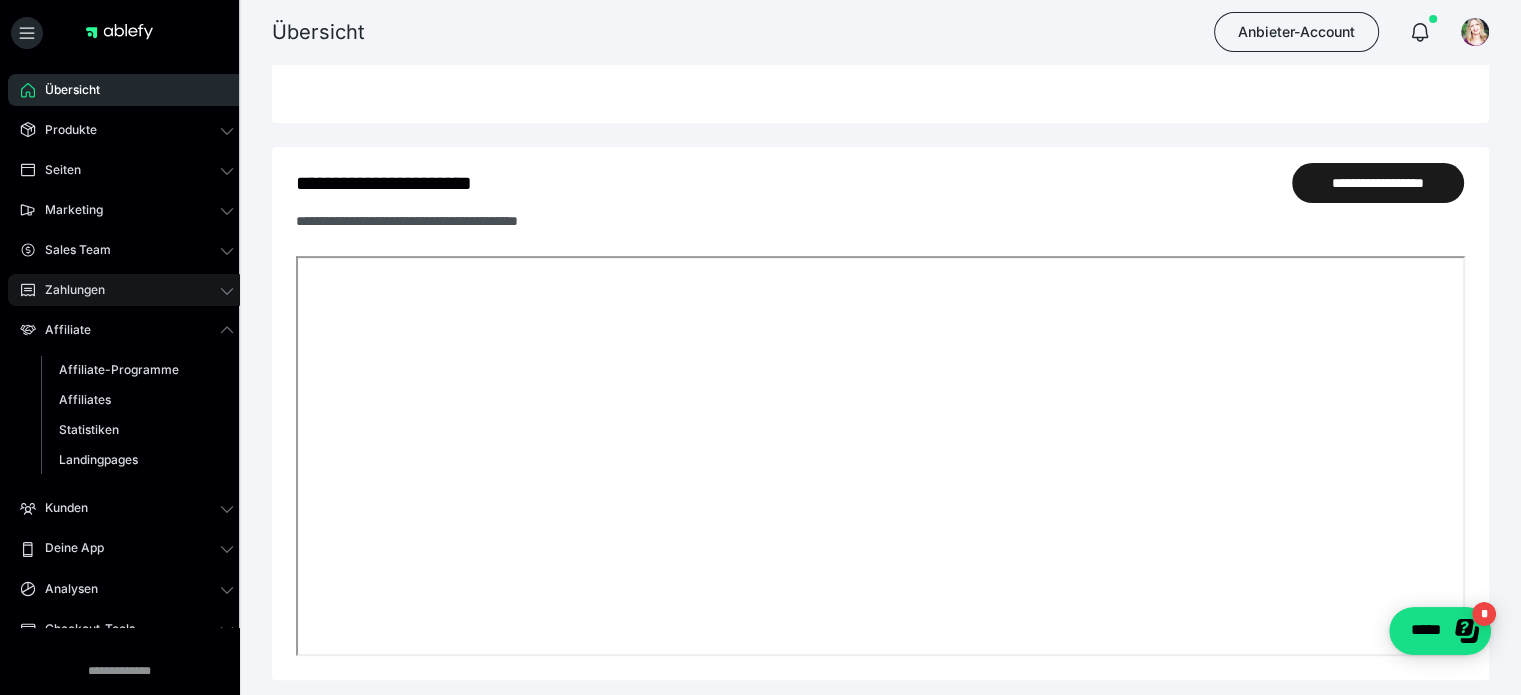 click on "Zahlungen" at bounding box center (68, 290) 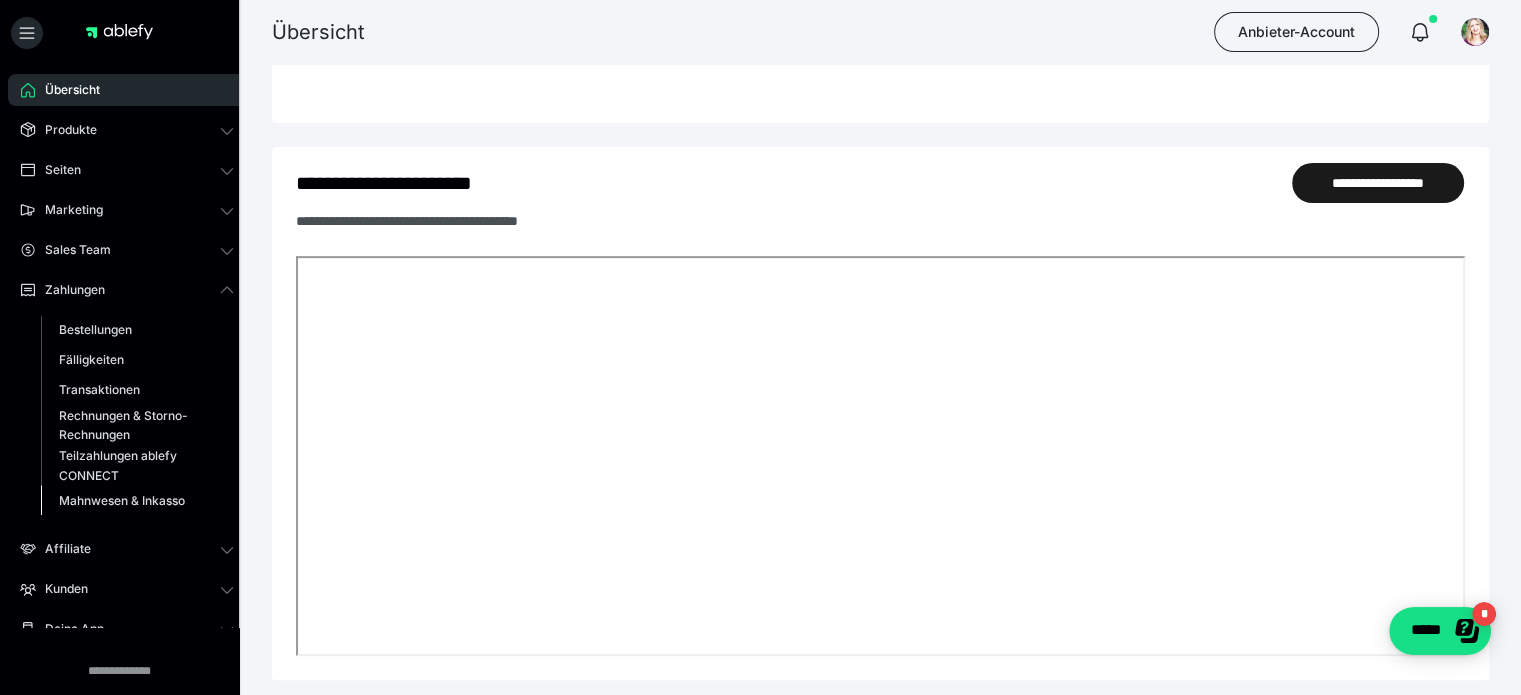 click on "Mahnwesen & Inkasso" at bounding box center [122, 500] 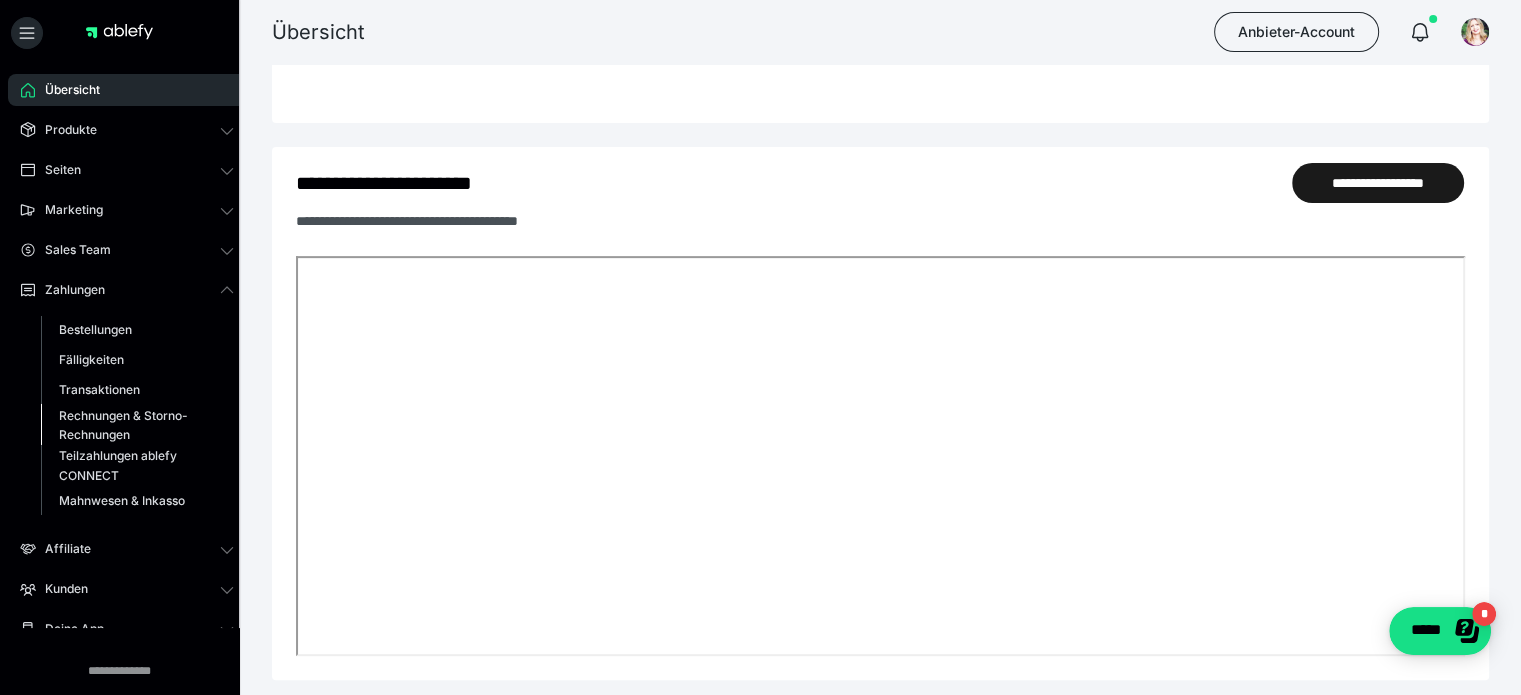 scroll, scrollTop: 0, scrollLeft: 0, axis: both 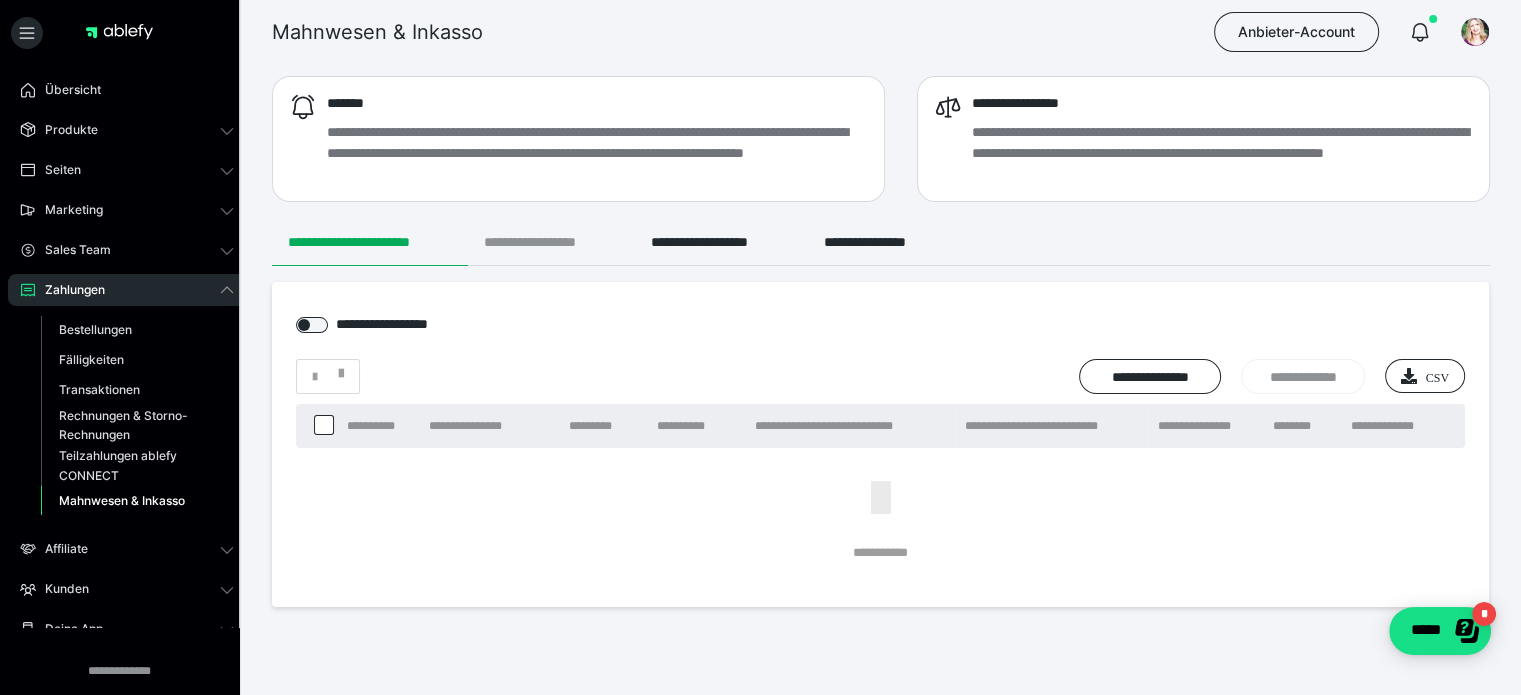 click on "**********" at bounding box center (551, 242) 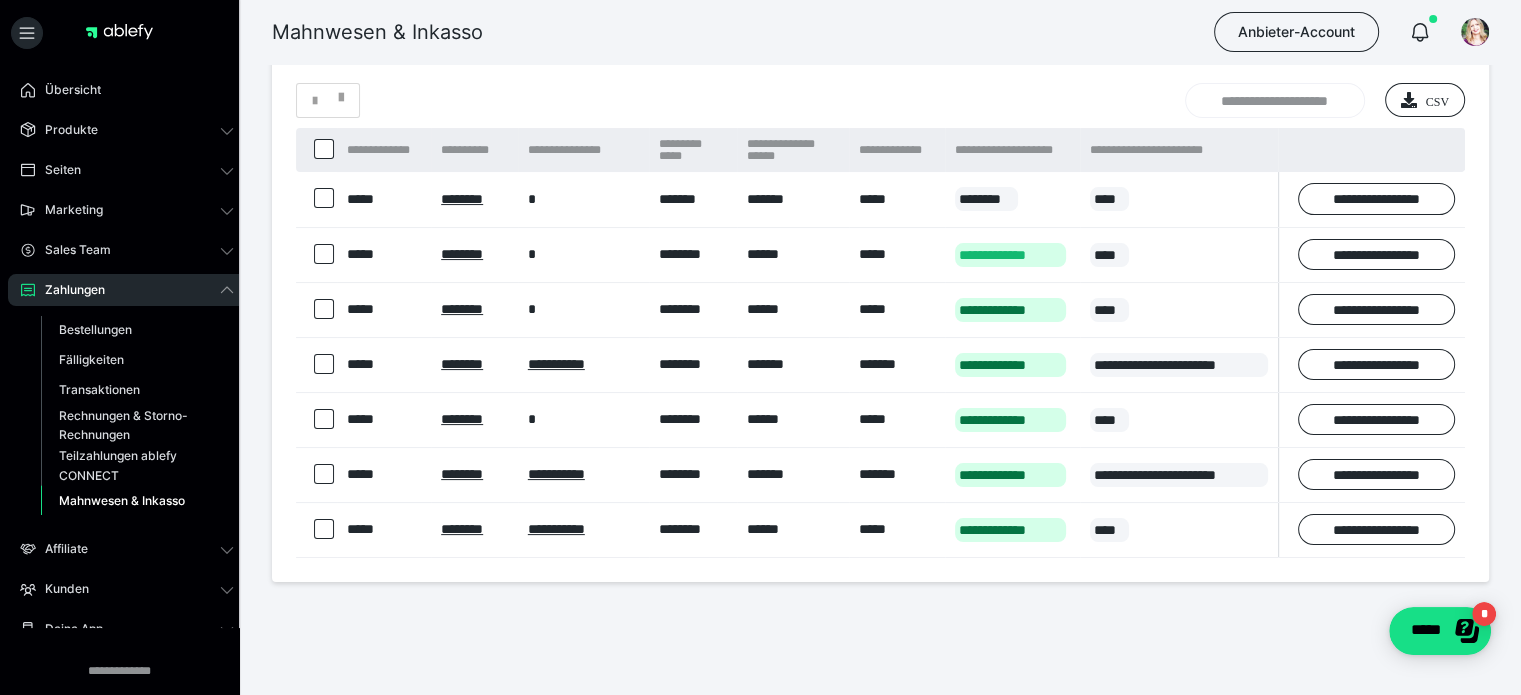 scroll, scrollTop: 292, scrollLeft: 0, axis: vertical 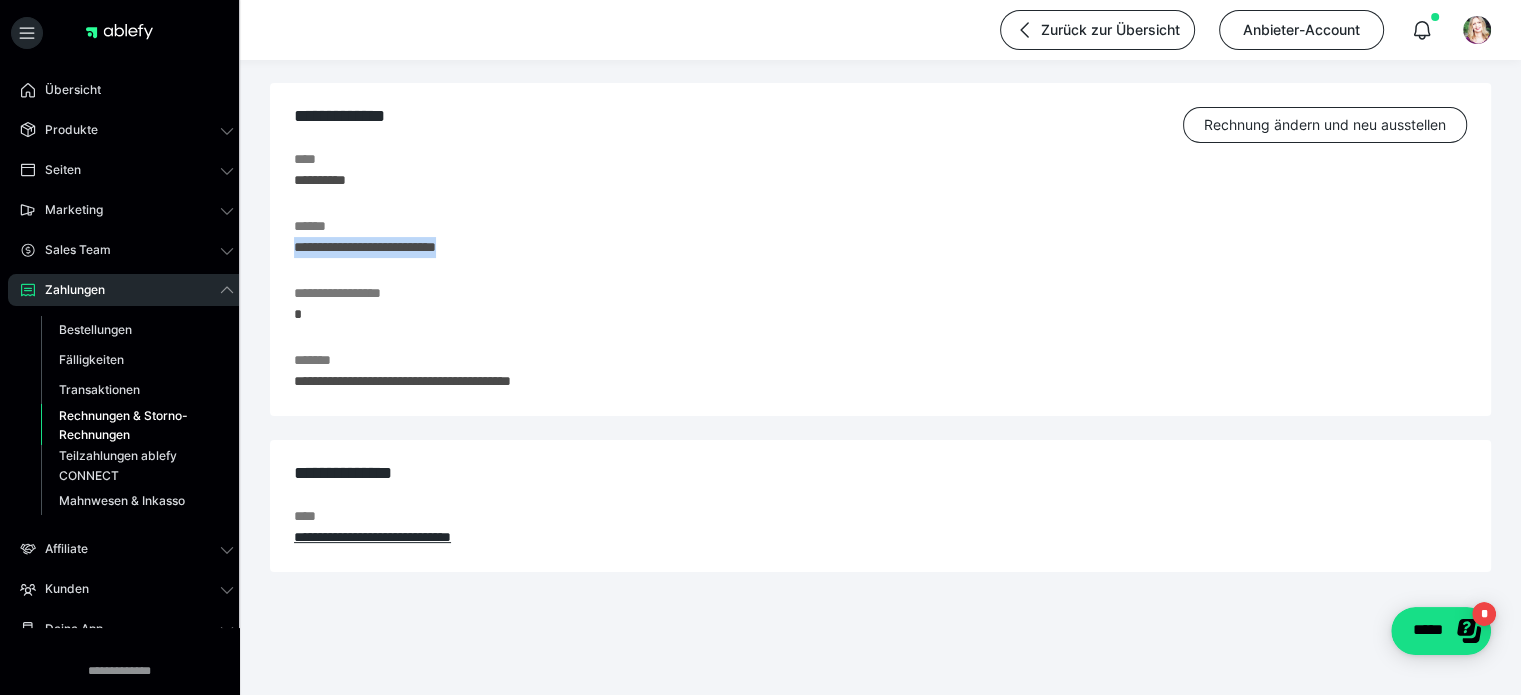 drag, startPoint x: 560, startPoint y: 249, endPoint x: 283, endPoint y: 249, distance: 277 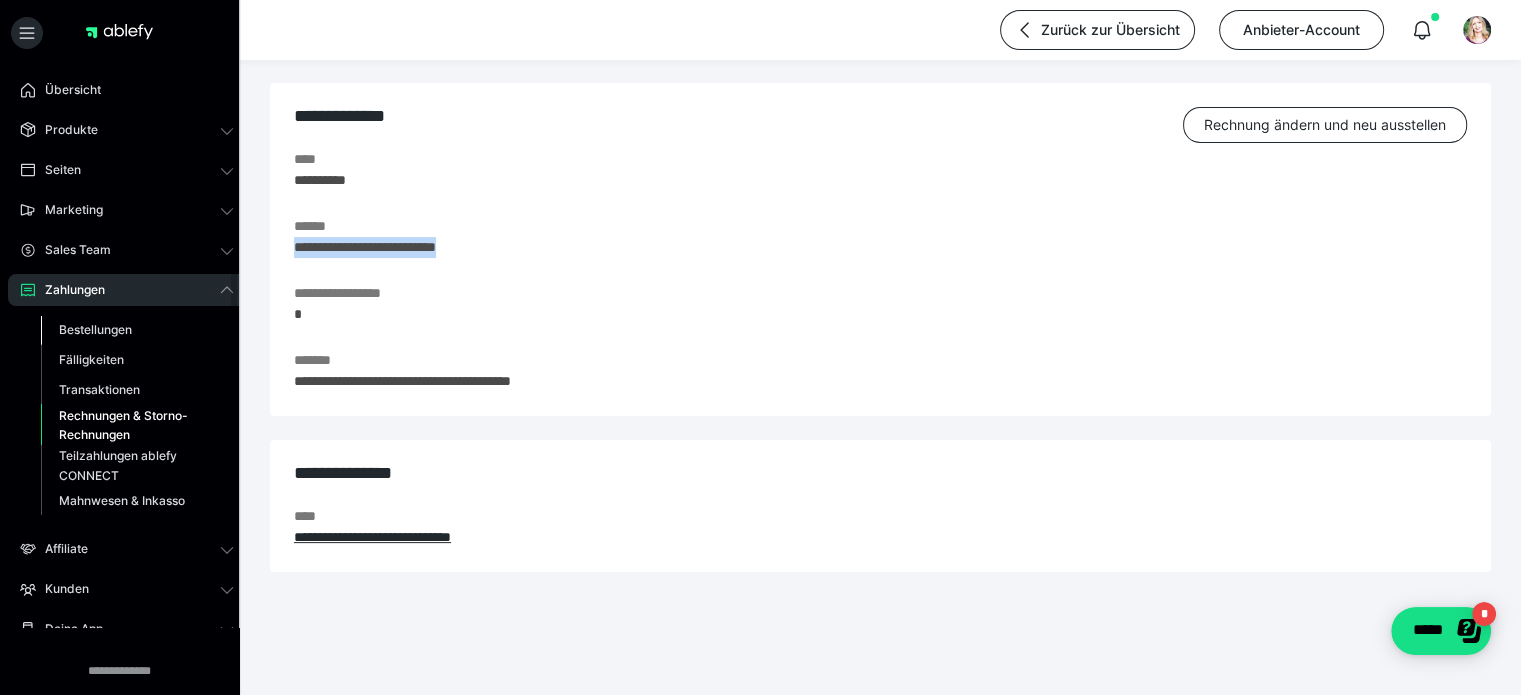 scroll, scrollTop: 100, scrollLeft: 0, axis: vertical 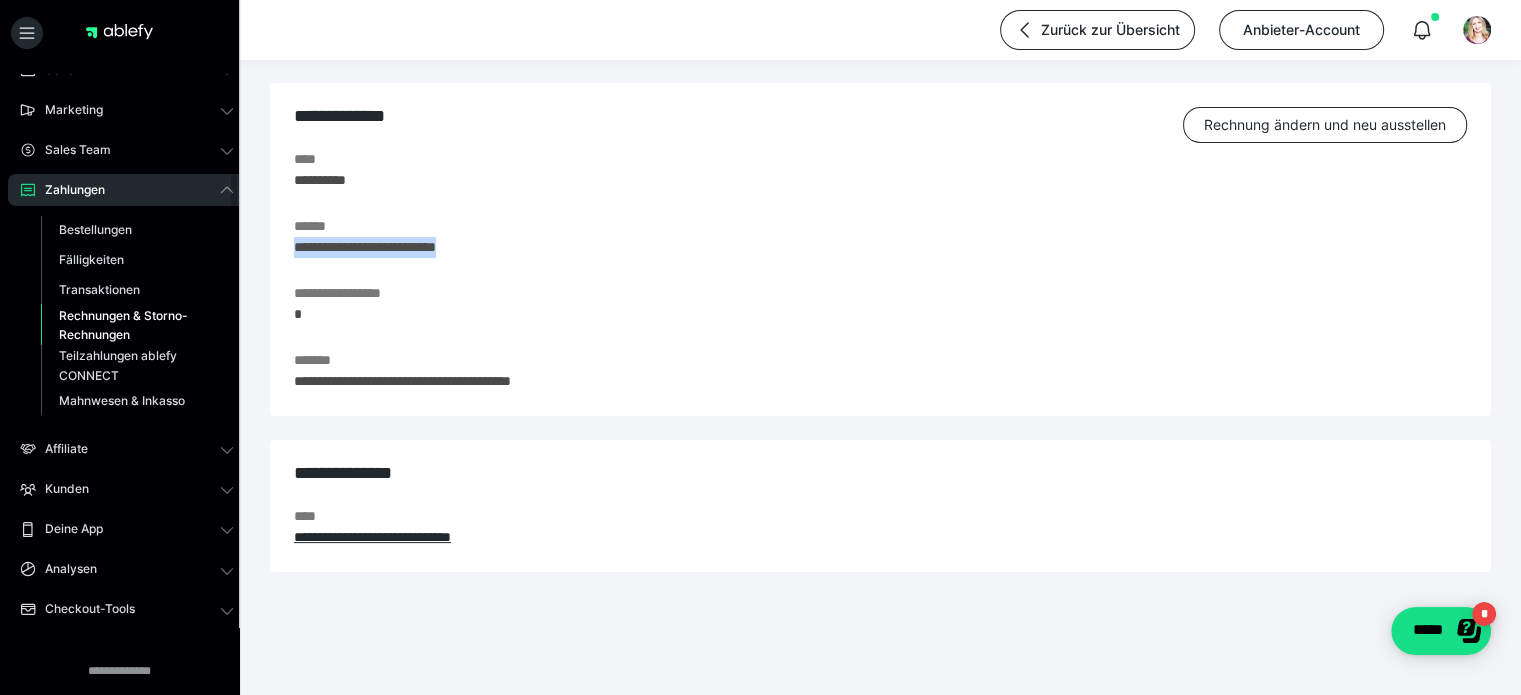 click on "Kunden" at bounding box center (127, 489) 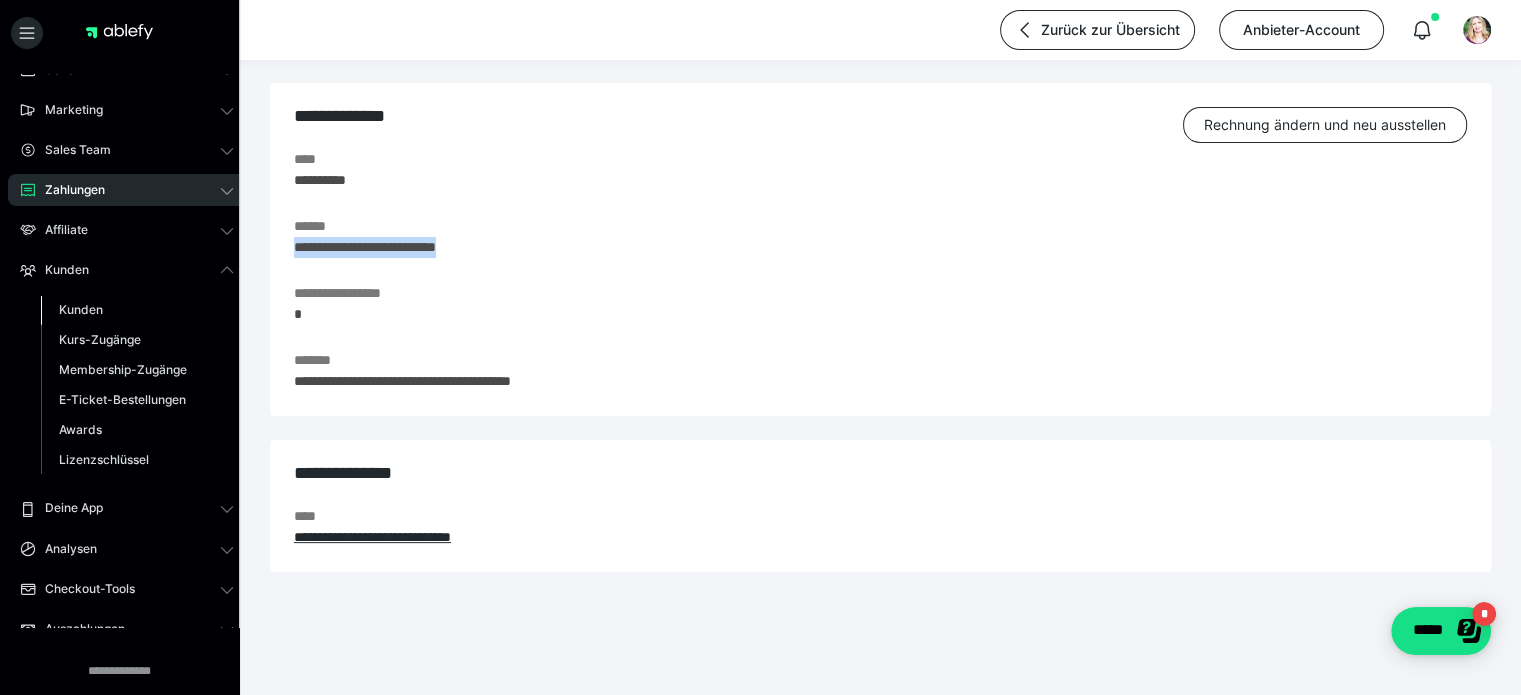 click on "Kunden" at bounding box center [81, 309] 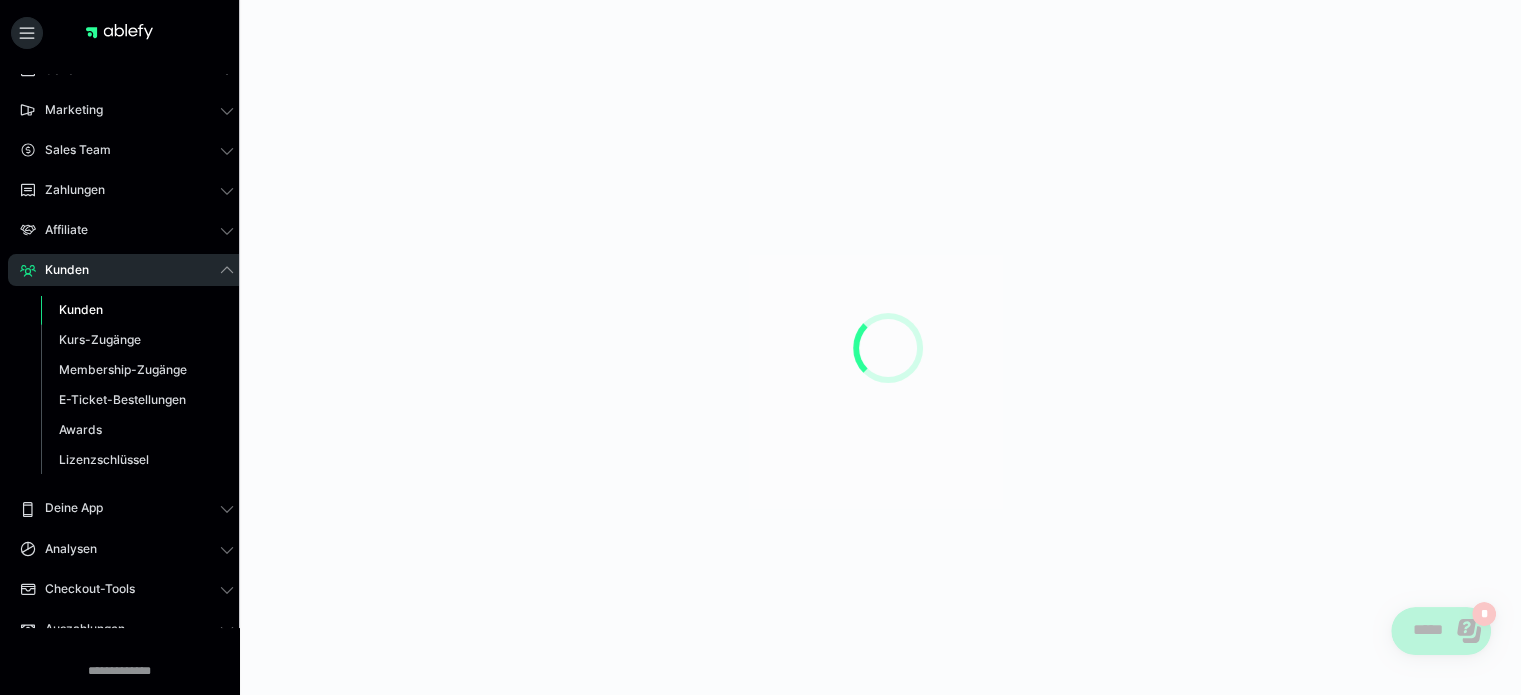 scroll, scrollTop: 0, scrollLeft: 0, axis: both 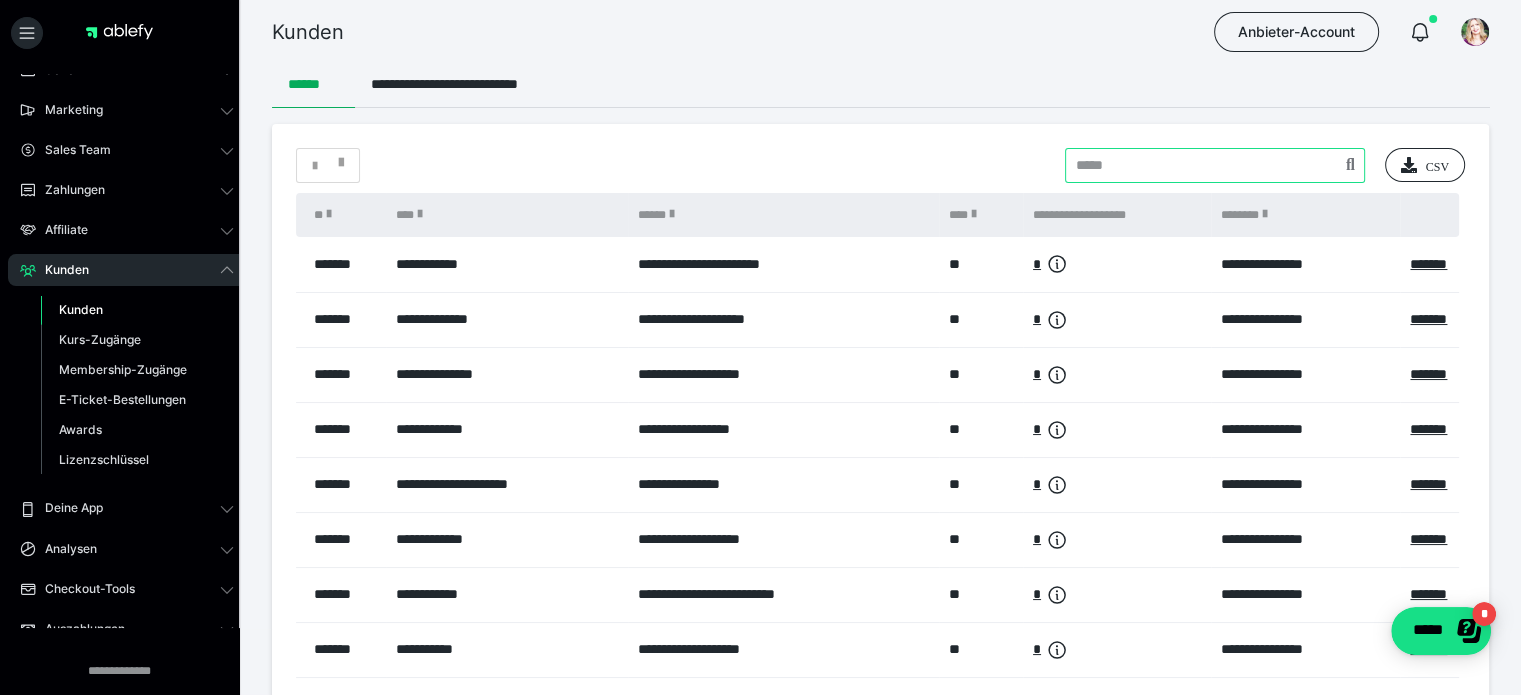 drag, startPoint x: 1256, startPoint y: 187, endPoint x: 1240, endPoint y: 188, distance: 16.03122 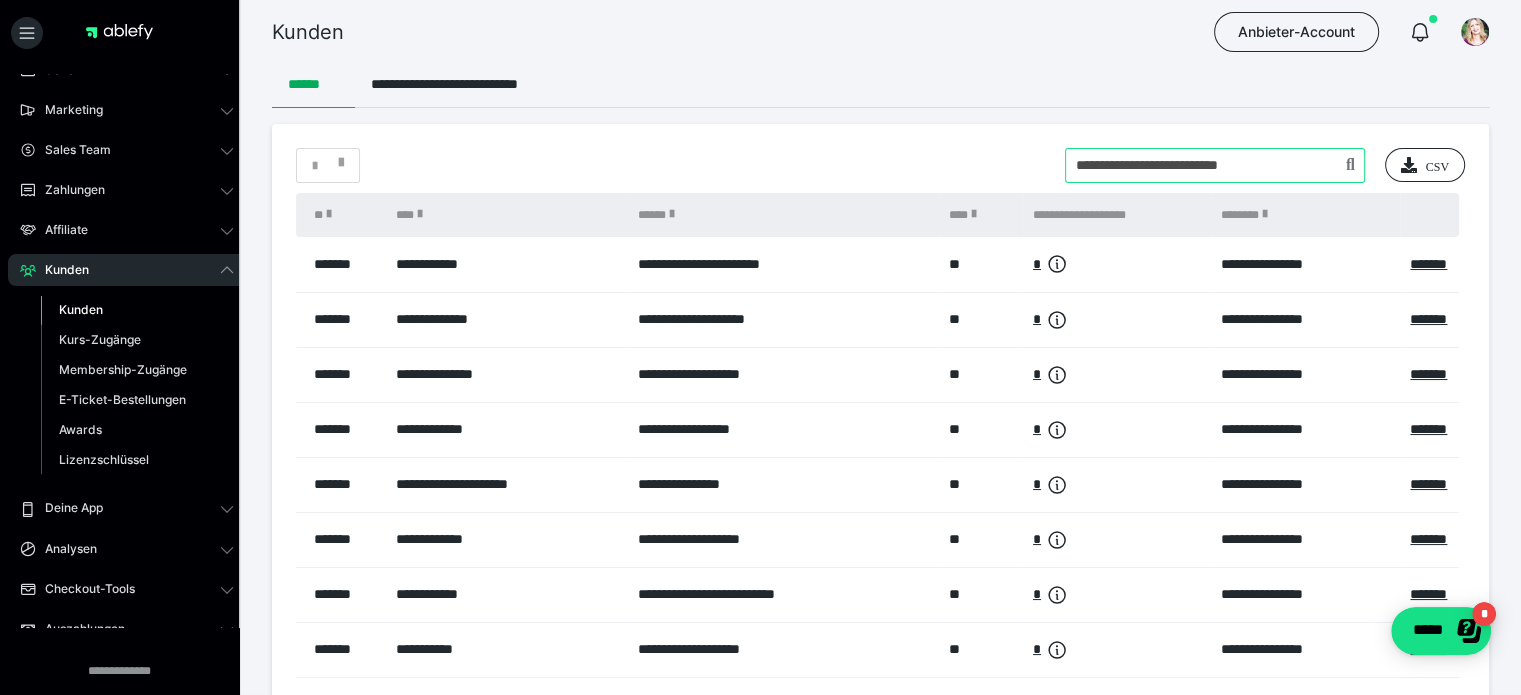 type on "**********" 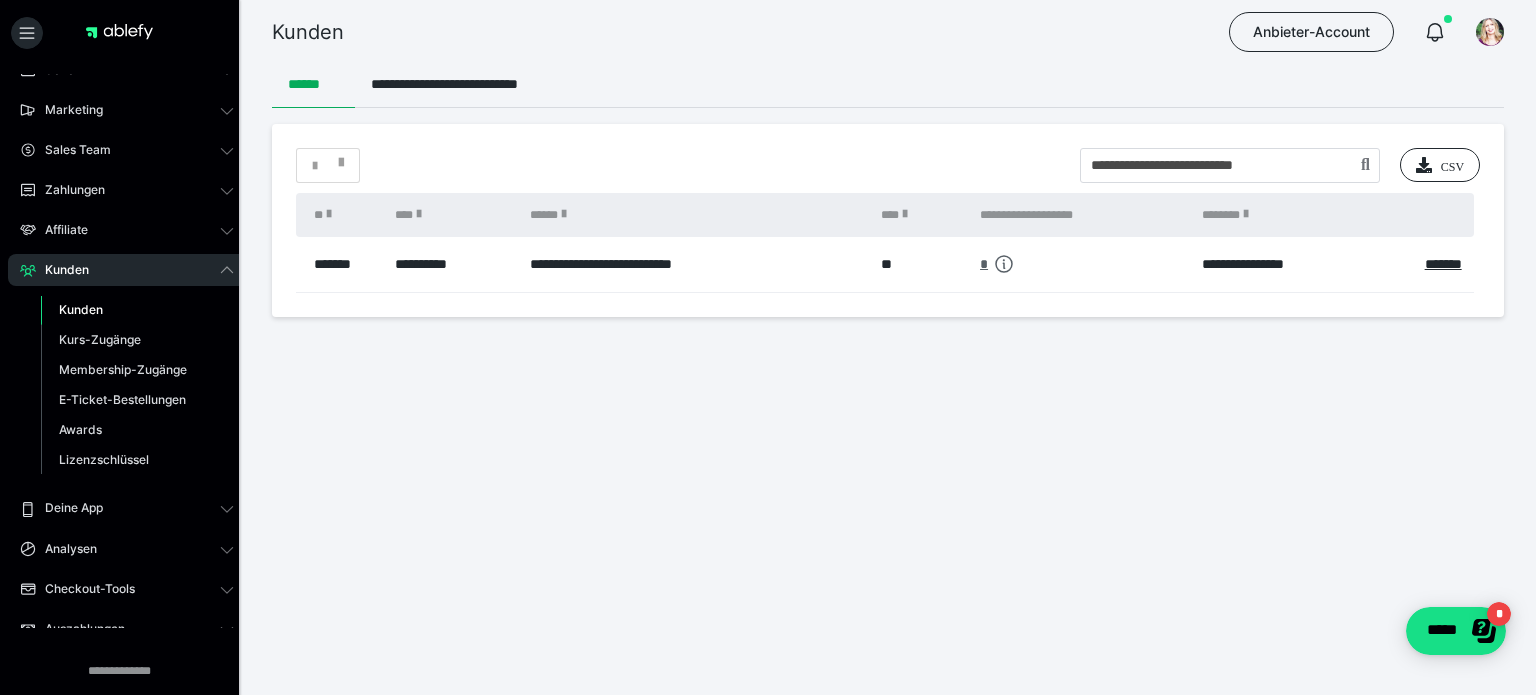 click on "*" at bounding box center [984, 264] 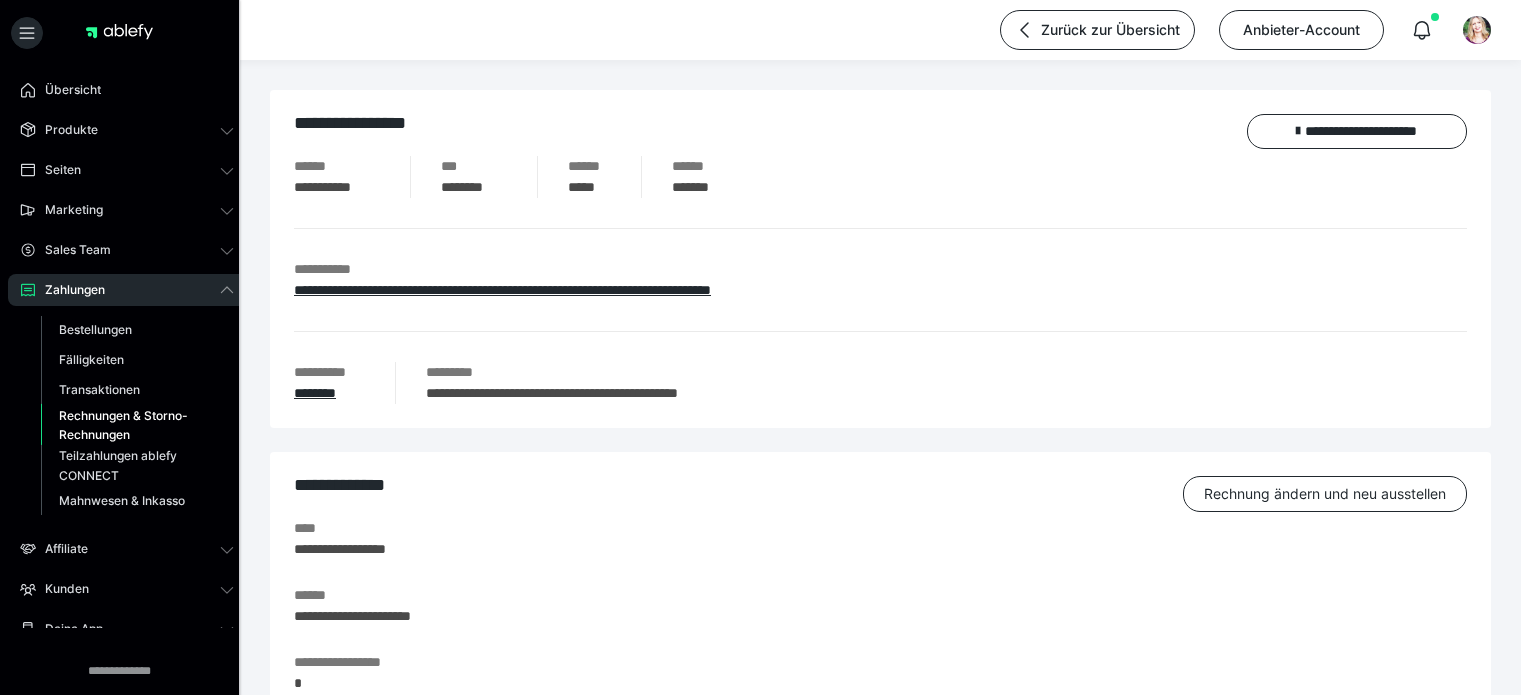 scroll, scrollTop: 0, scrollLeft: 0, axis: both 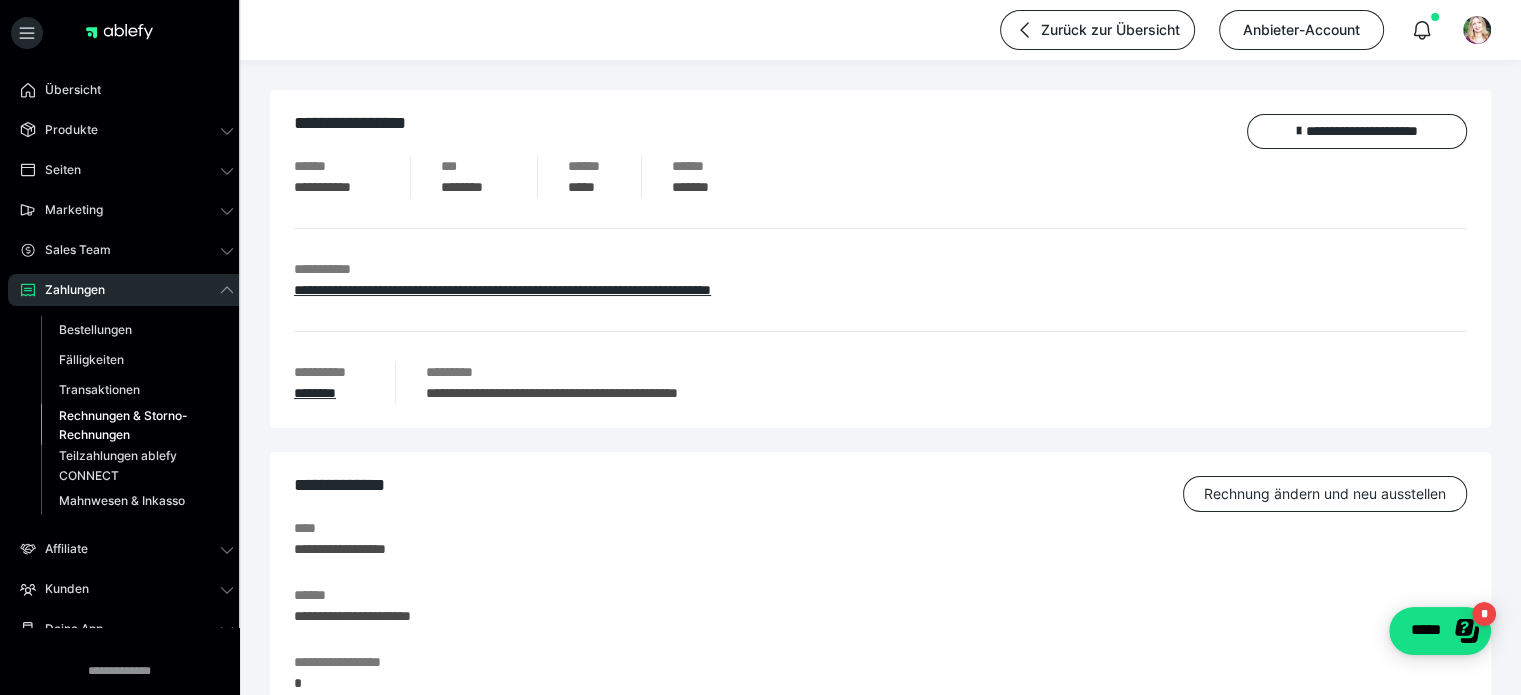 click at bounding box center (119, 32) 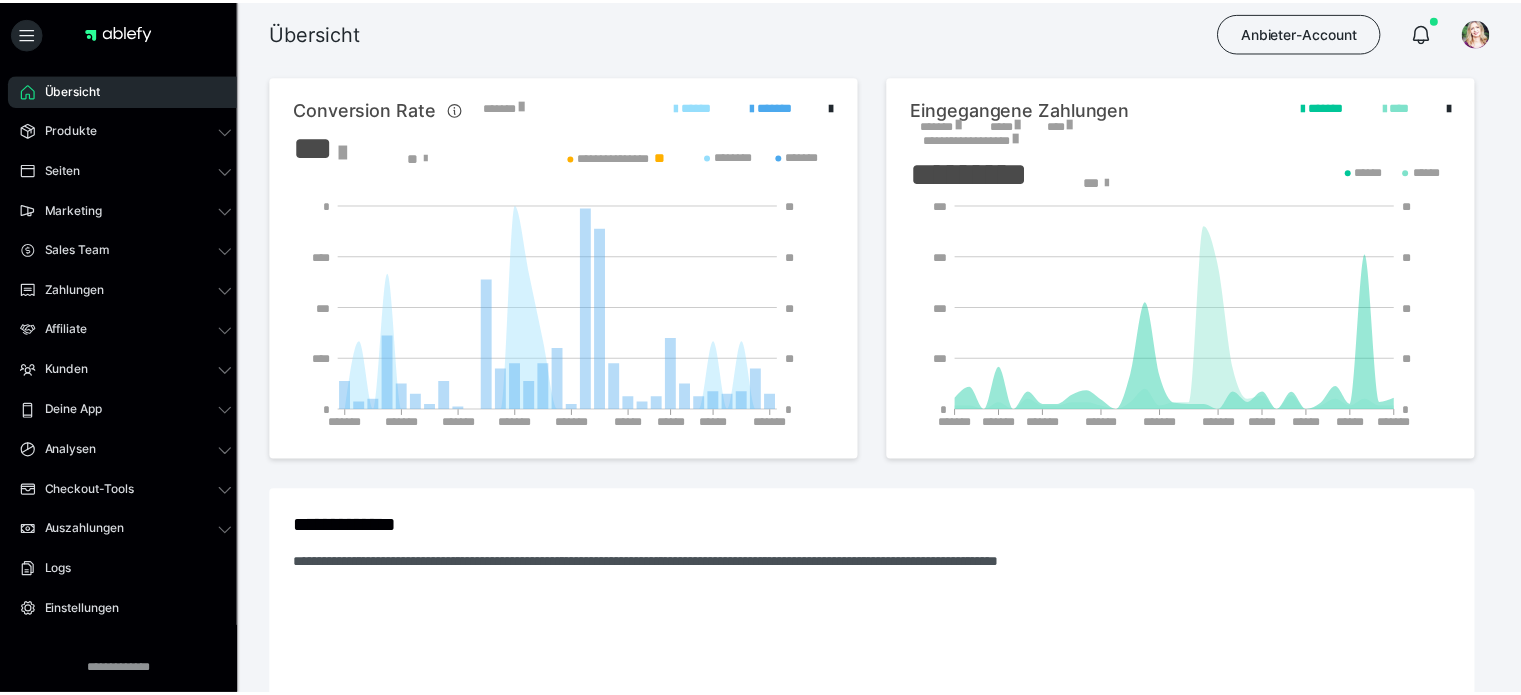 scroll, scrollTop: 0, scrollLeft: 0, axis: both 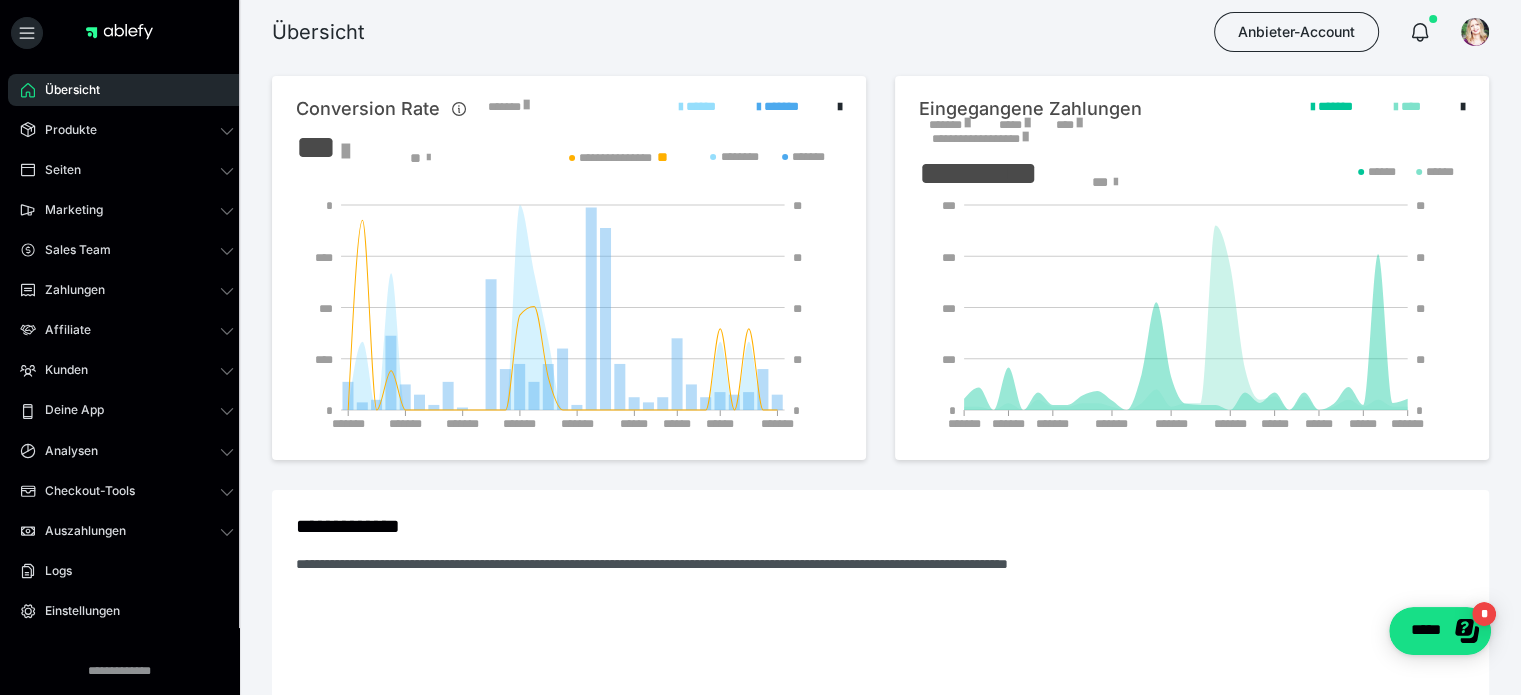 click at bounding box center (119, 32) 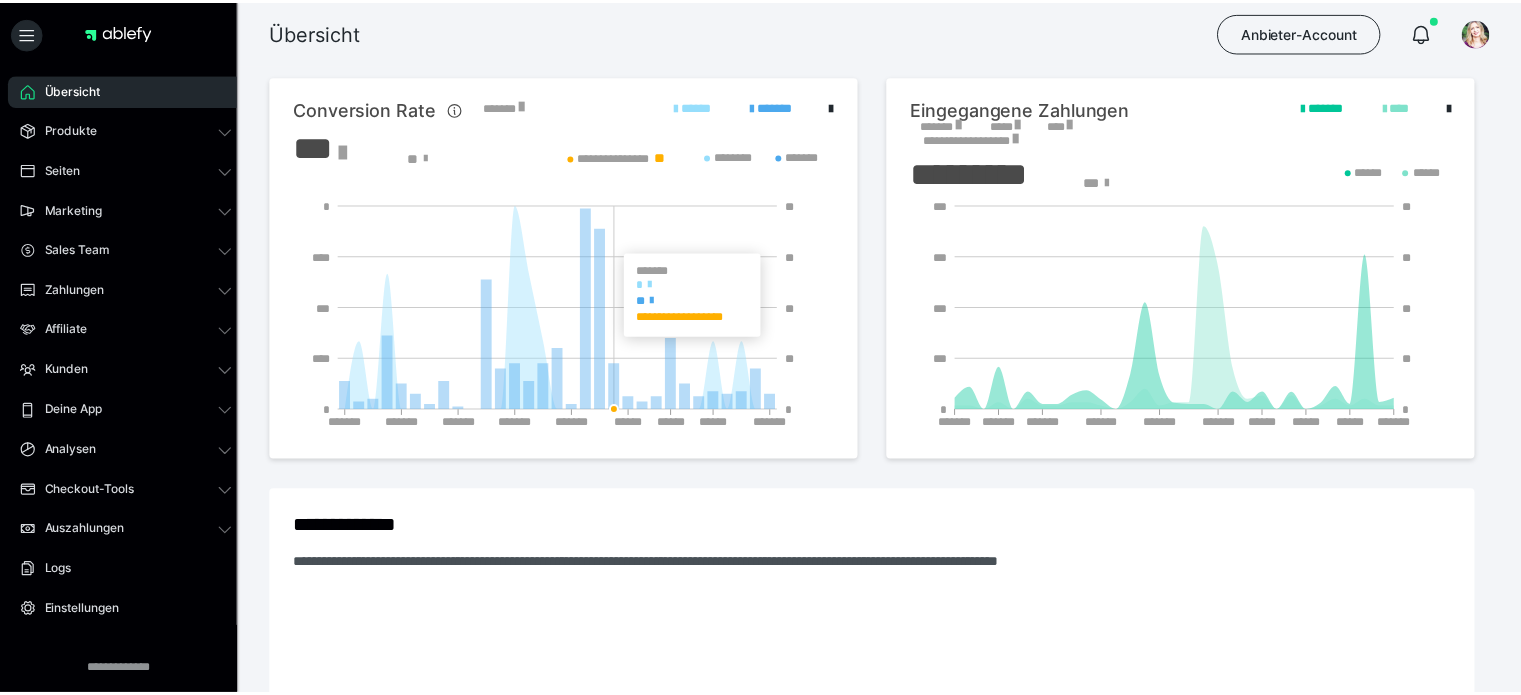 scroll, scrollTop: 0, scrollLeft: 0, axis: both 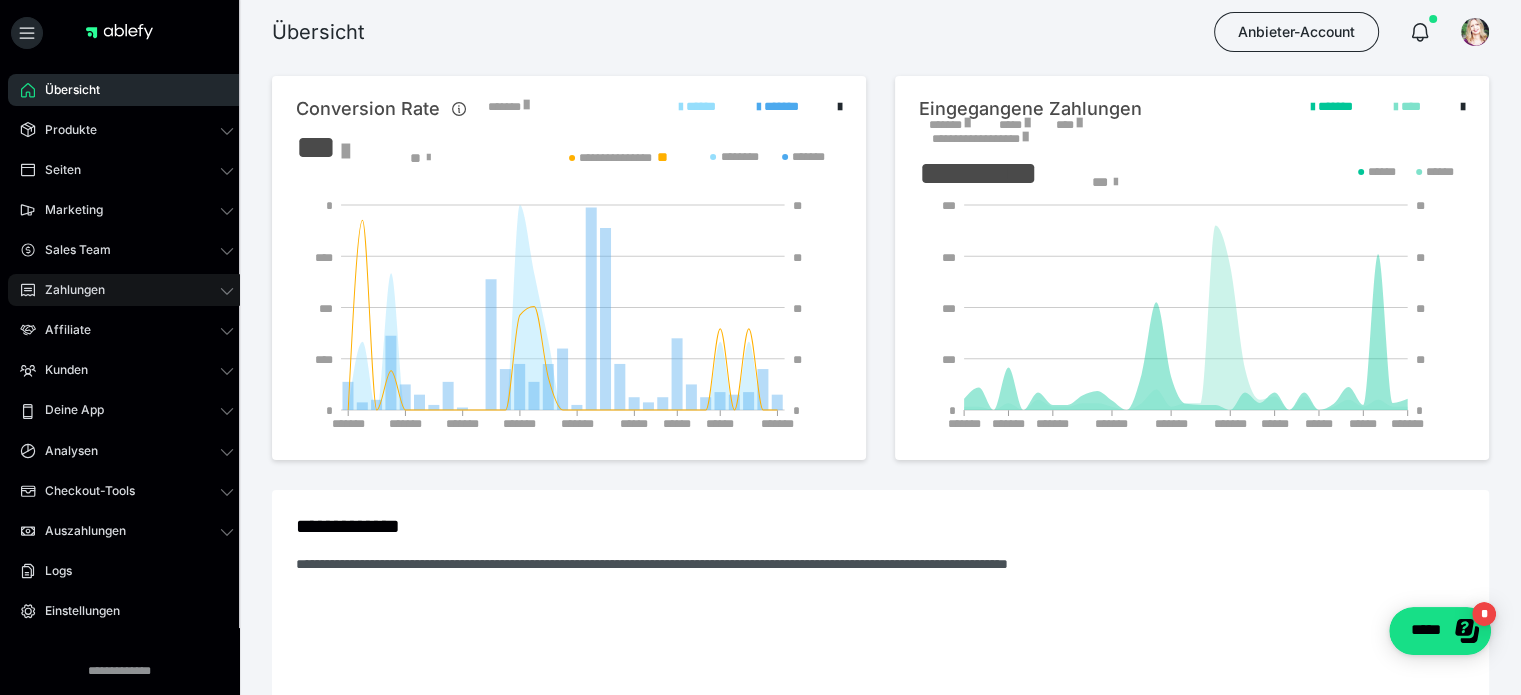 click on "Zahlungen" at bounding box center (68, 290) 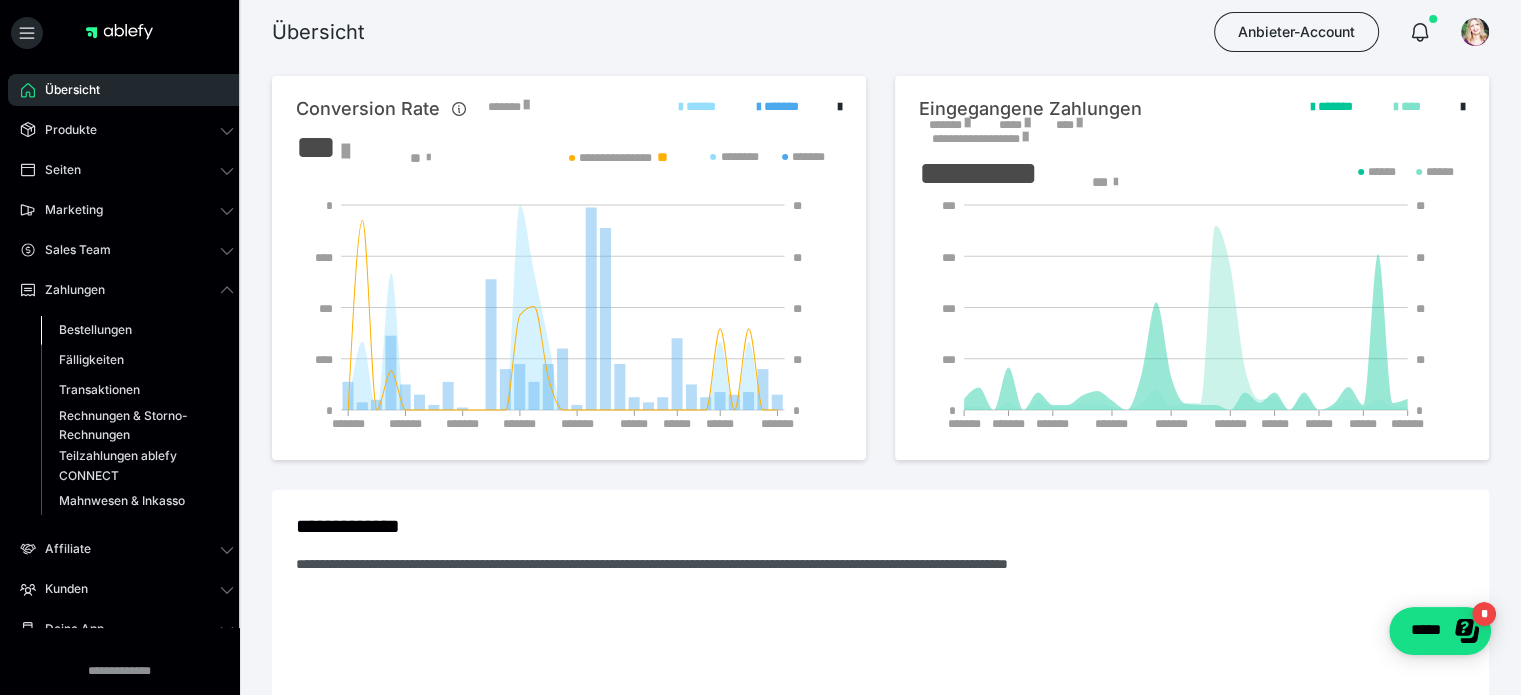 click on "Bestellungen" at bounding box center [95, 329] 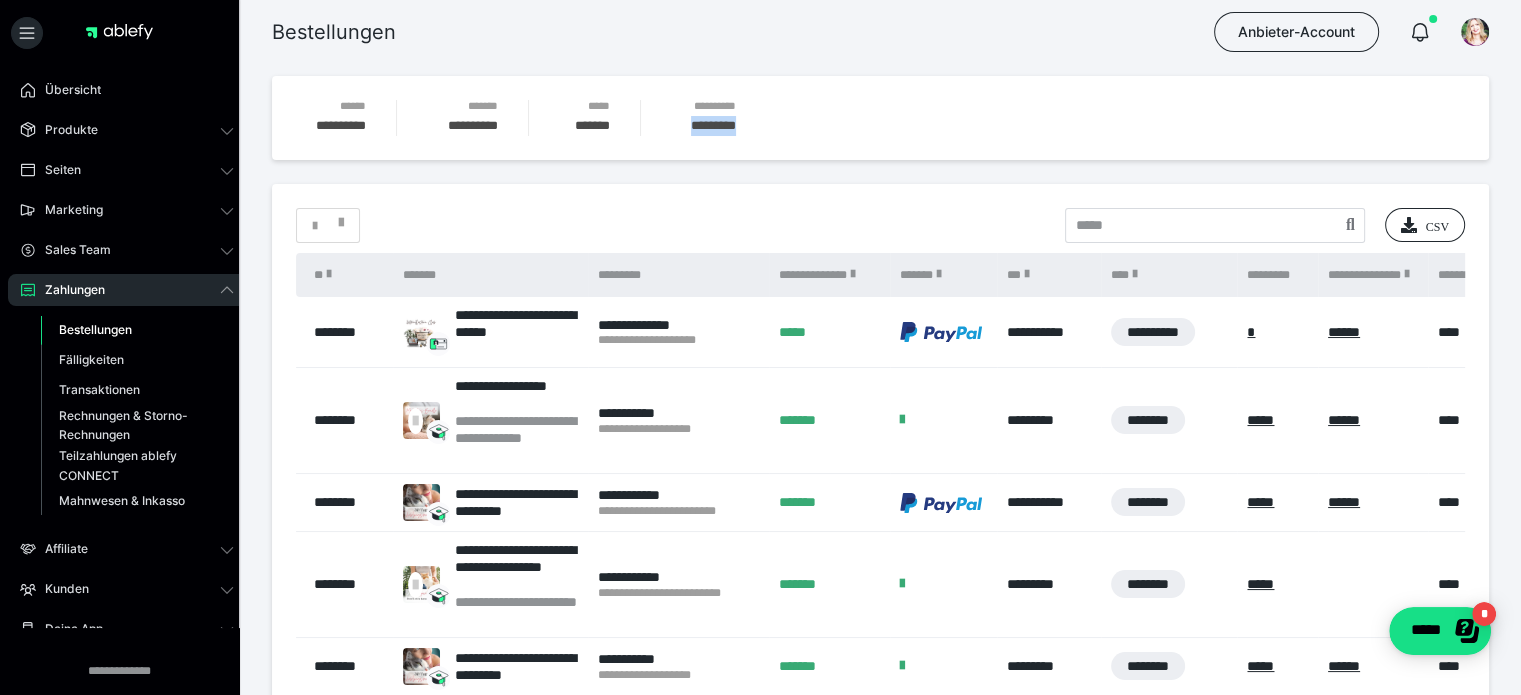 drag, startPoint x: 740, startPoint y: 124, endPoint x: 672, endPoint y: 125, distance: 68.007355 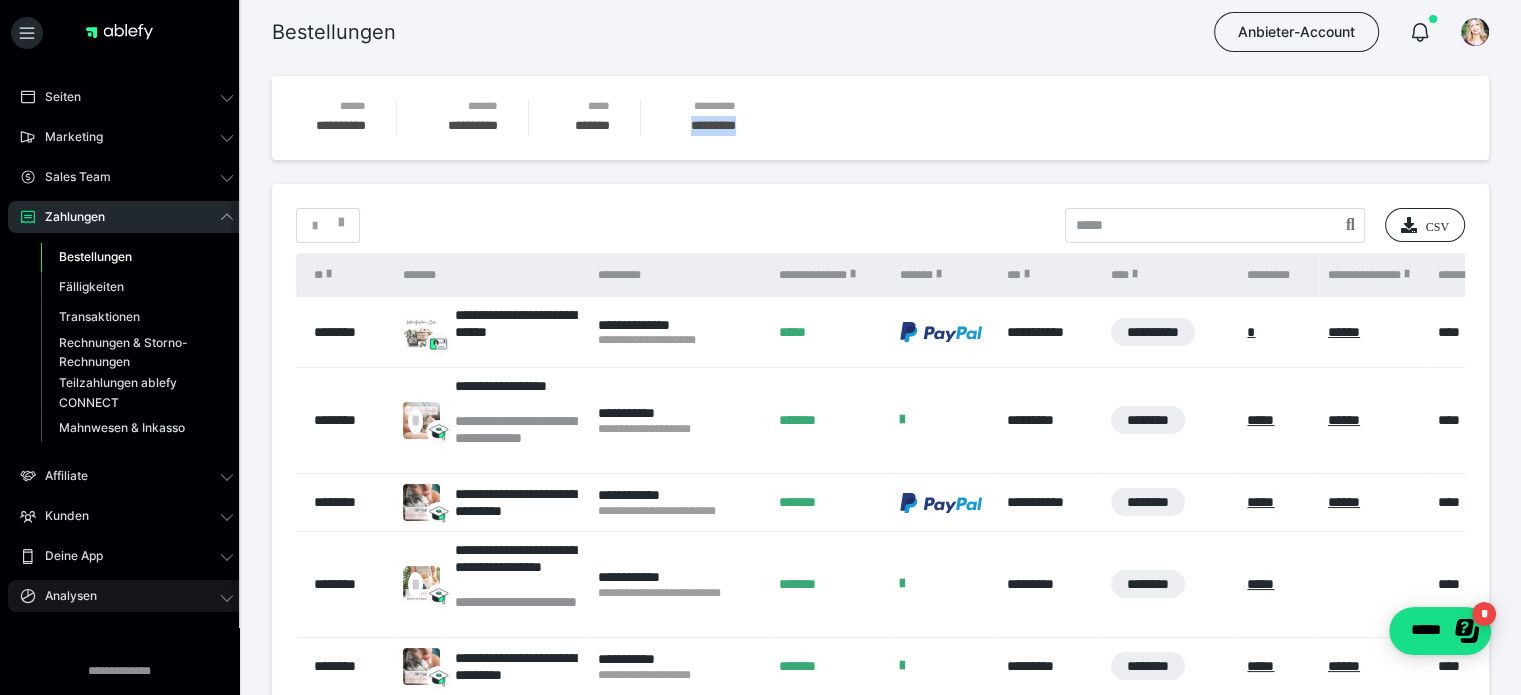 scroll, scrollTop: 200, scrollLeft: 0, axis: vertical 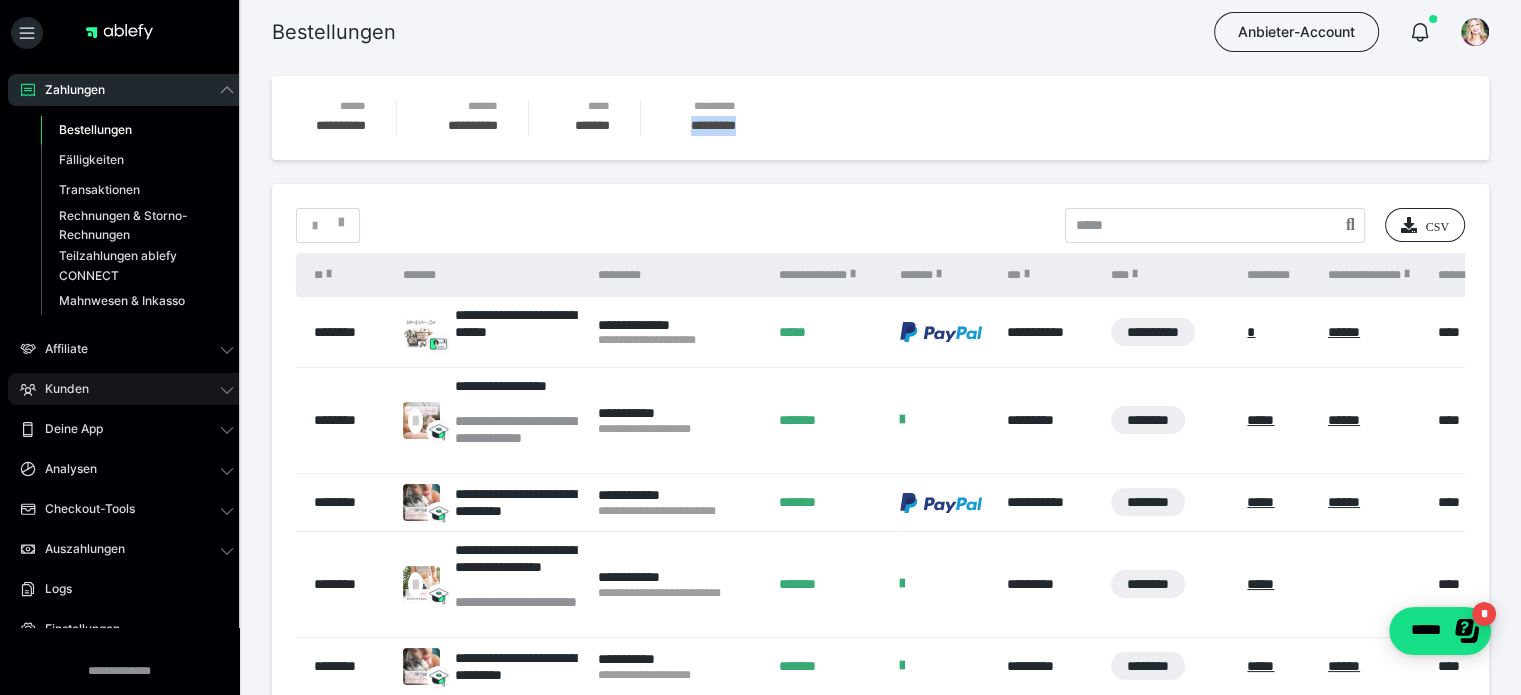 click on "Kunden" at bounding box center (127, 389) 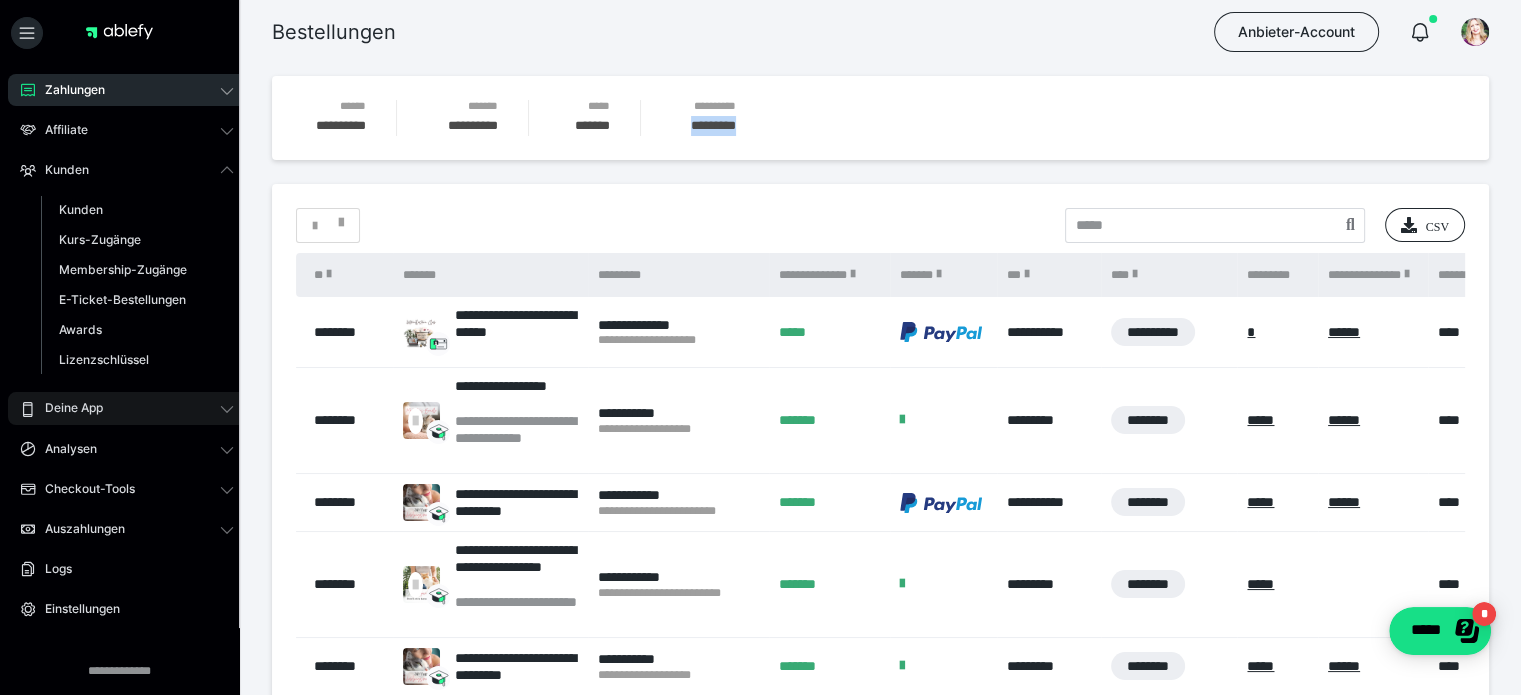 click on "Deine App" at bounding box center (67, 408) 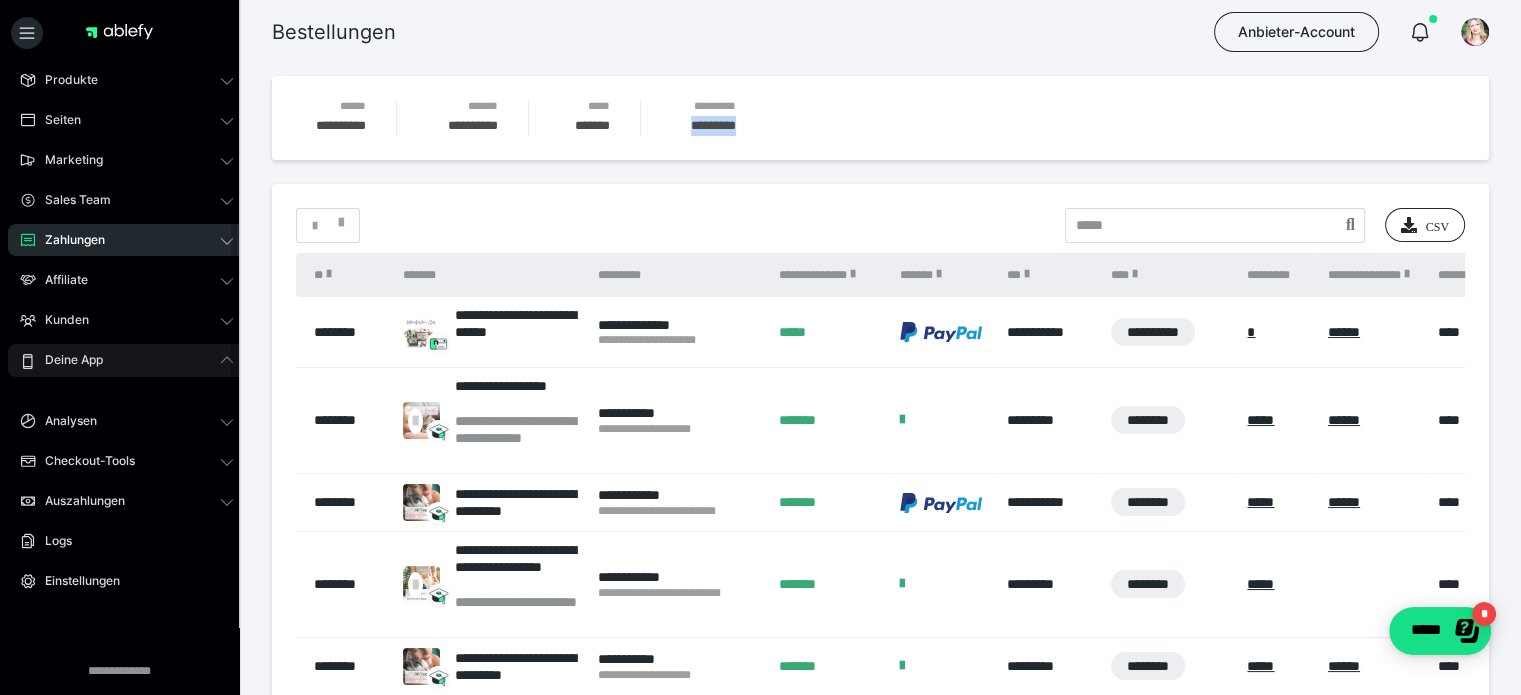 scroll, scrollTop: 64, scrollLeft: 0, axis: vertical 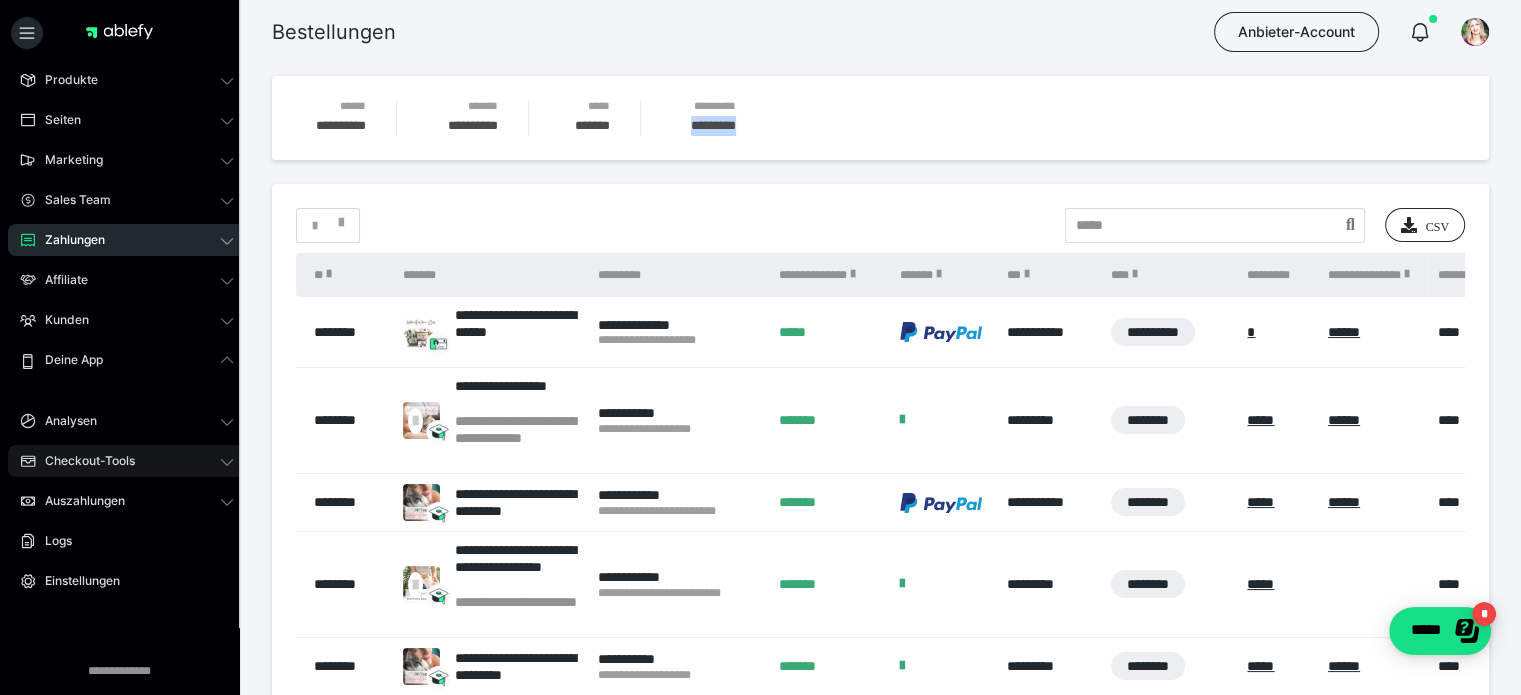 click on "Checkout-Tools" at bounding box center [83, 461] 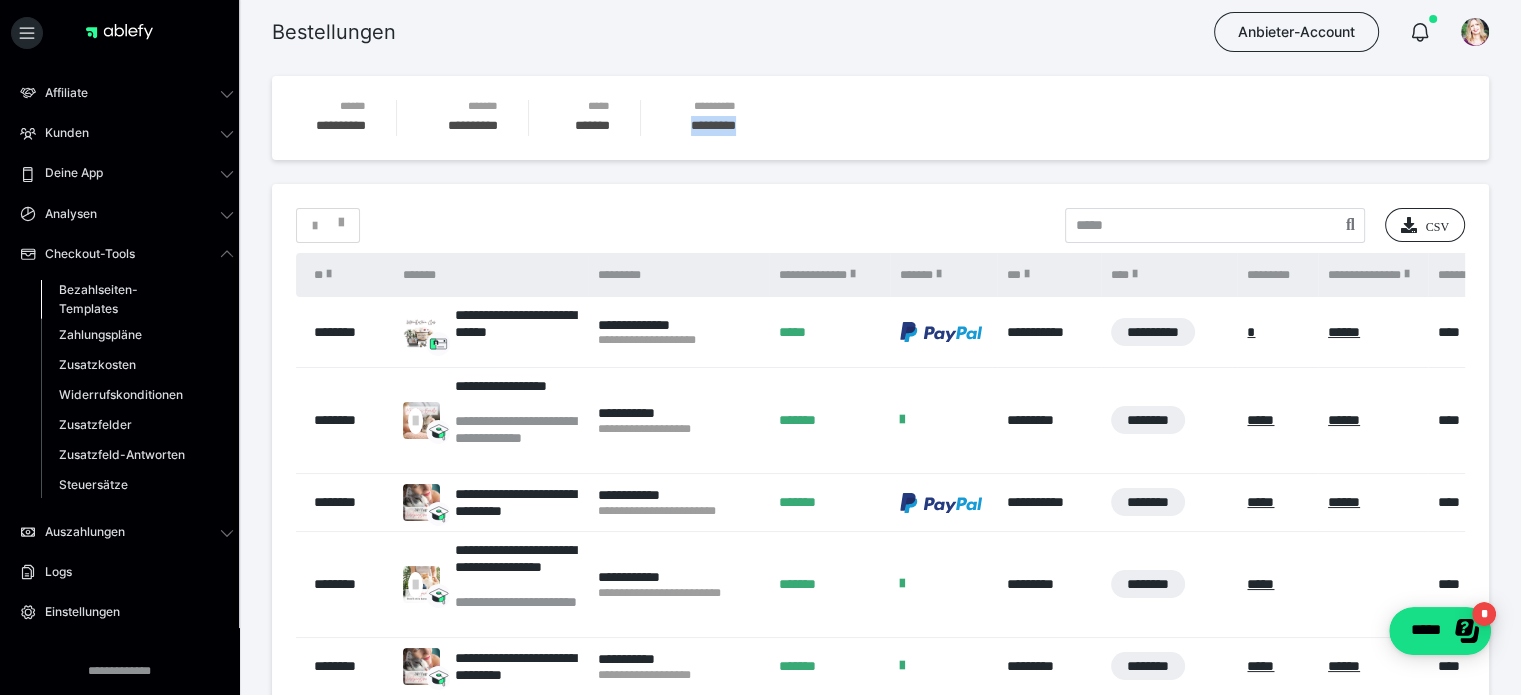 scroll, scrollTop: 264, scrollLeft: 0, axis: vertical 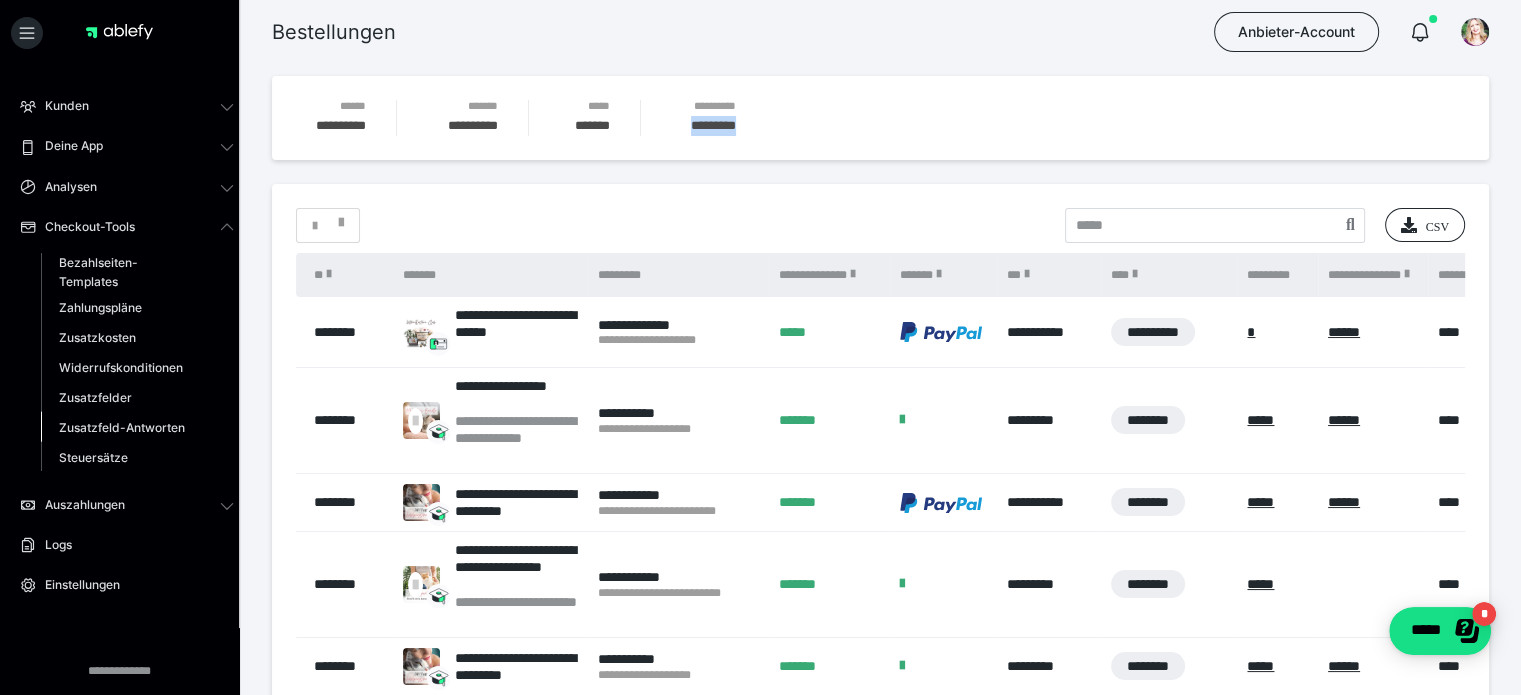 click on "Zusatzfeld-Antworten" at bounding box center (122, 427) 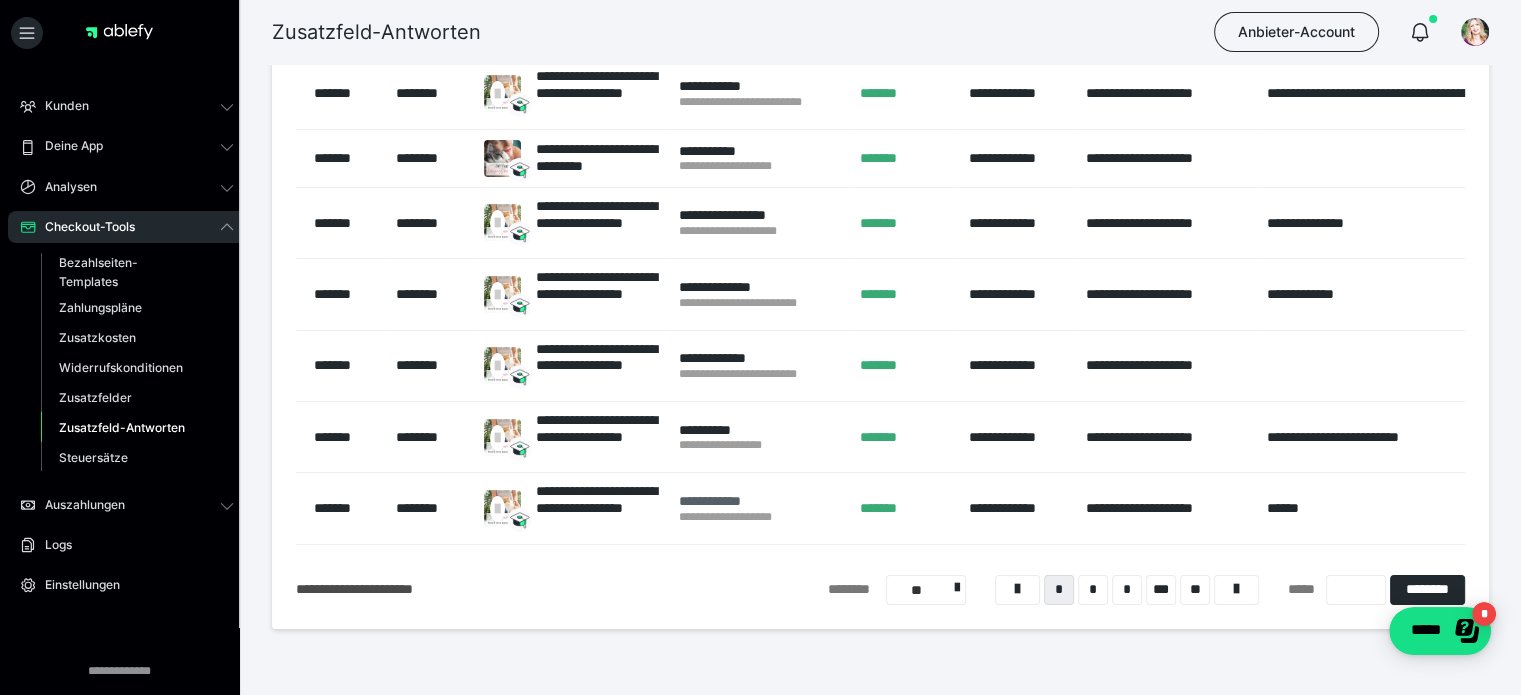 scroll, scrollTop: 388, scrollLeft: 0, axis: vertical 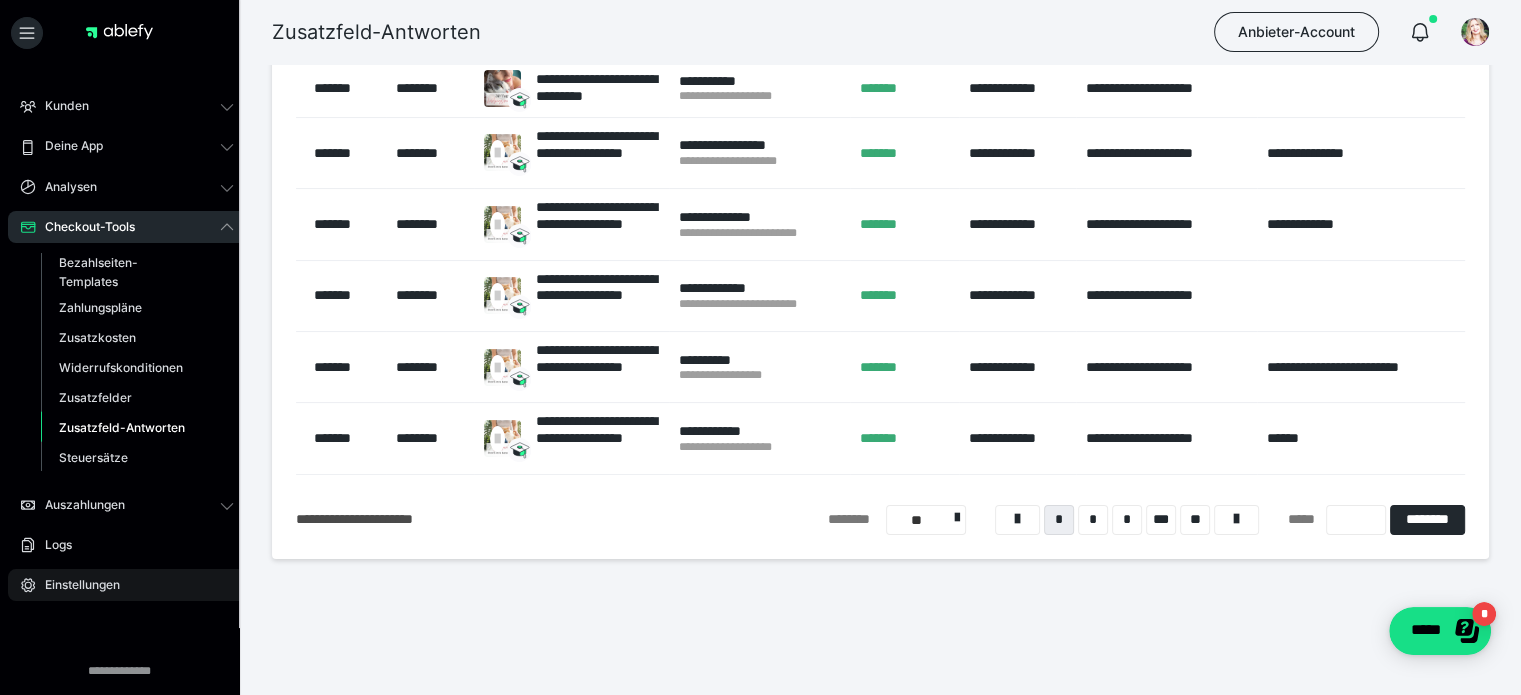 click on "Einstellungen" at bounding box center (75, 585) 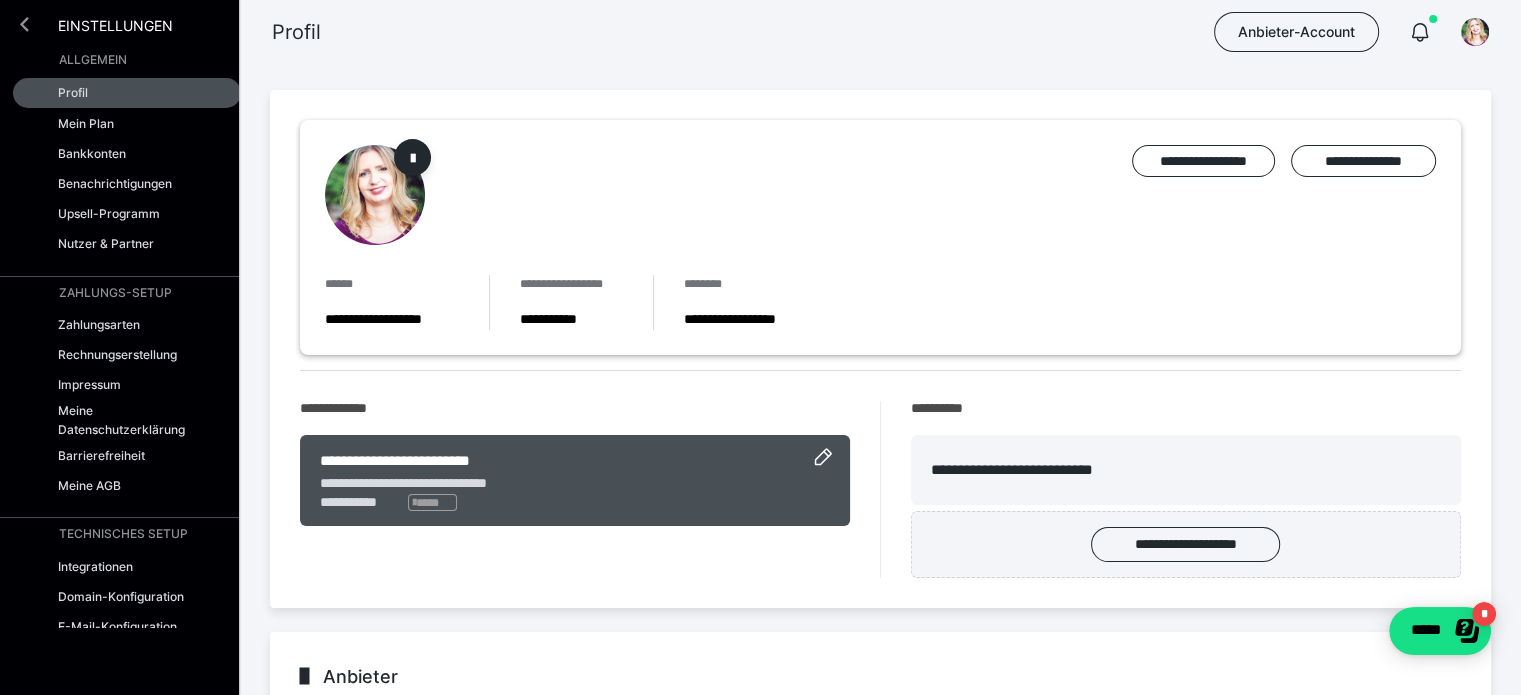 click at bounding box center [24, 24] 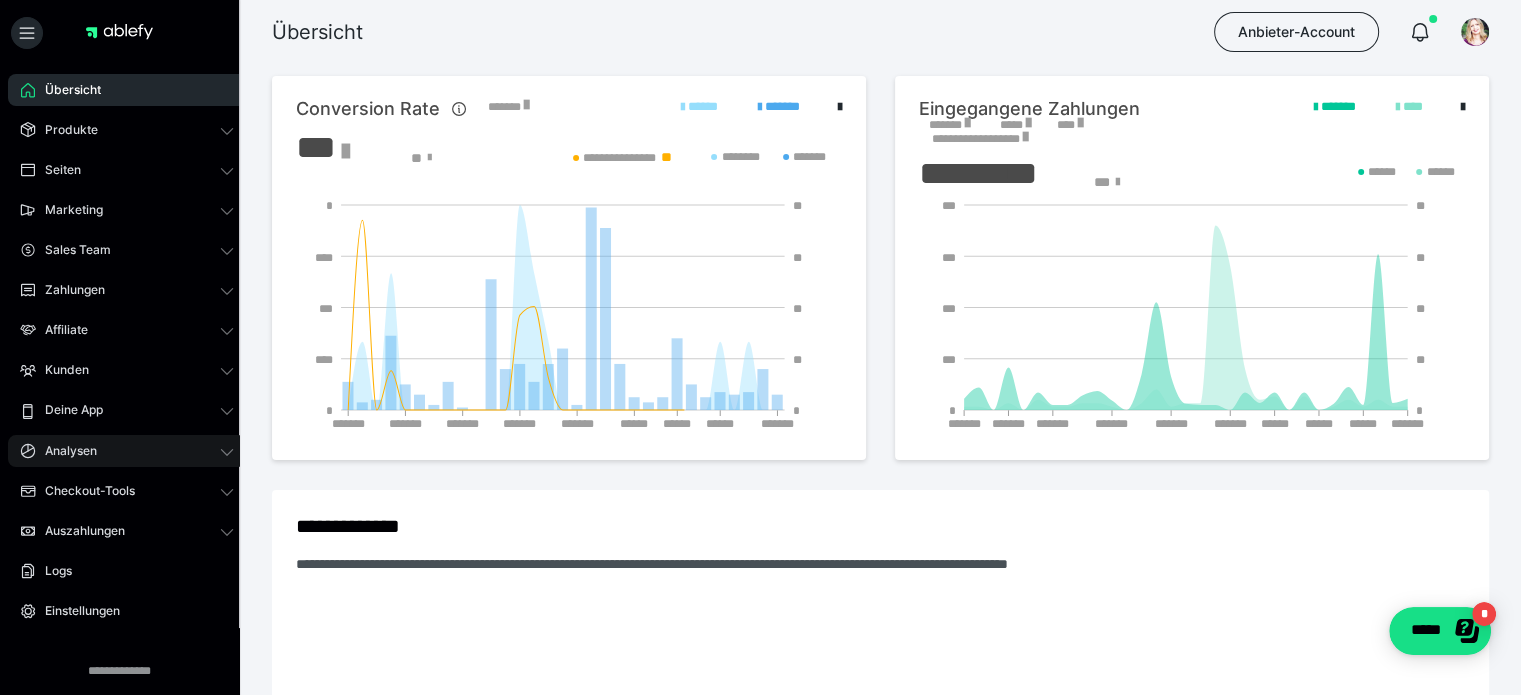 click on "Analysen" at bounding box center (127, 451) 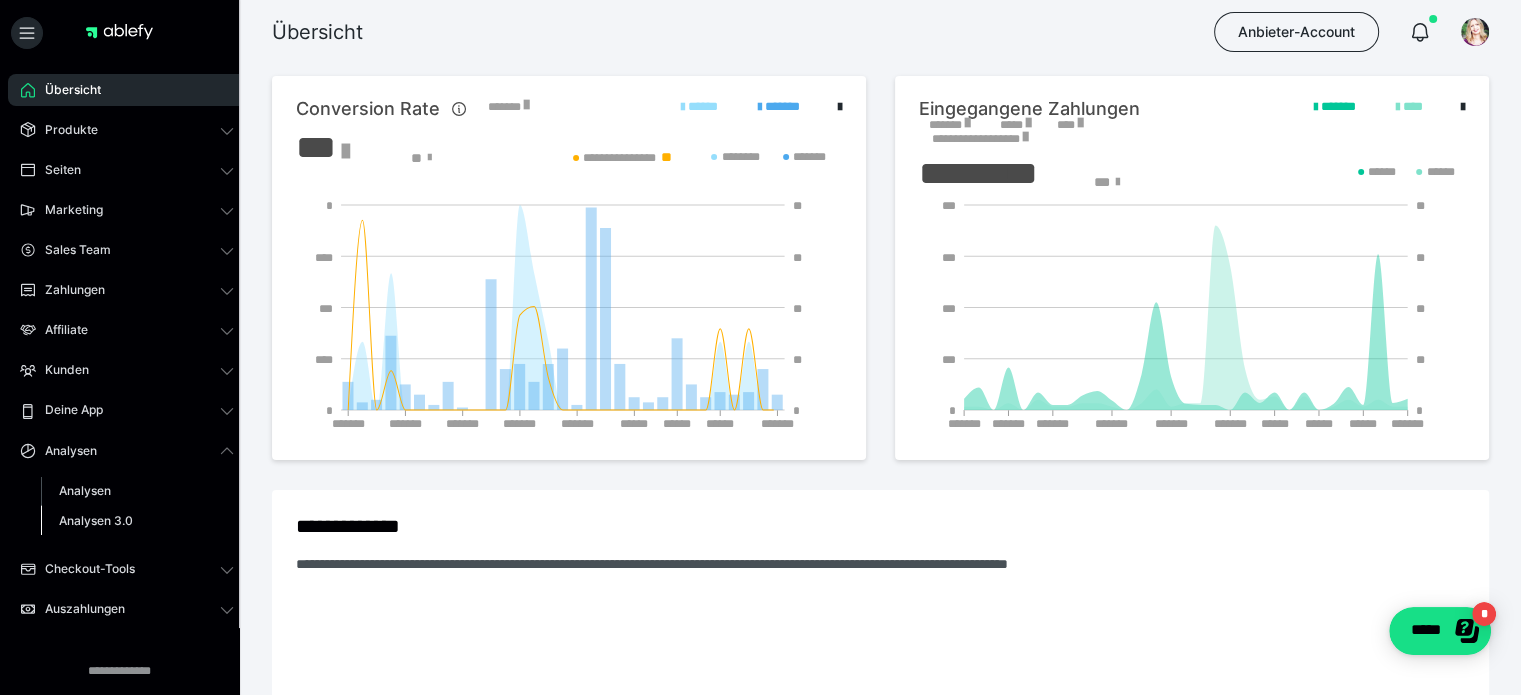 click on "Analysen 3.0" at bounding box center [96, 520] 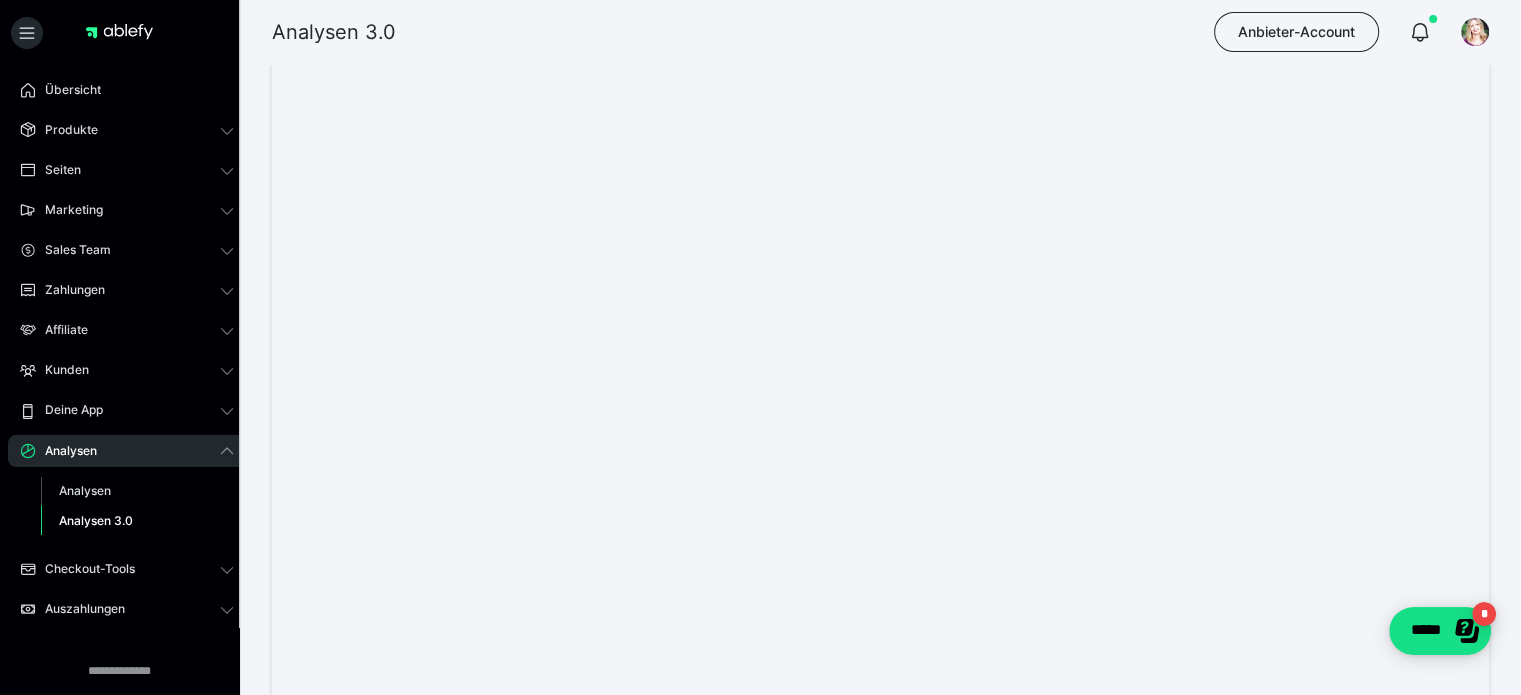 scroll, scrollTop: 0, scrollLeft: 0, axis: both 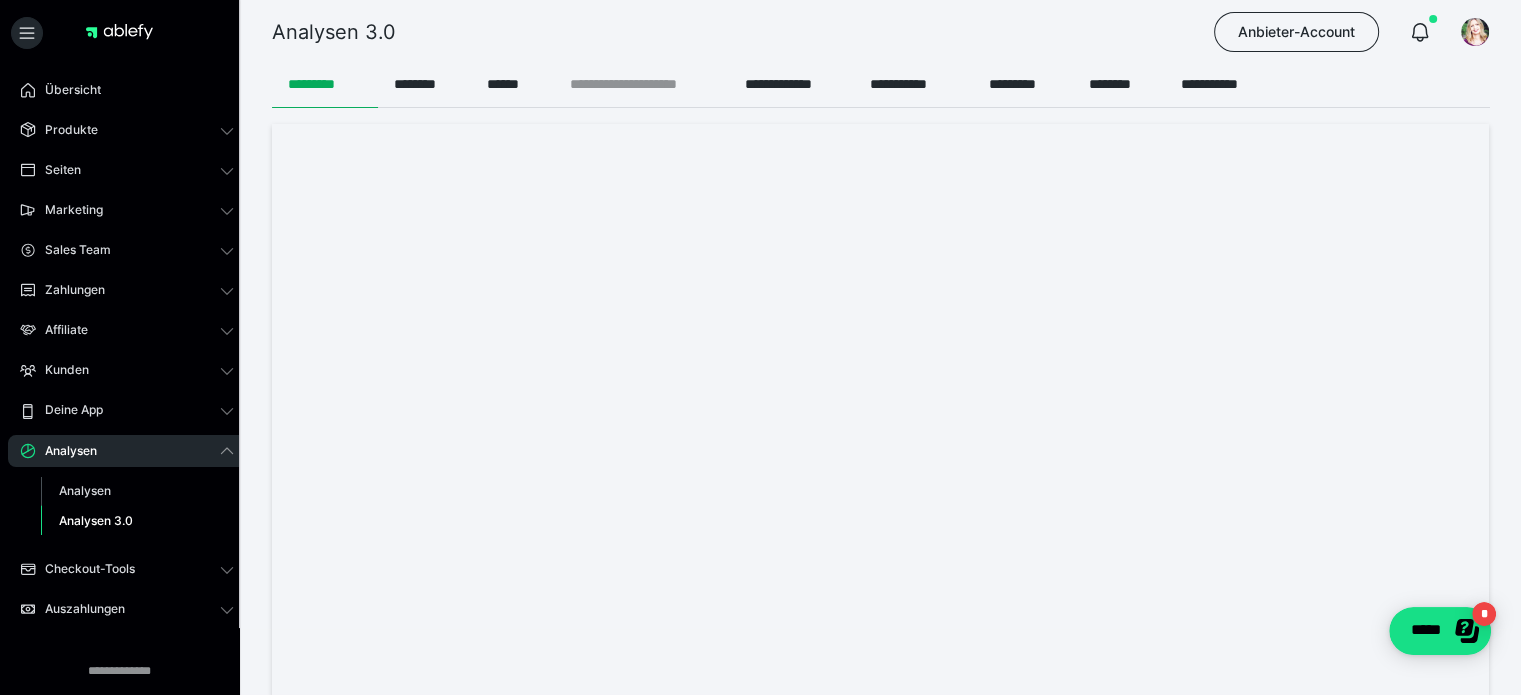 click on "**********" at bounding box center (641, 84) 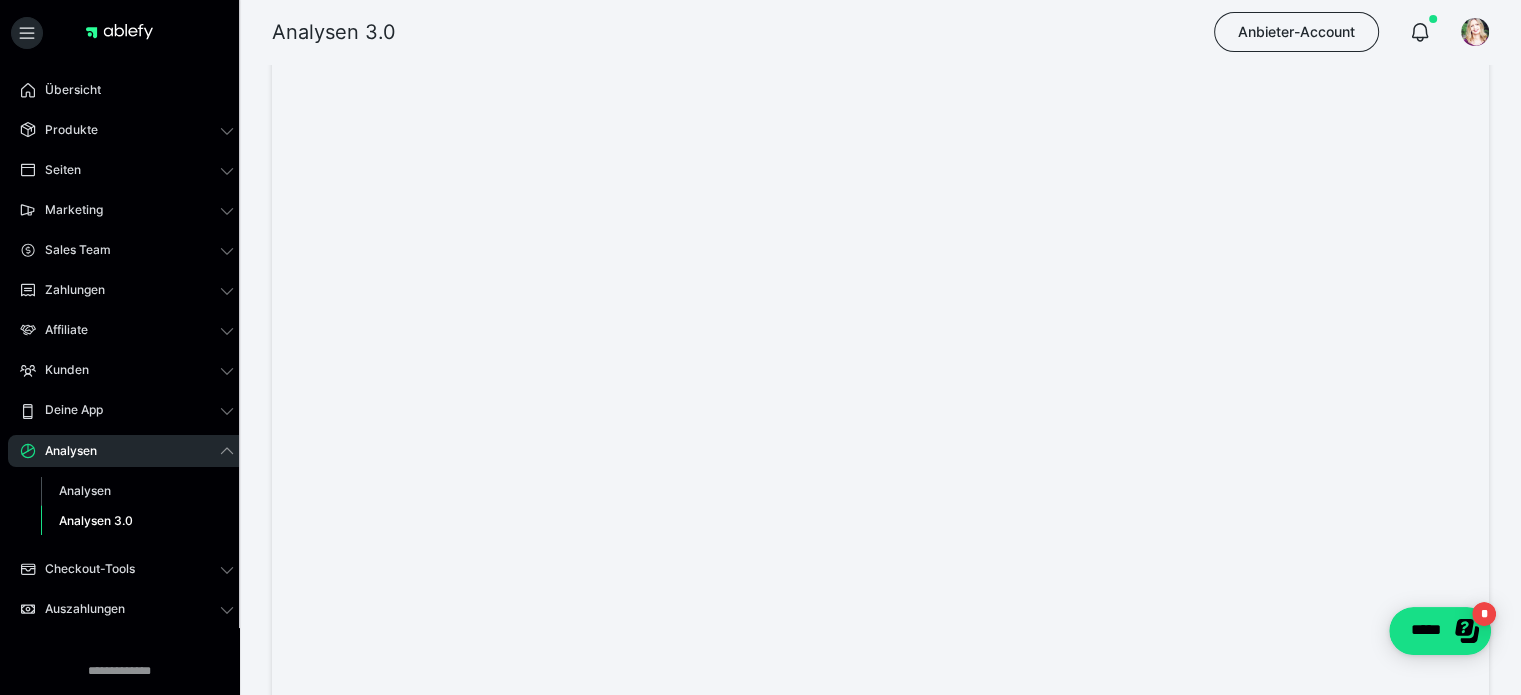 scroll, scrollTop: 0, scrollLeft: 0, axis: both 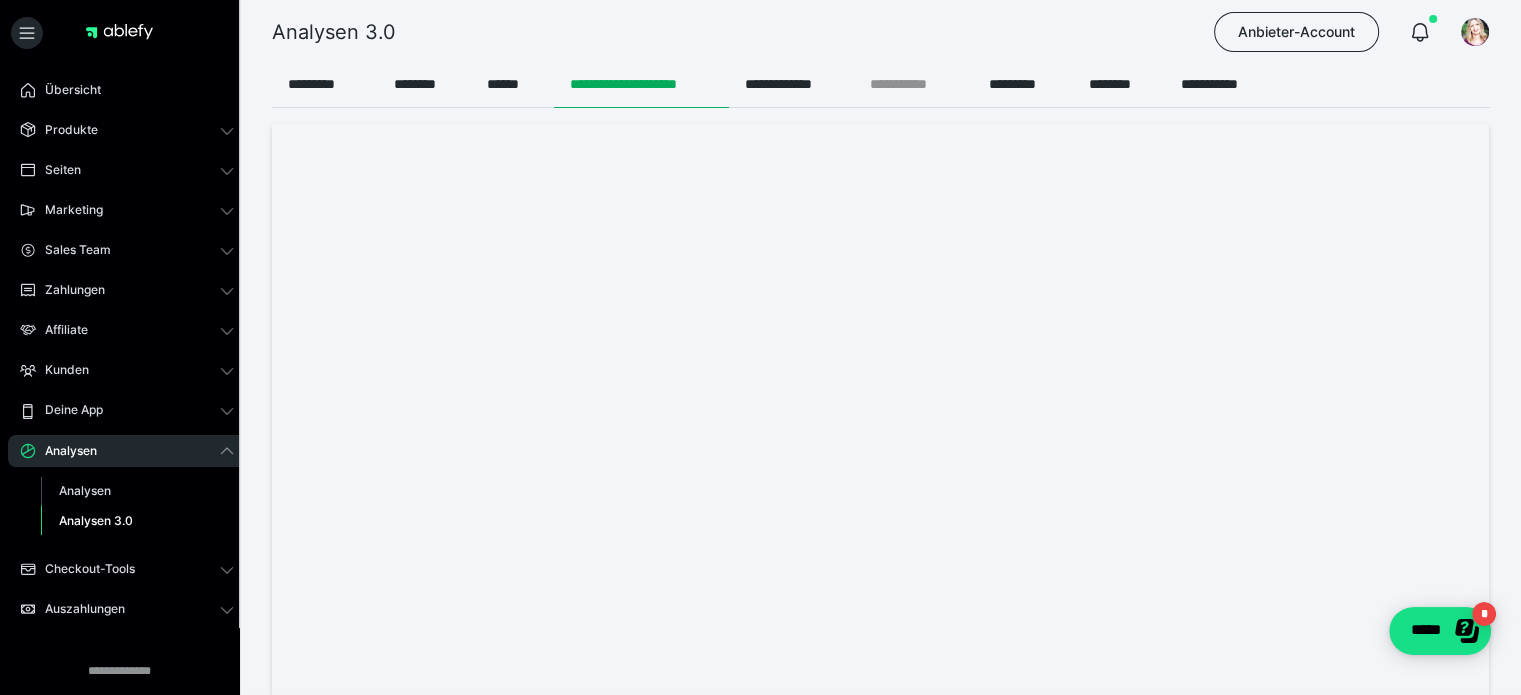 click on "**********" at bounding box center [913, 84] 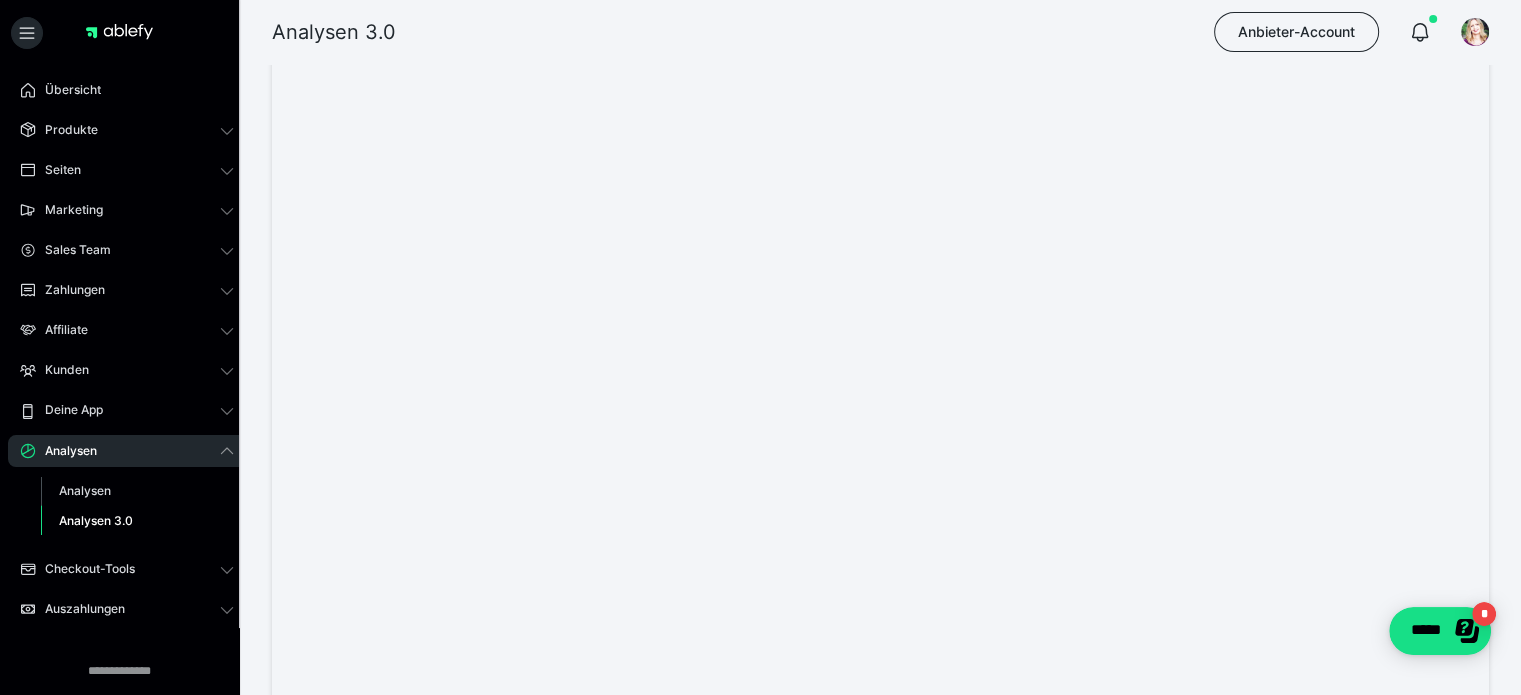 scroll, scrollTop: 0, scrollLeft: 0, axis: both 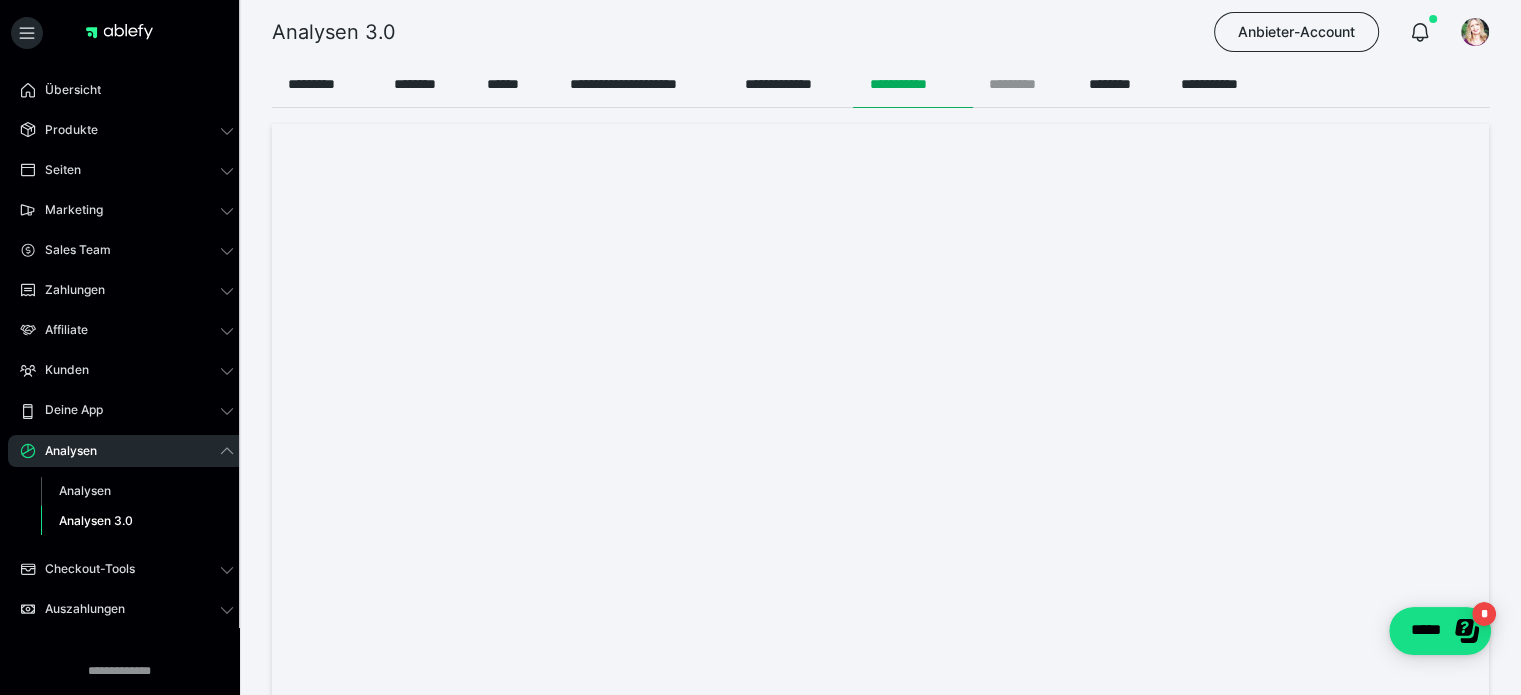 click on "*********" at bounding box center (1022, 84) 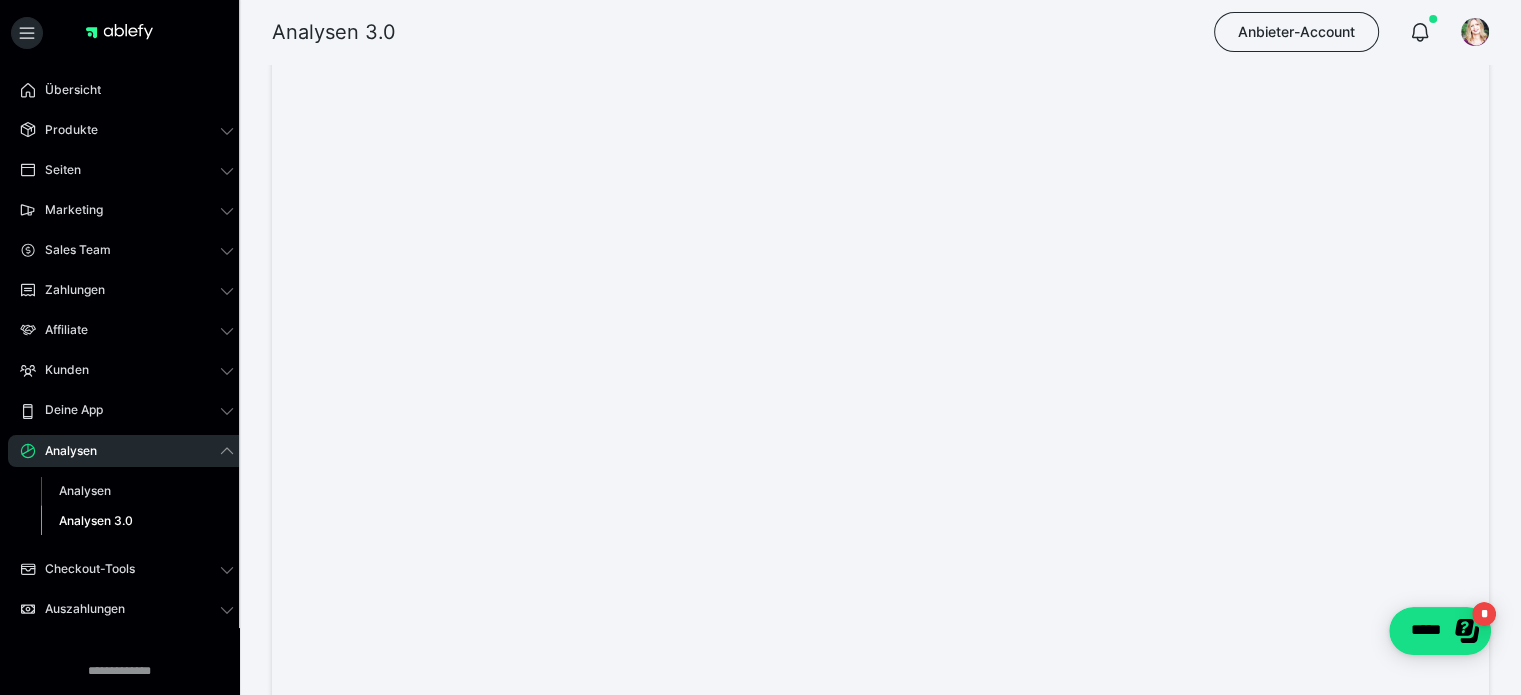 scroll, scrollTop: 0, scrollLeft: 0, axis: both 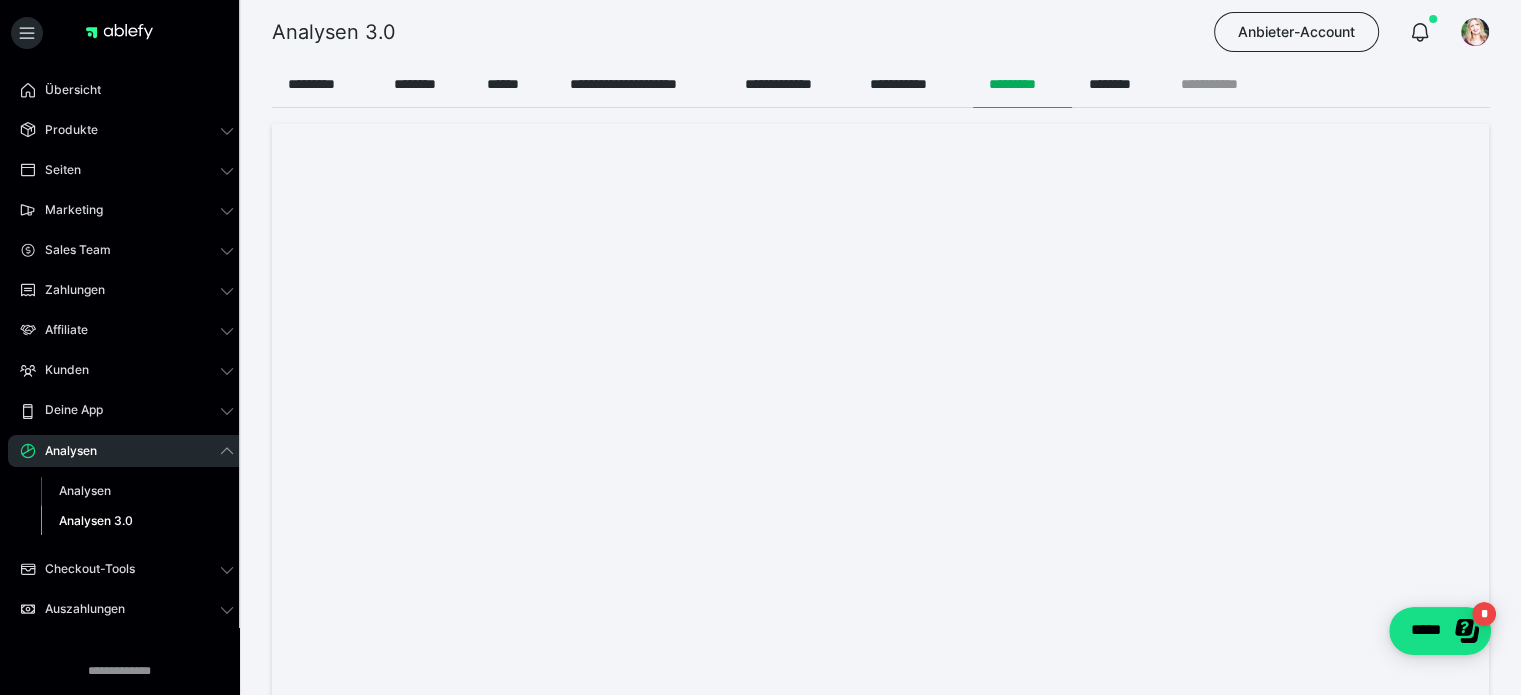 click on "**********" at bounding box center [1226, 84] 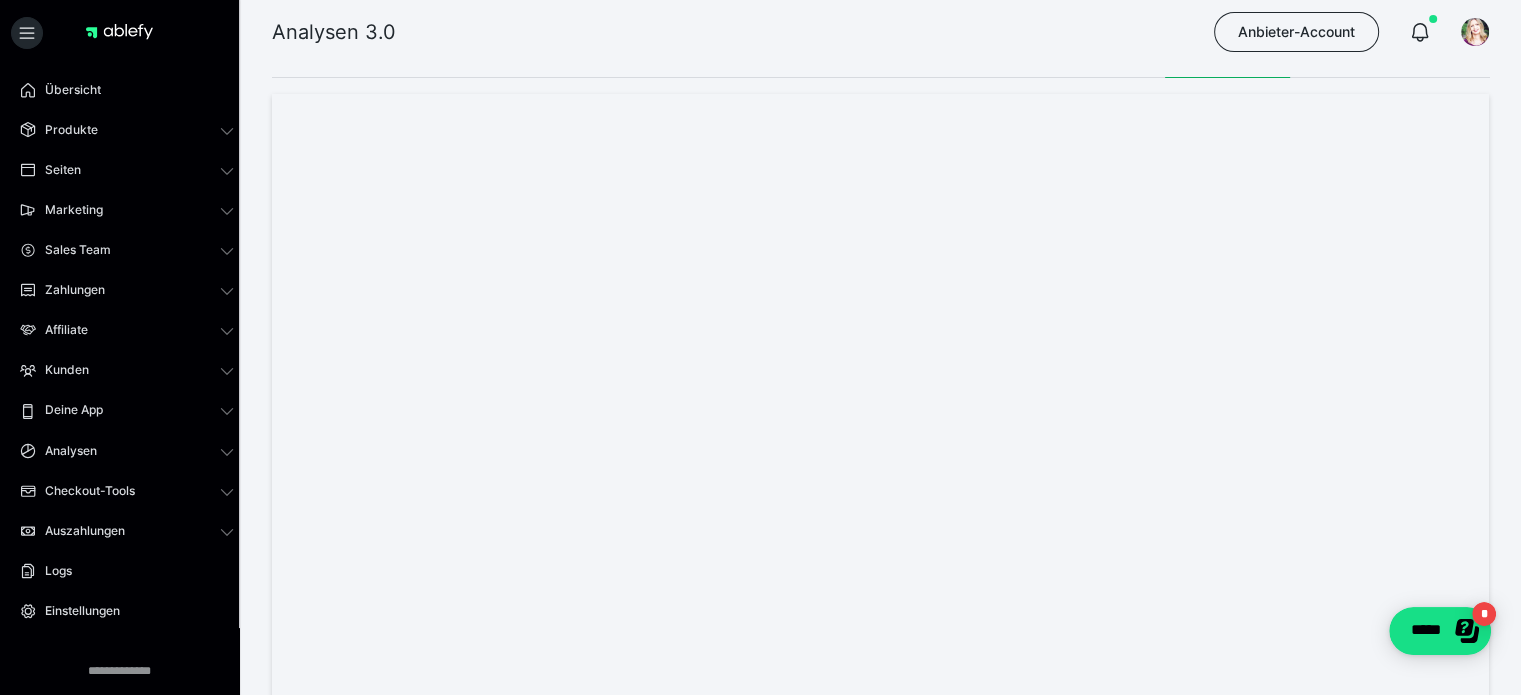 scroll, scrollTop: 0, scrollLeft: 0, axis: both 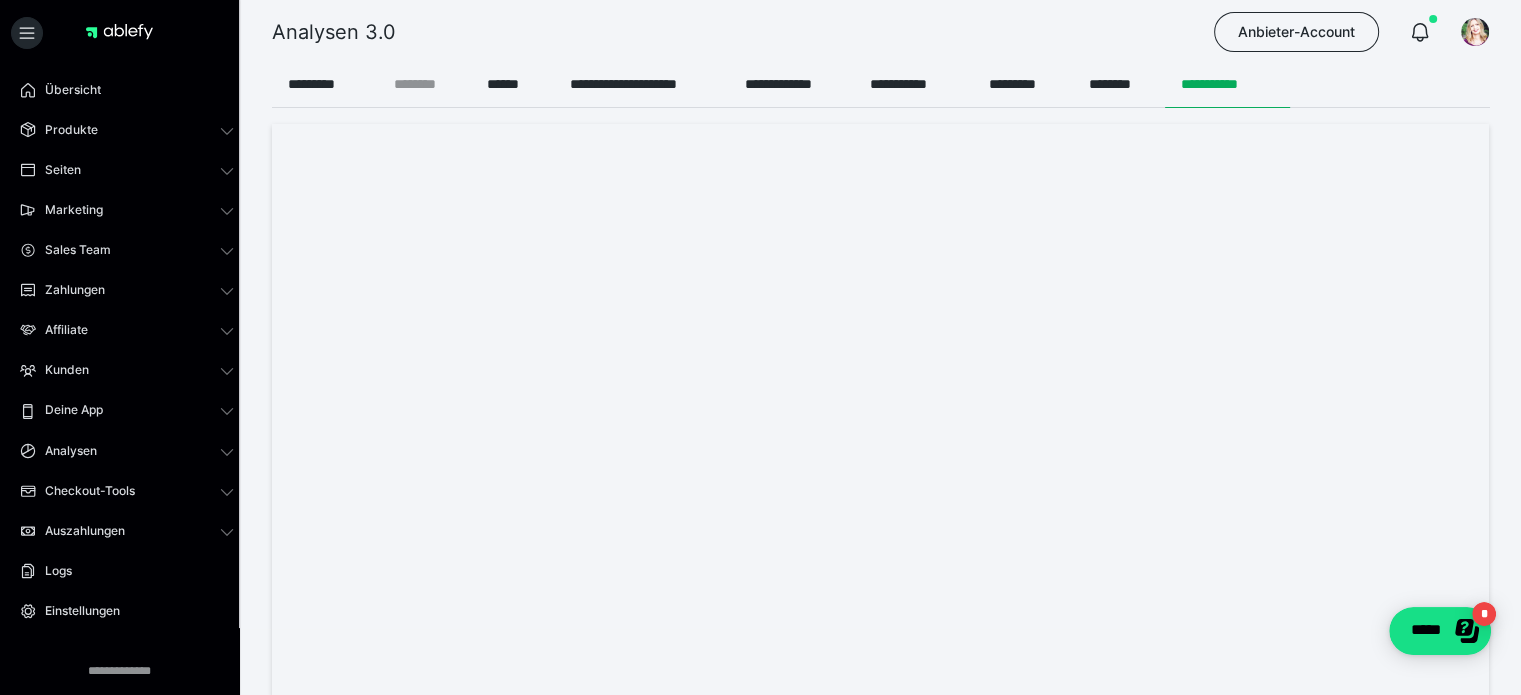 click on "********" at bounding box center (424, 84) 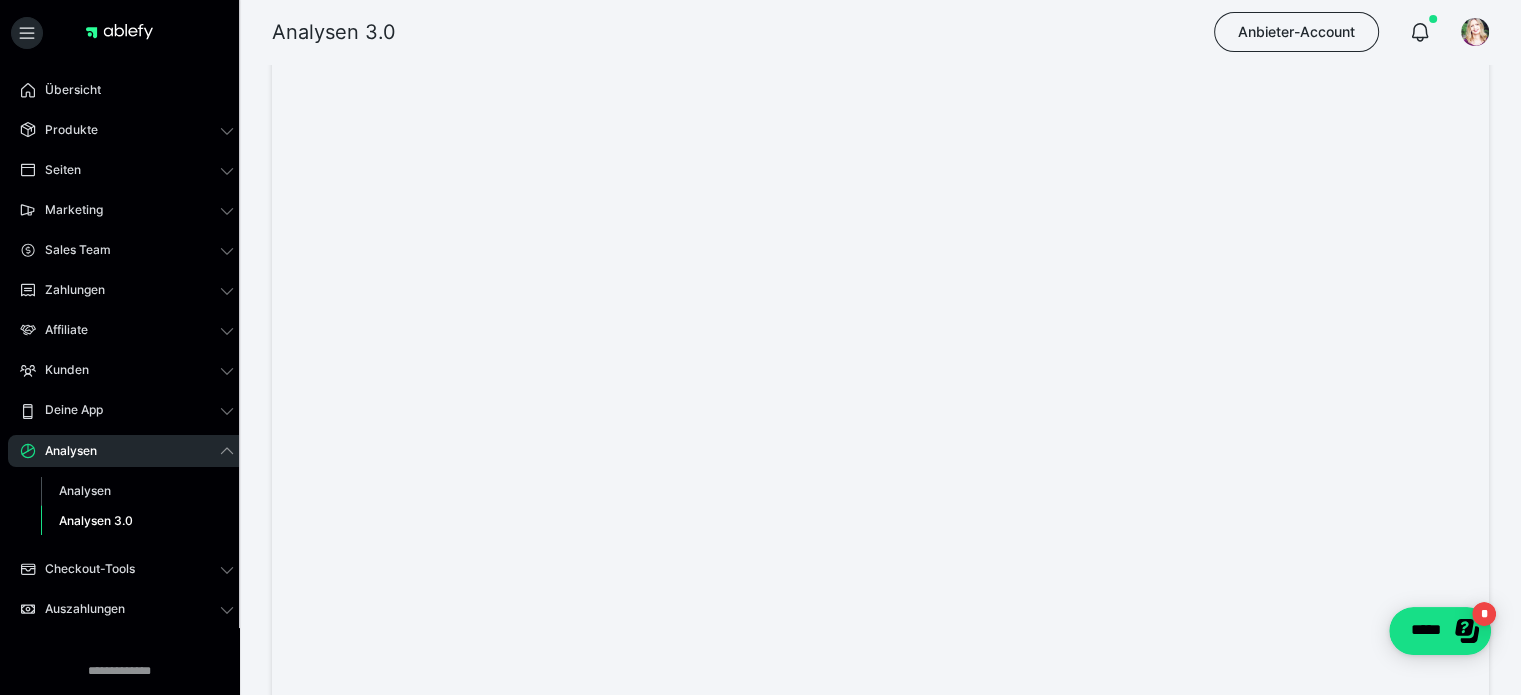 scroll, scrollTop: 0, scrollLeft: 0, axis: both 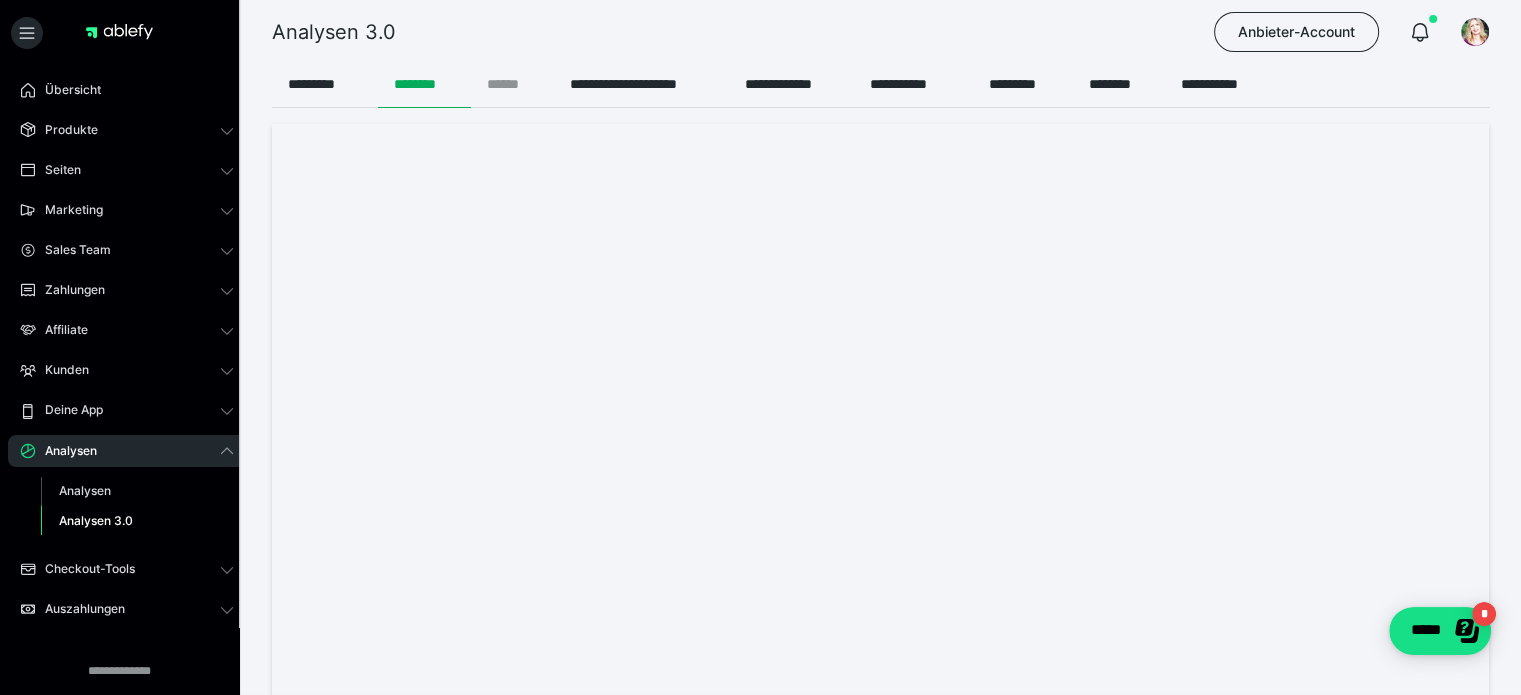 click on "******" at bounding box center (512, 84) 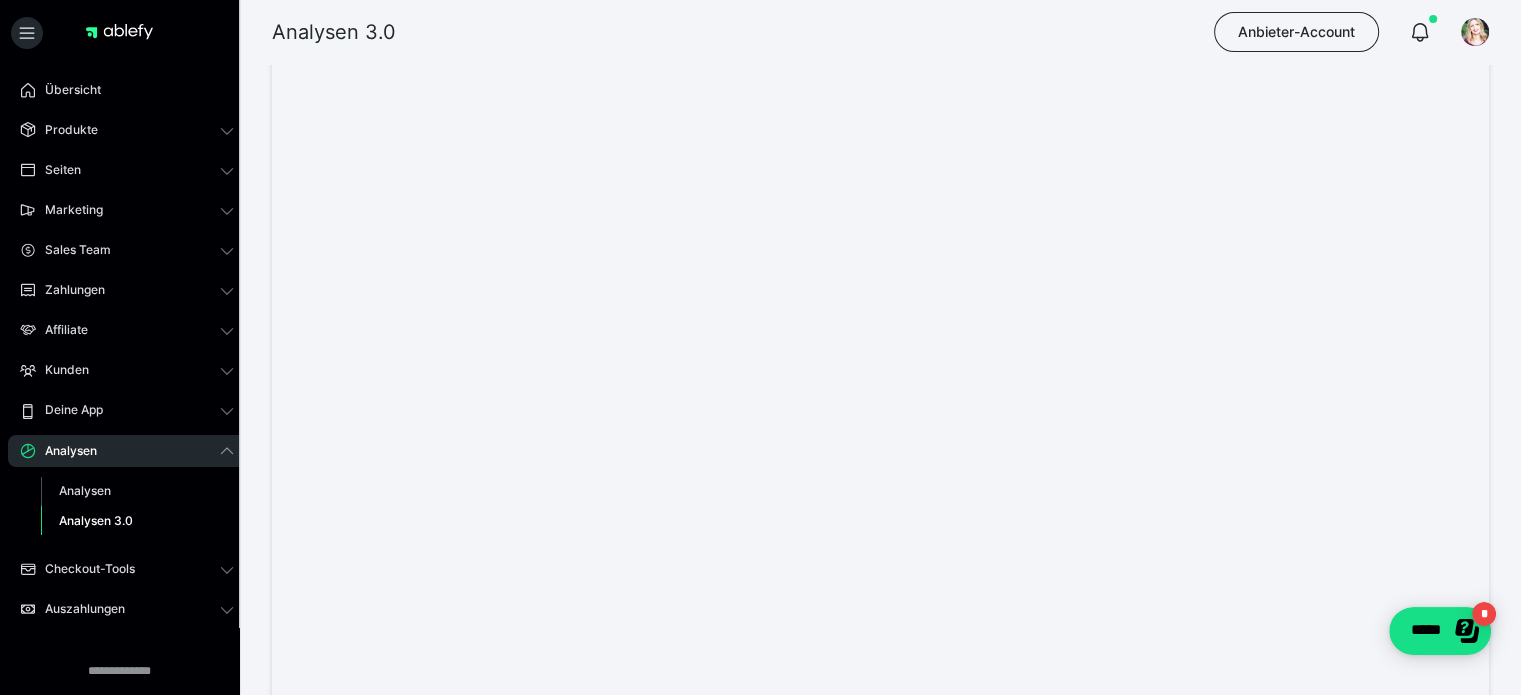 scroll, scrollTop: 0, scrollLeft: 0, axis: both 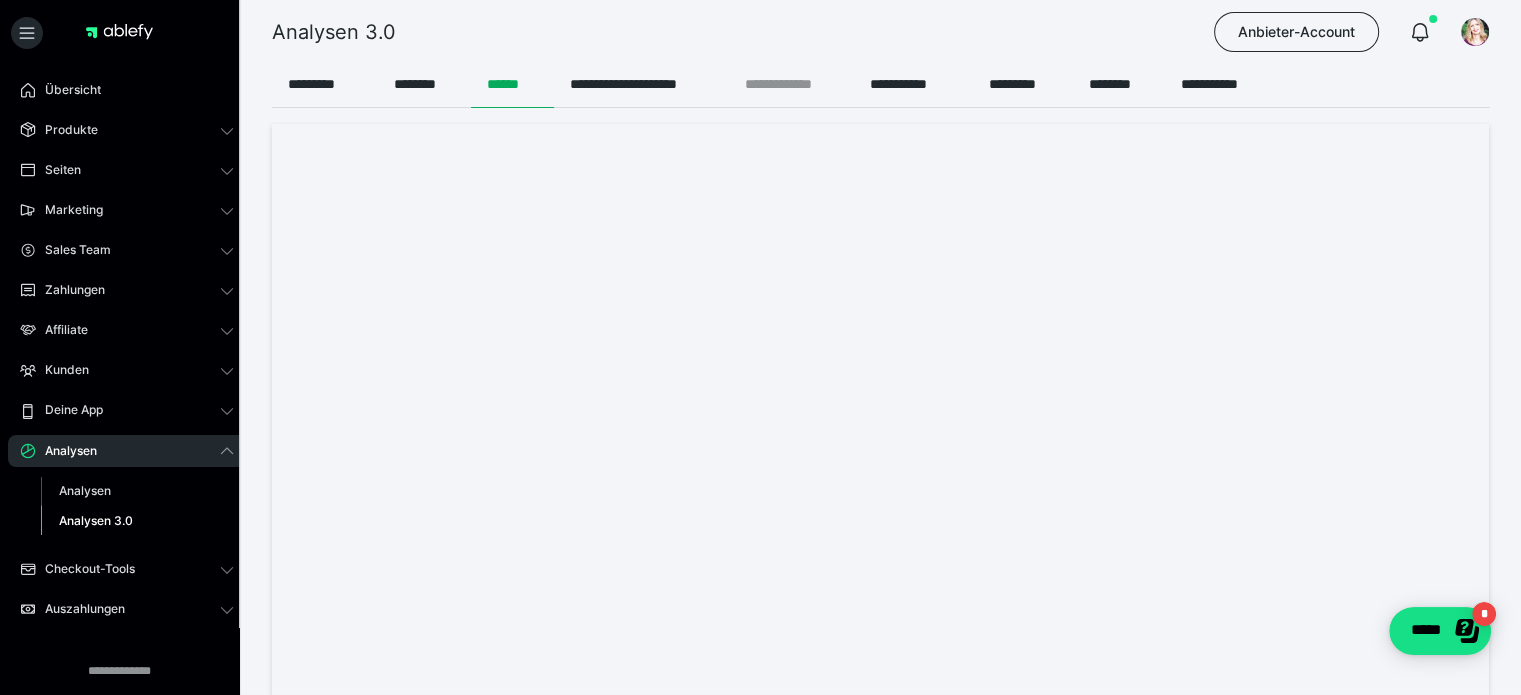 click on "**********" at bounding box center (791, 84) 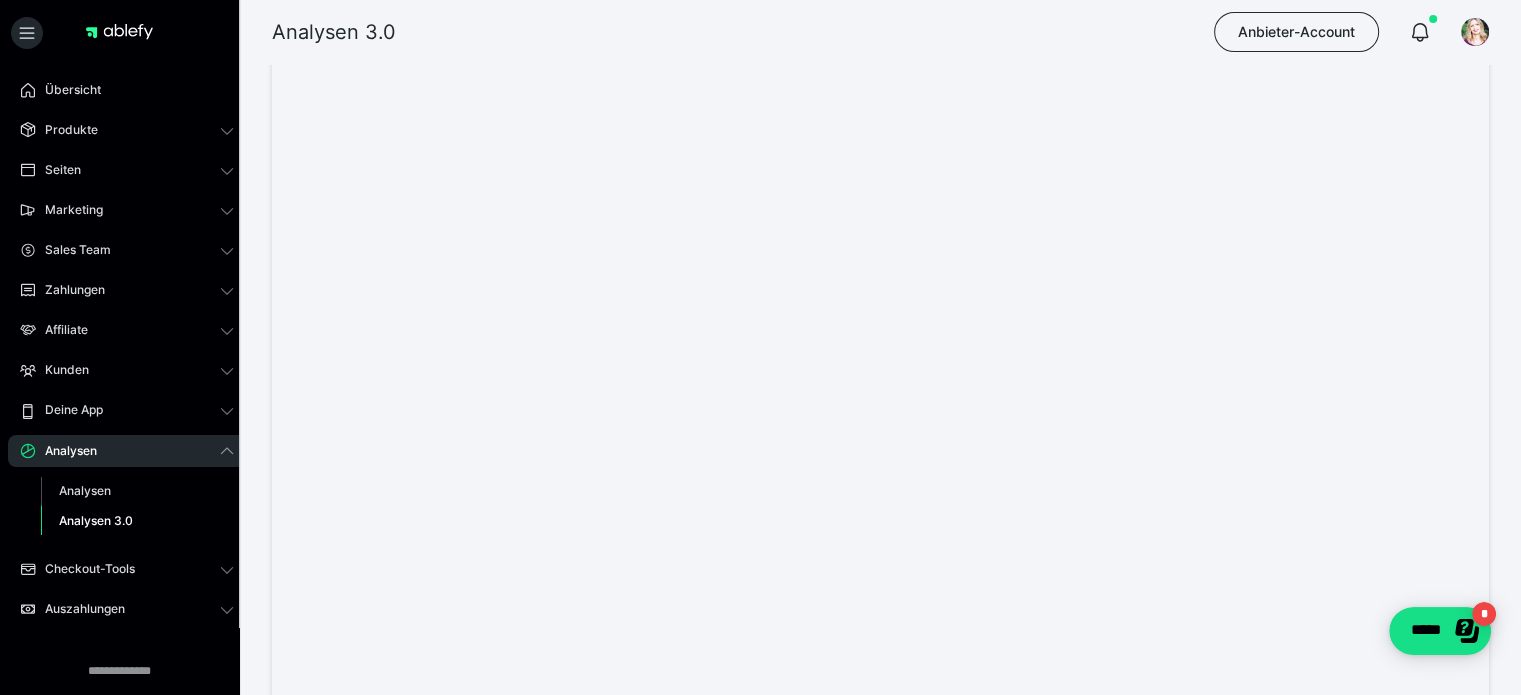 scroll, scrollTop: 0, scrollLeft: 0, axis: both 